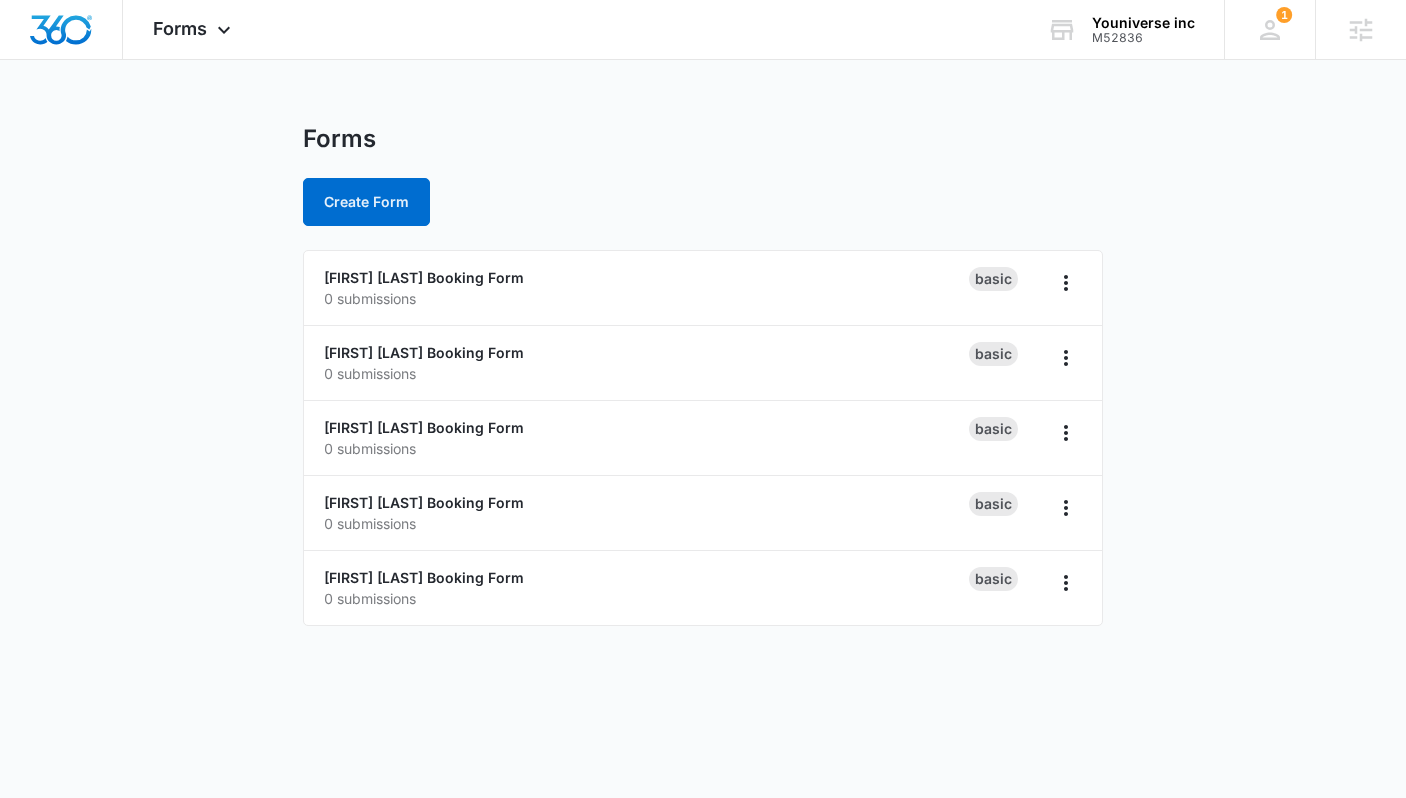 scroll, scrollTop: 0, scrollLeft: 0, axis: both 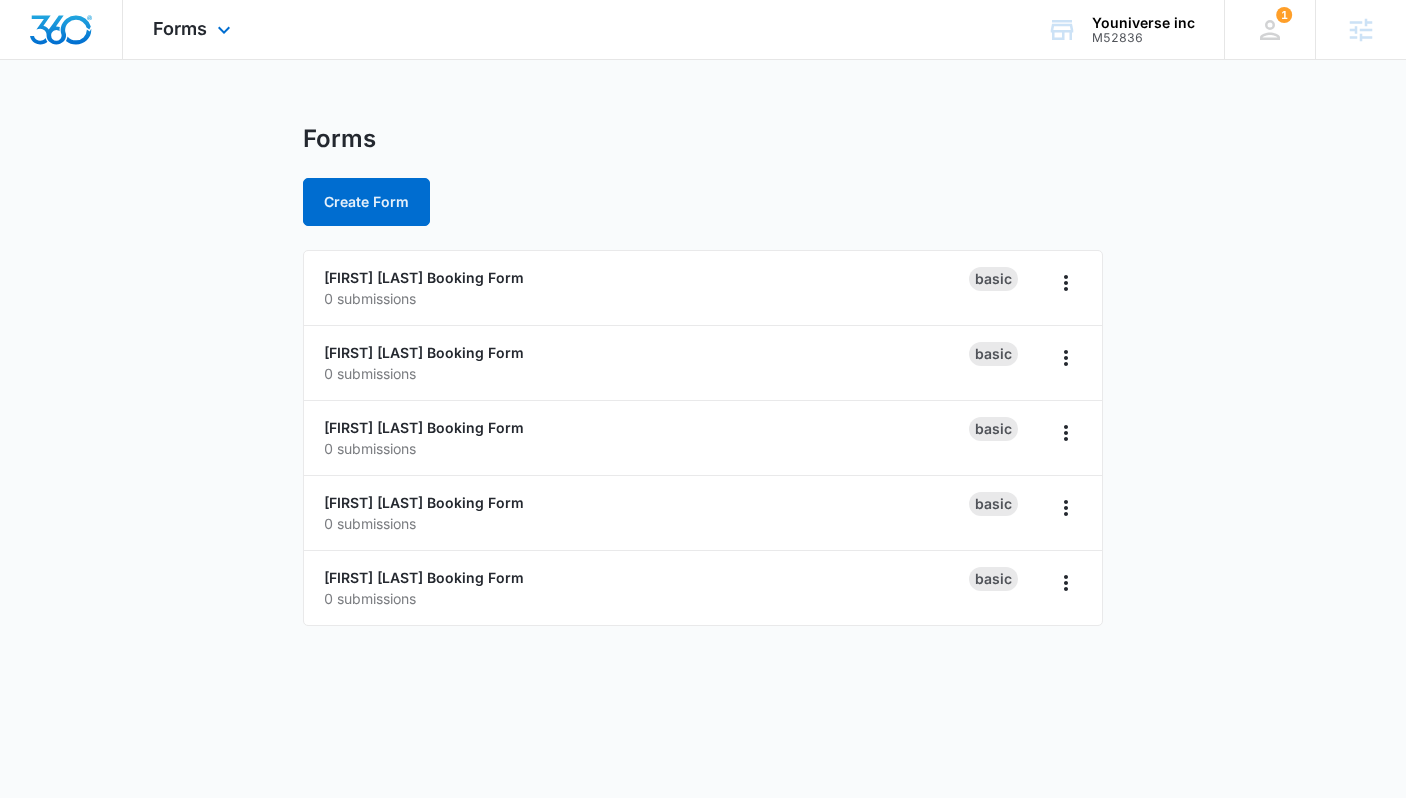 click at bounding box center (61, 30) 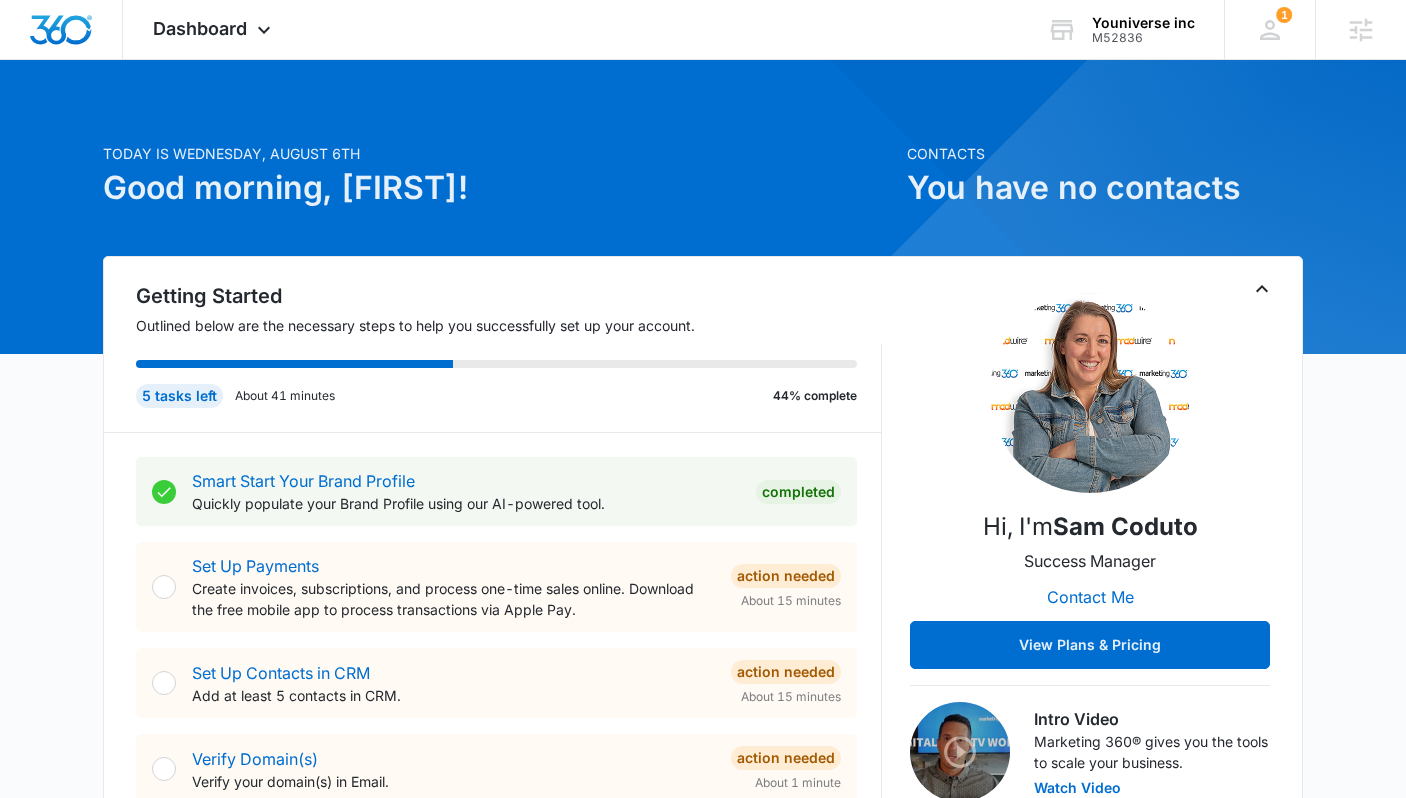 scroll, scrollTop: 0, scrollLeft: 0, axis: both 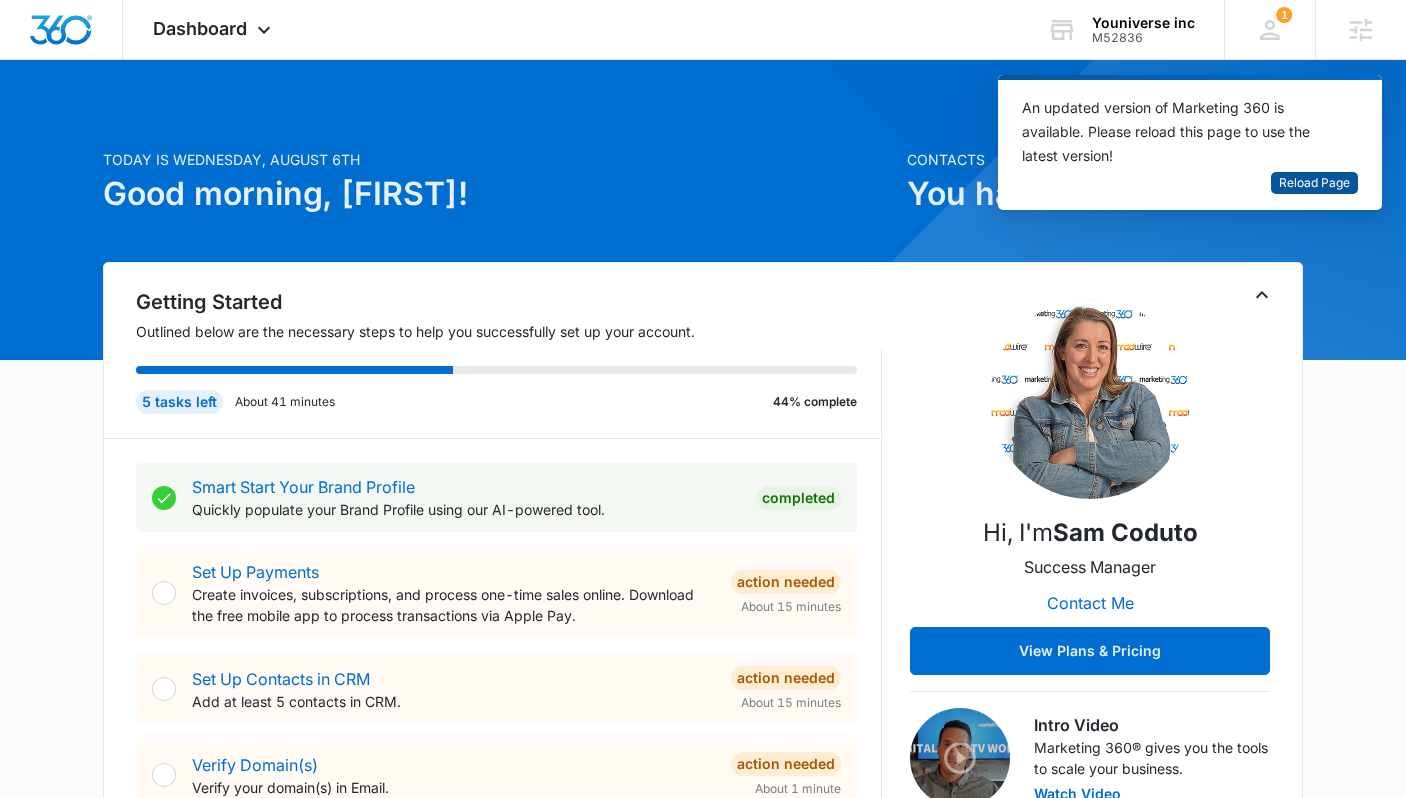 click on "Reload Page" at bounding box center [1314, 183] 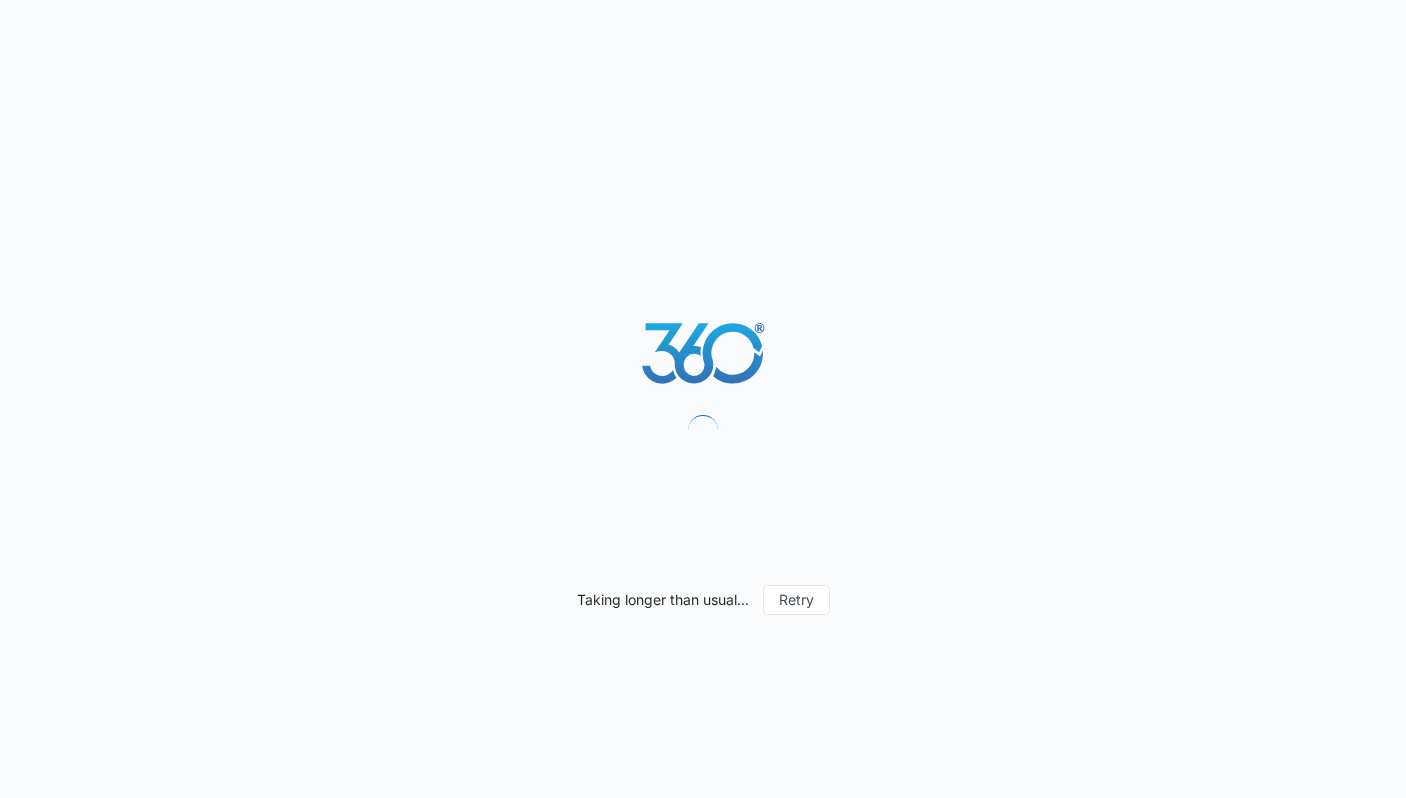 scroll, scrollTop: 0, scrollLeft: 0, axis: both 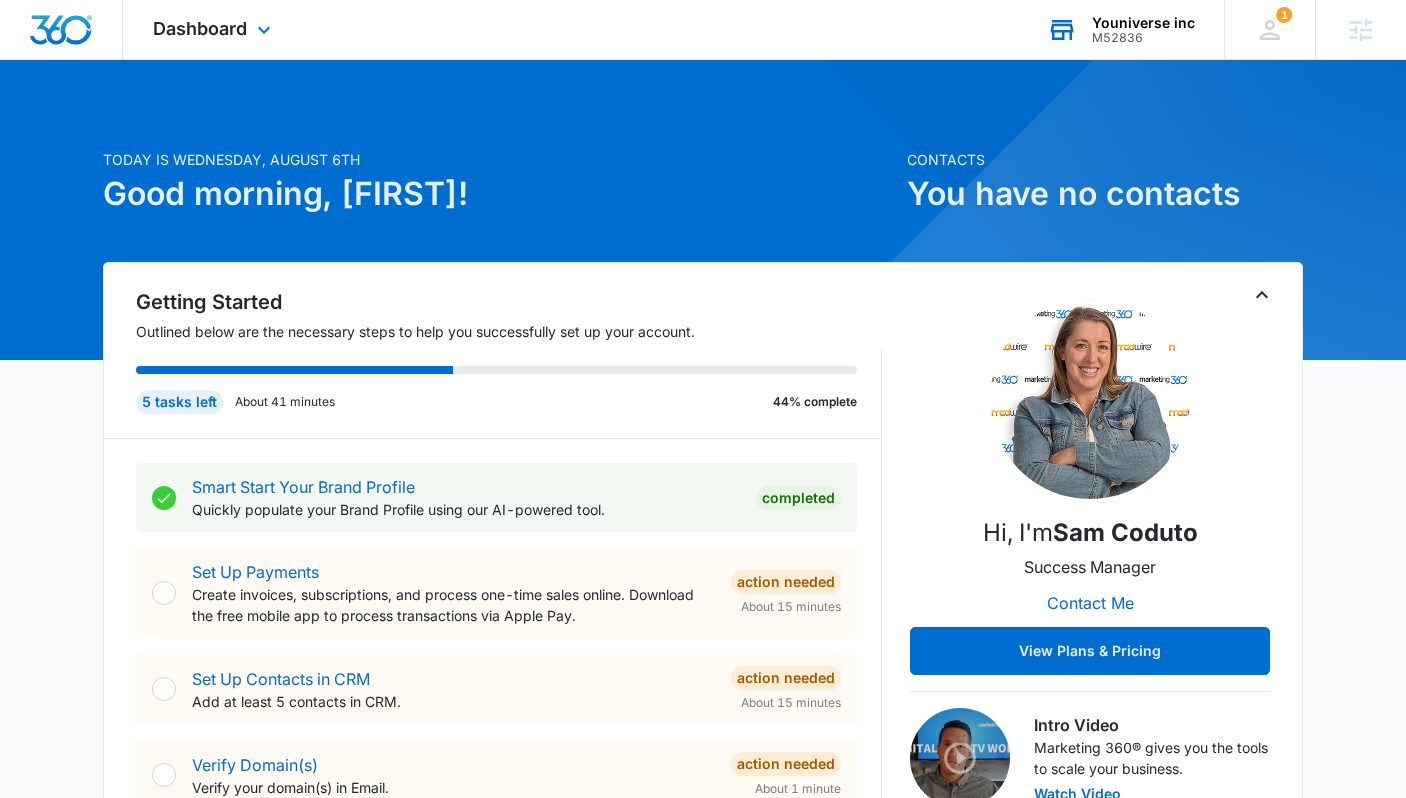 click on "M52836" at bounding box center [1143, 38] 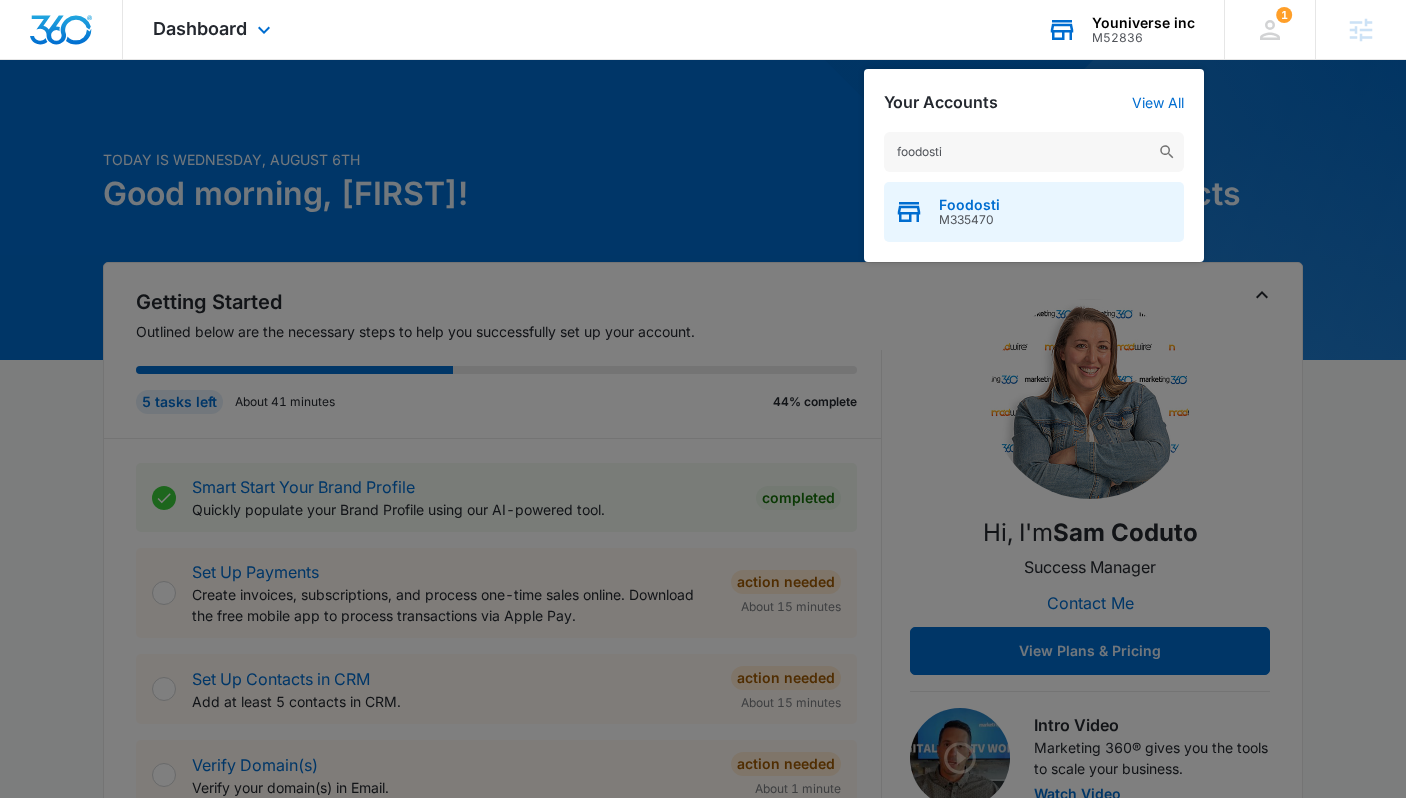 type on "foodosti" 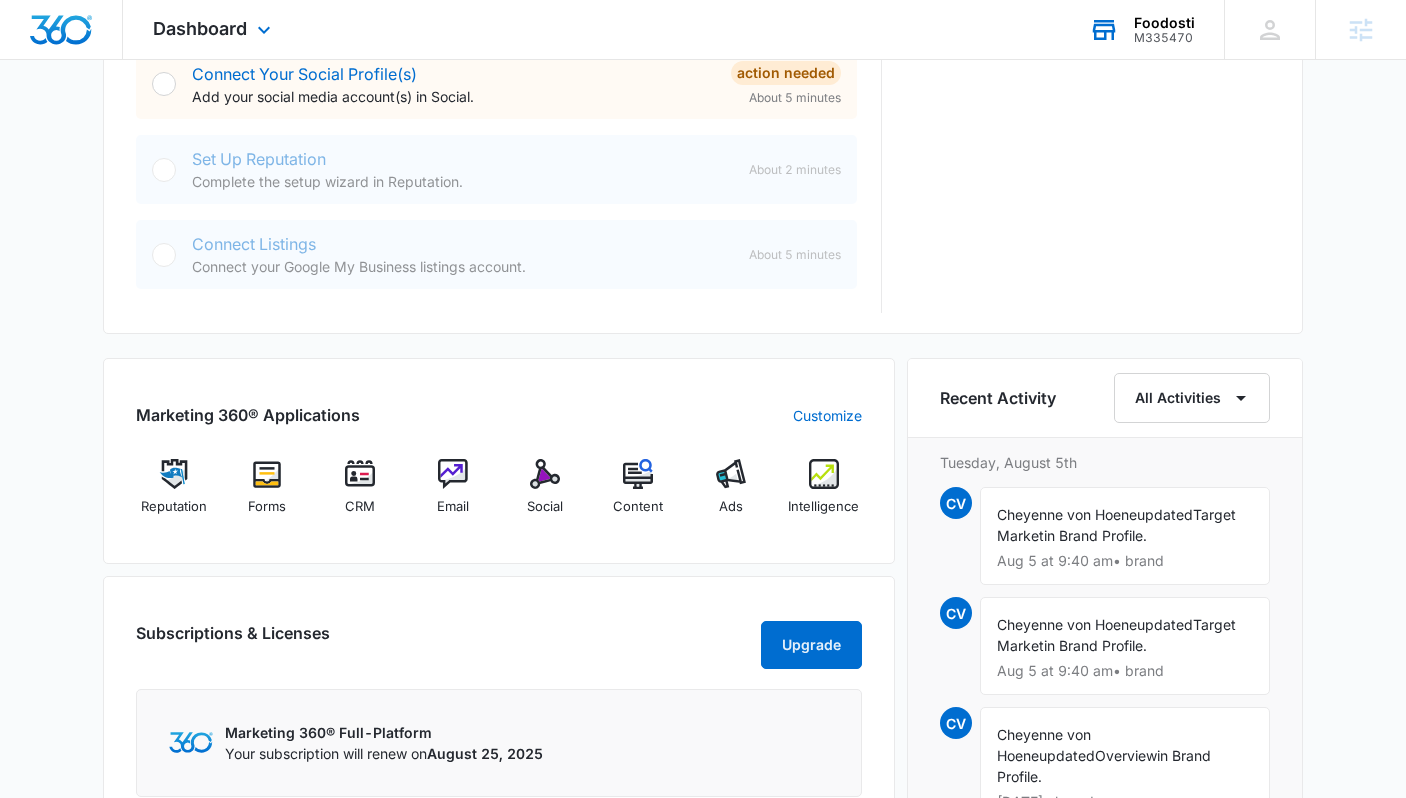 scroll, scrollTop: 975, scrollLeft: 0, axis: vertical 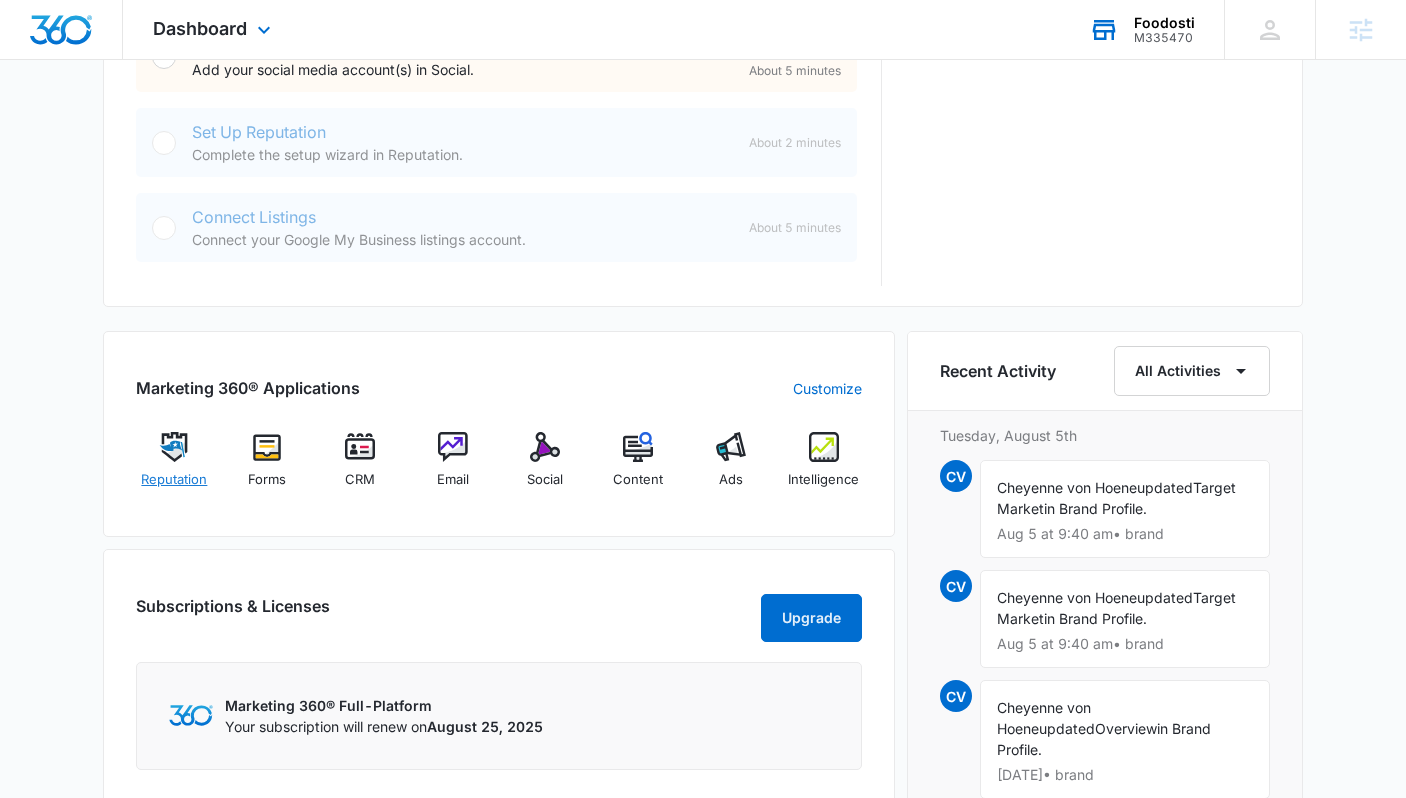 click at bounding box center (174, 447) 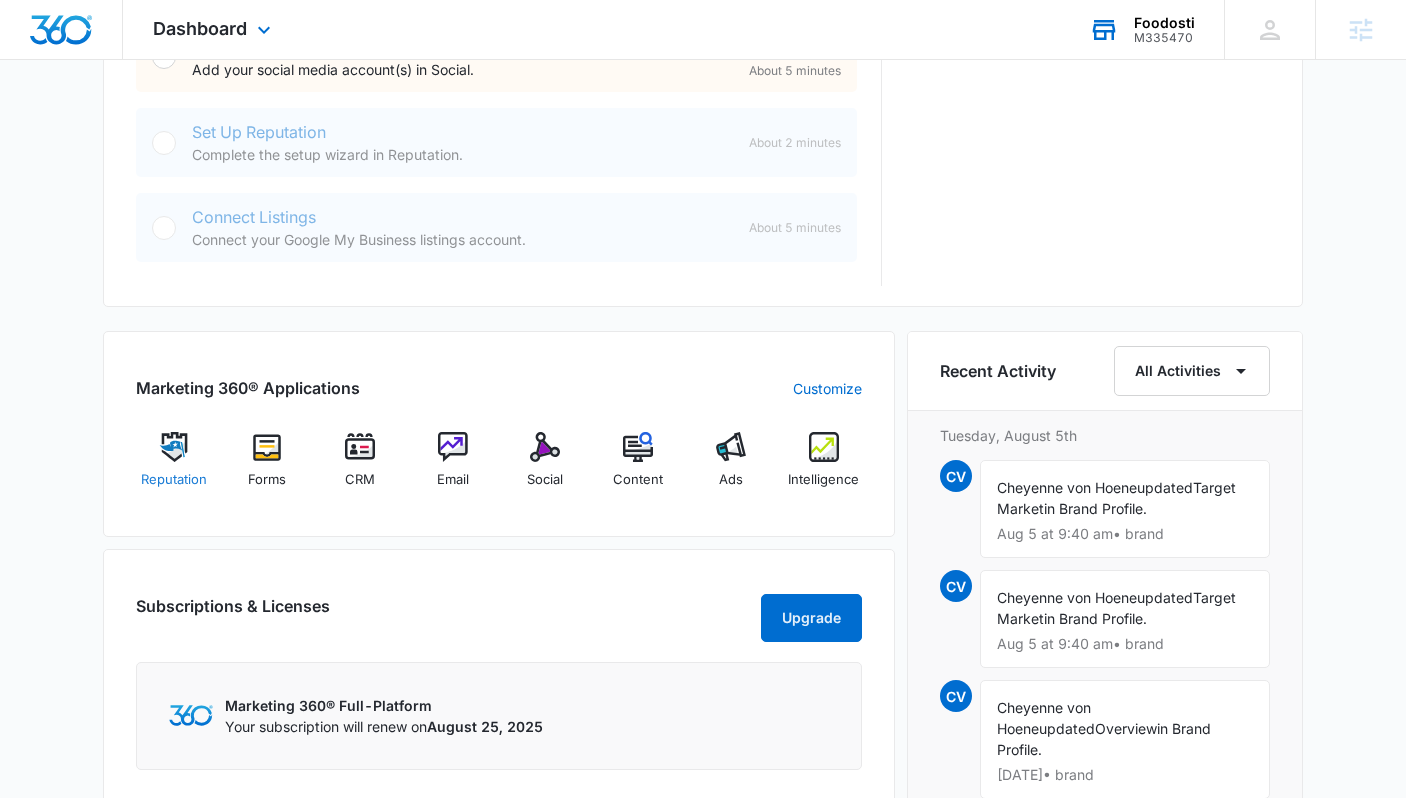 scroll, scrollTop: 0, scrollLeft: 0, axis: both 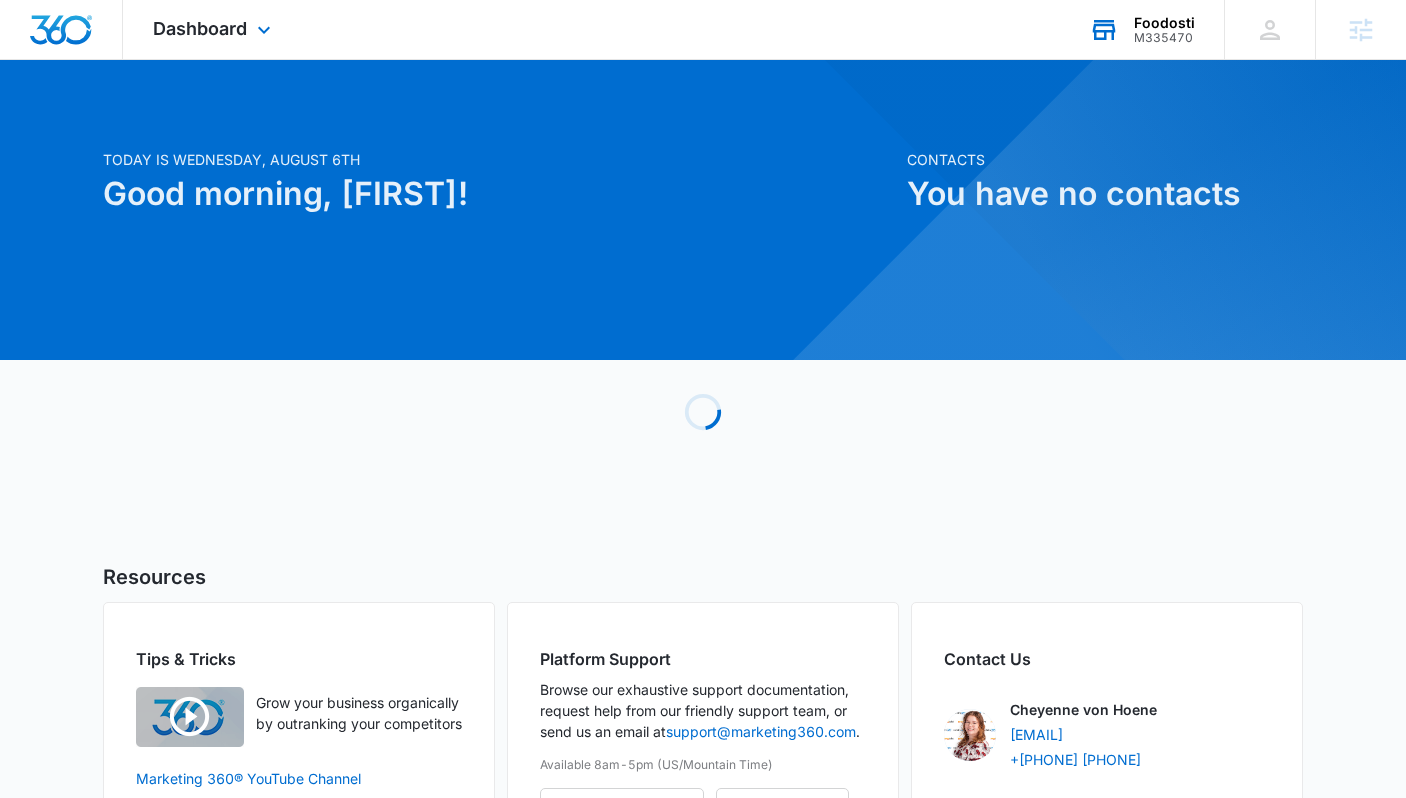 click on "Foodosti M335470 Your Accounts View All" at bounding box center [1141, 29] 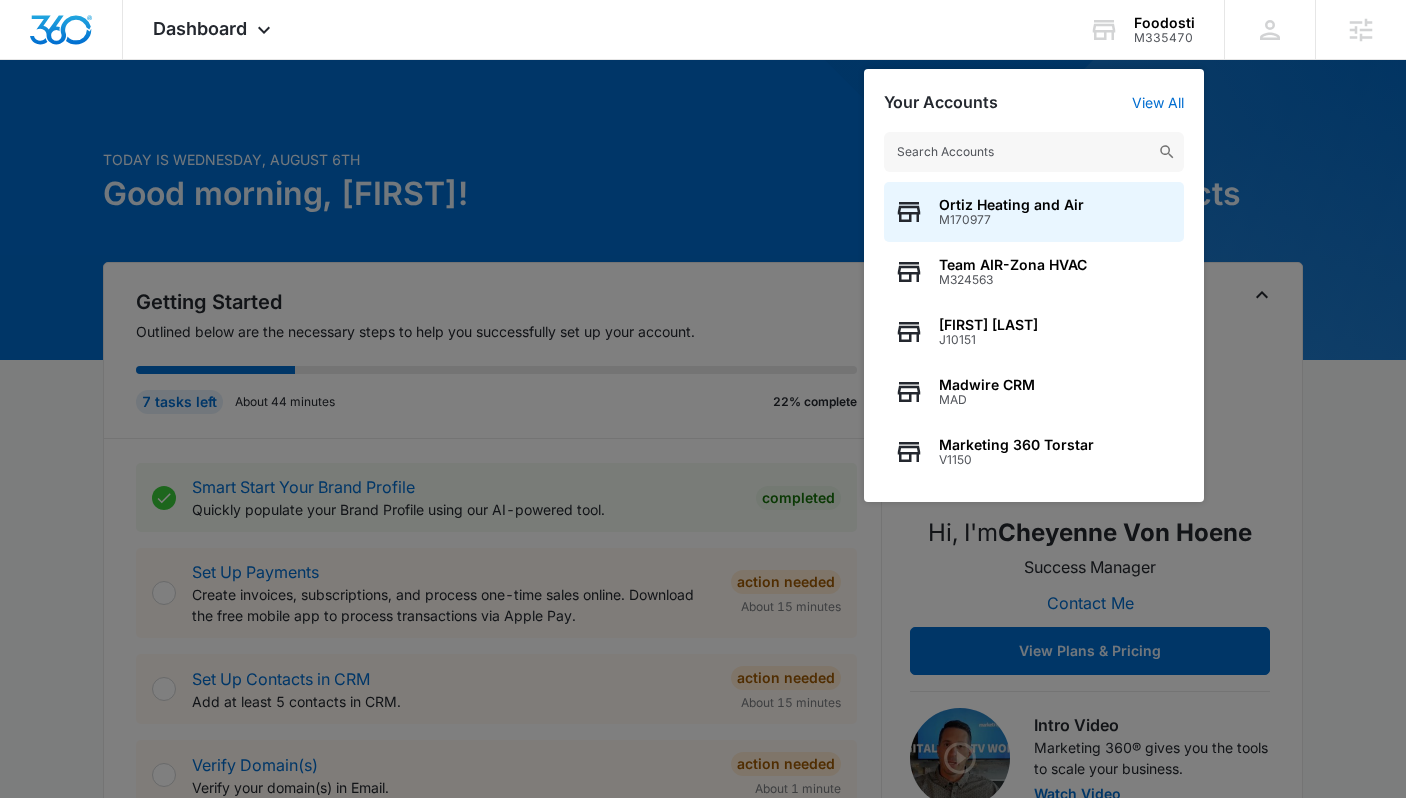 click at bounding box center [703, 399] 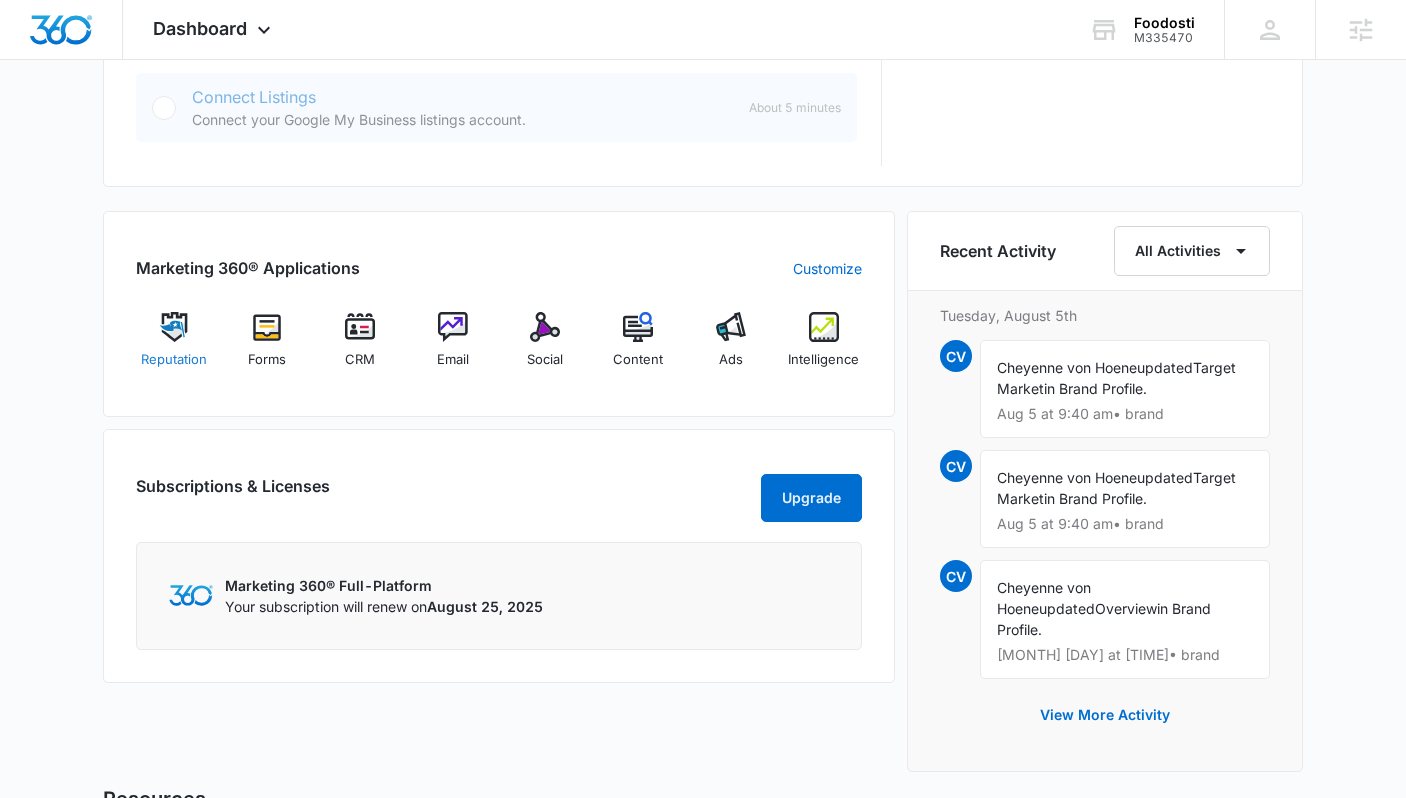scroll, scrollTop: 1100, scrollLeft: 0, axis: vertical 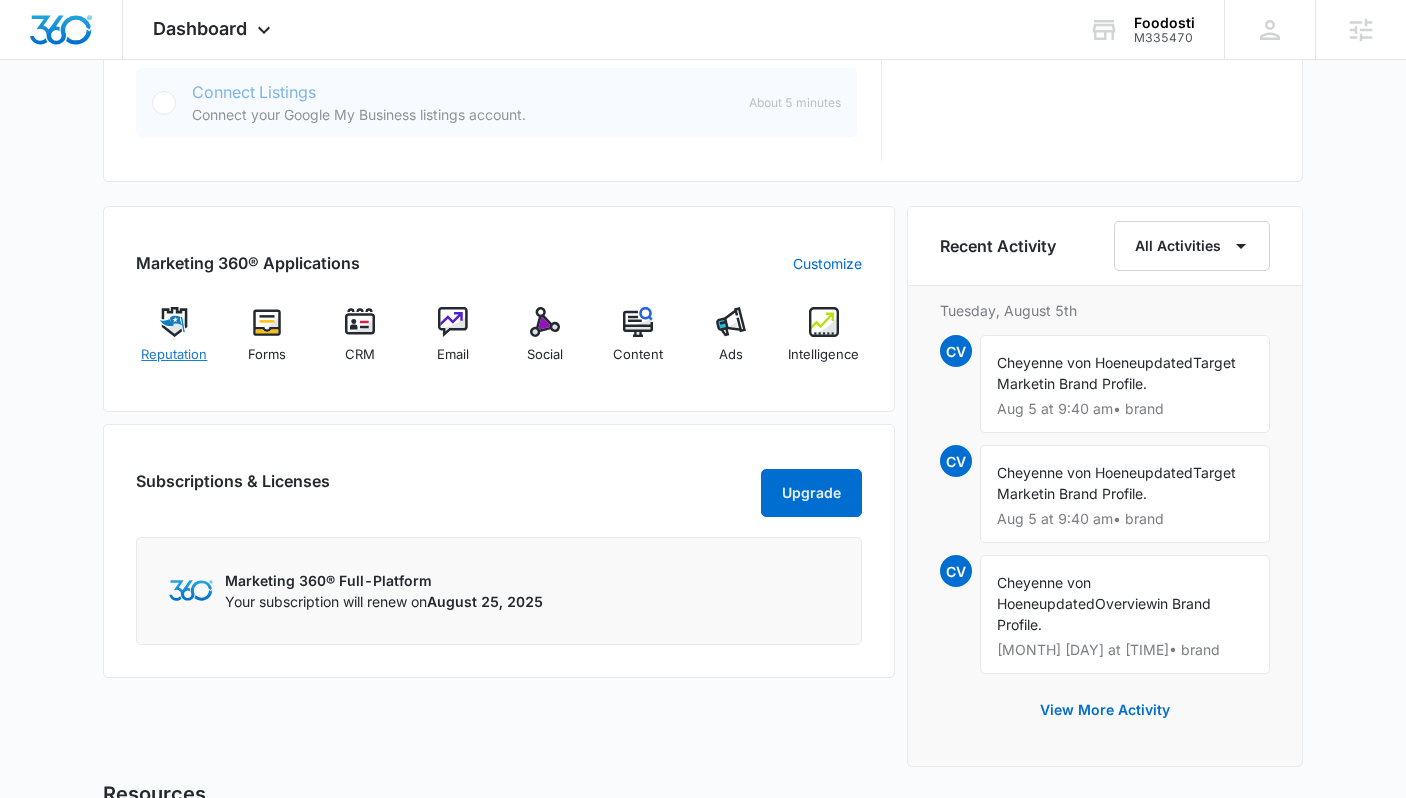 click on "Reputation" at bounding box center [174, 343] 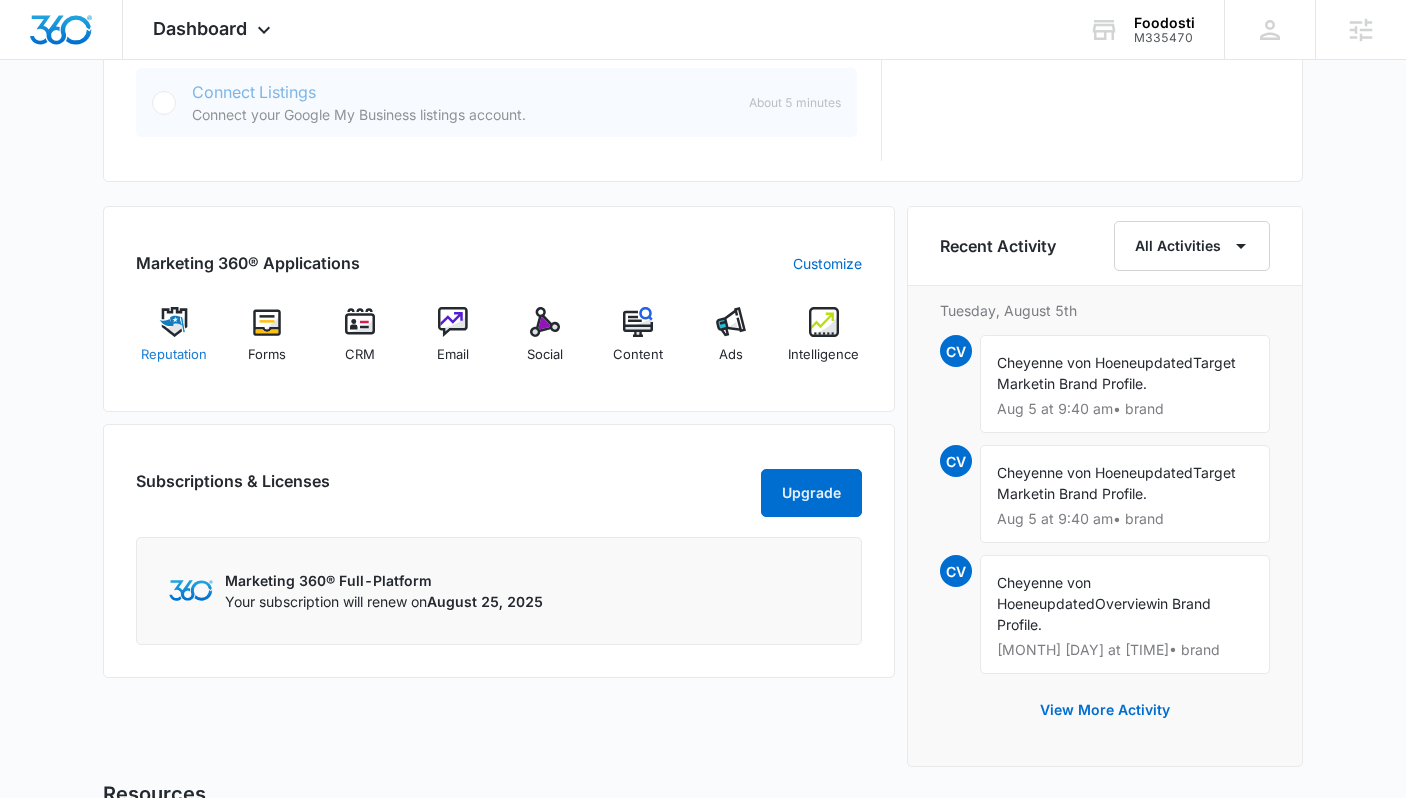 scroll, scrollTop: 0, scrollLeft: 0, axis: both 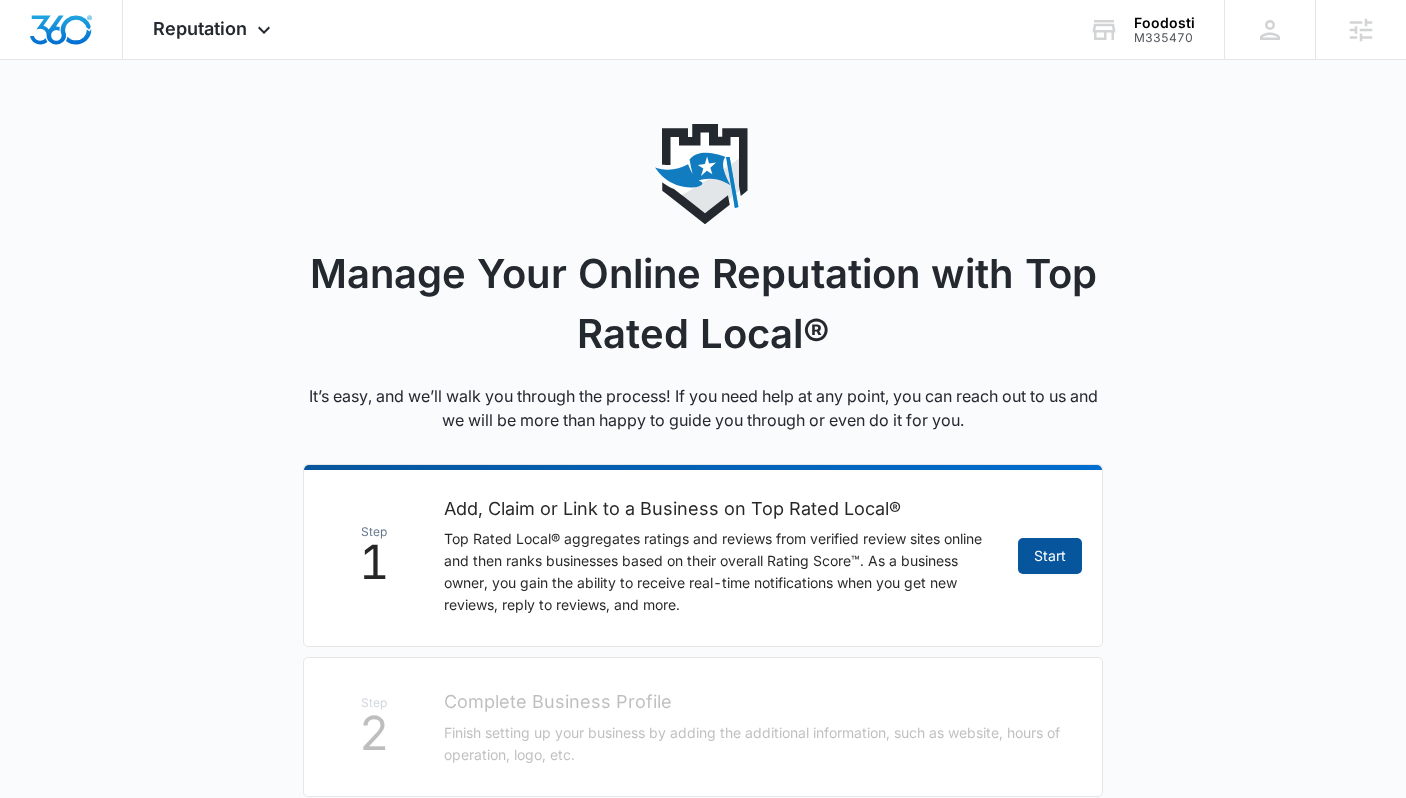 click on "Start" at bounding box center [1050, 556] 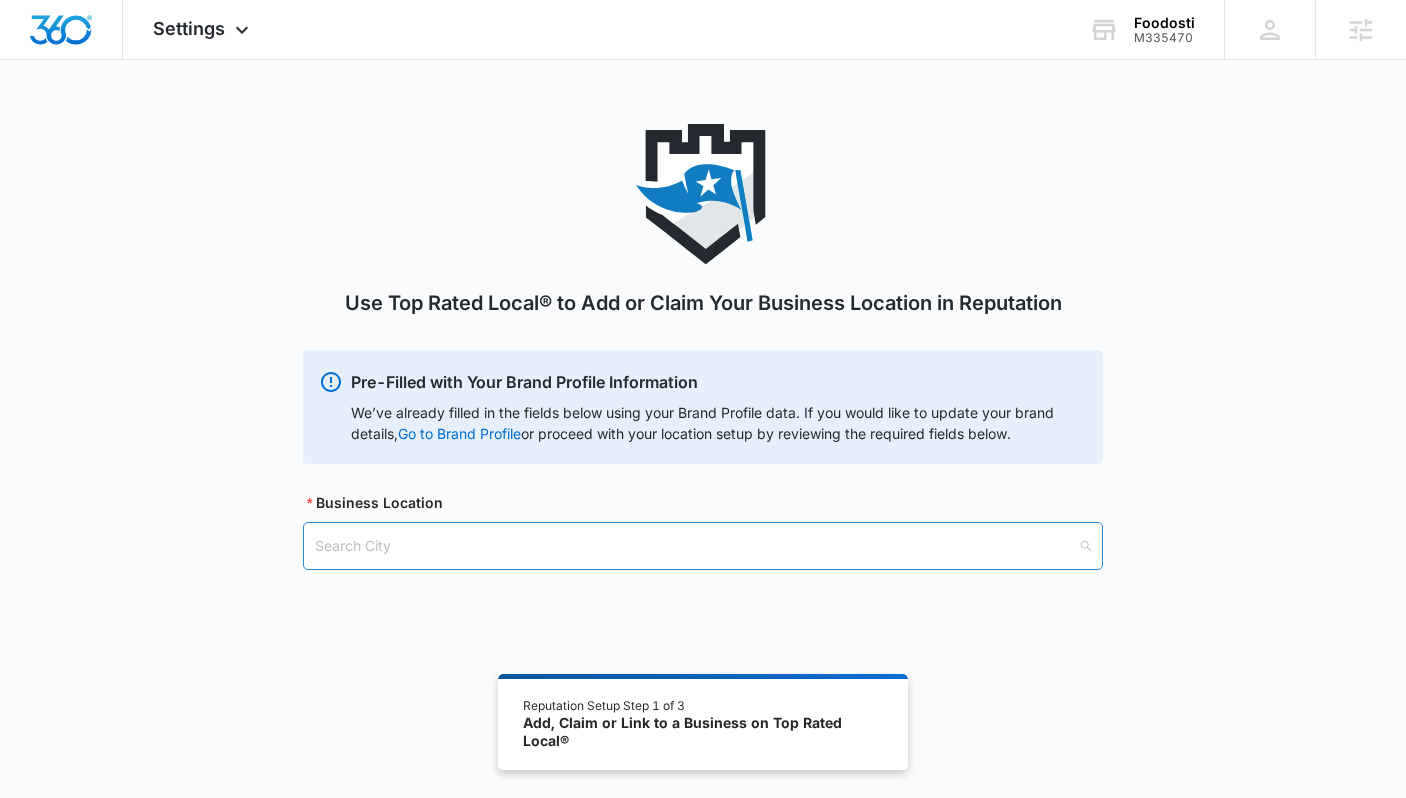 click at bounding box center (696, 546) 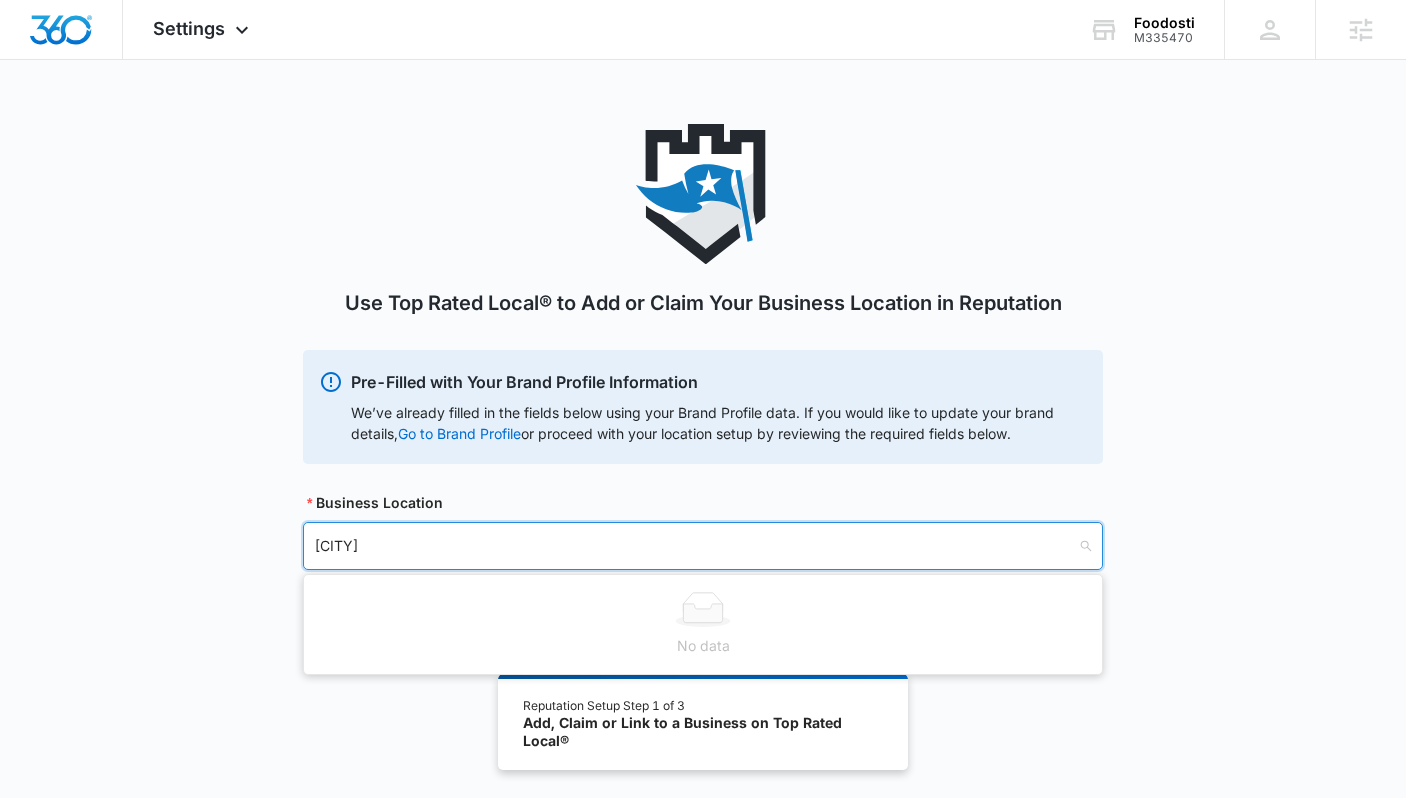 type on "[CITY]" 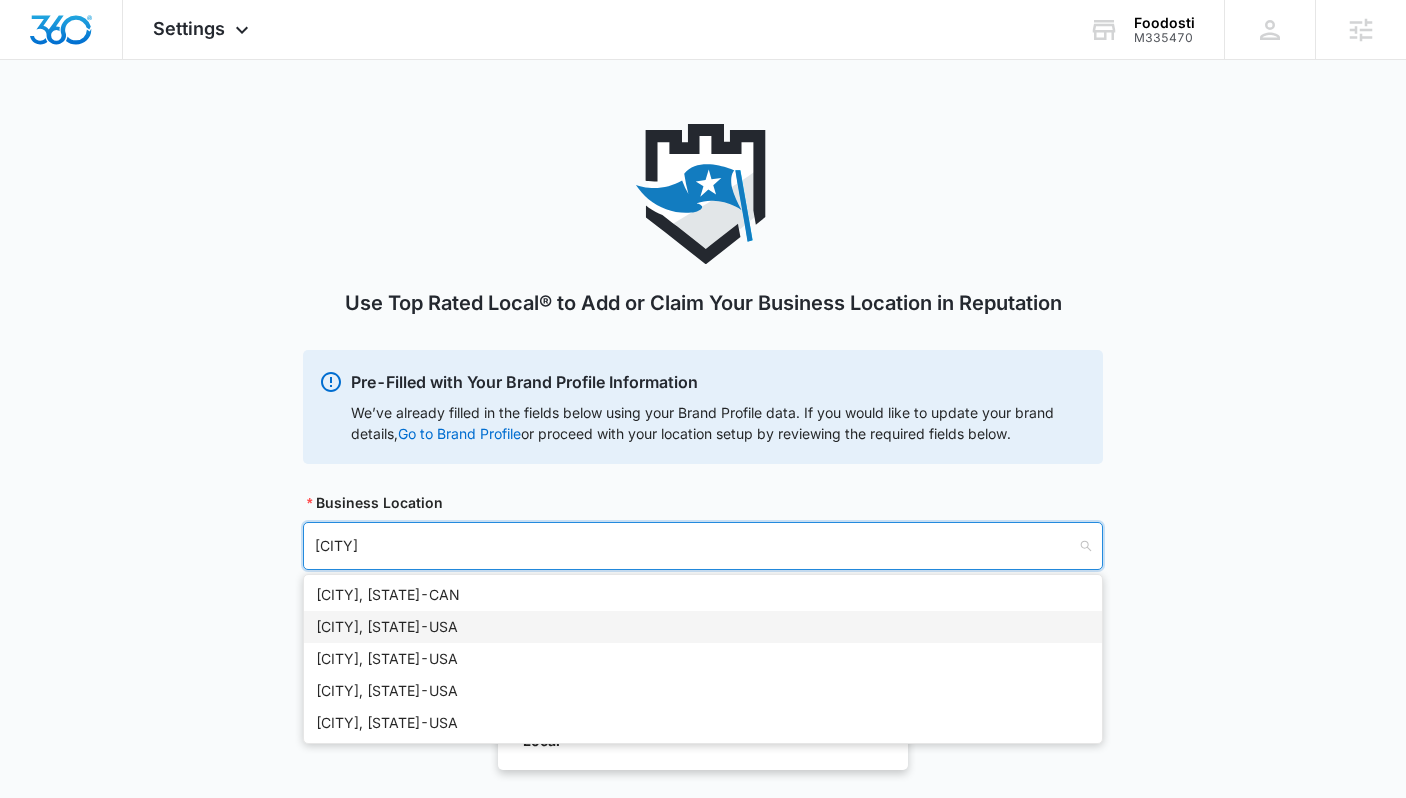 click on "[CITY], [STATE] - USA" at bounding box center [703, 627] 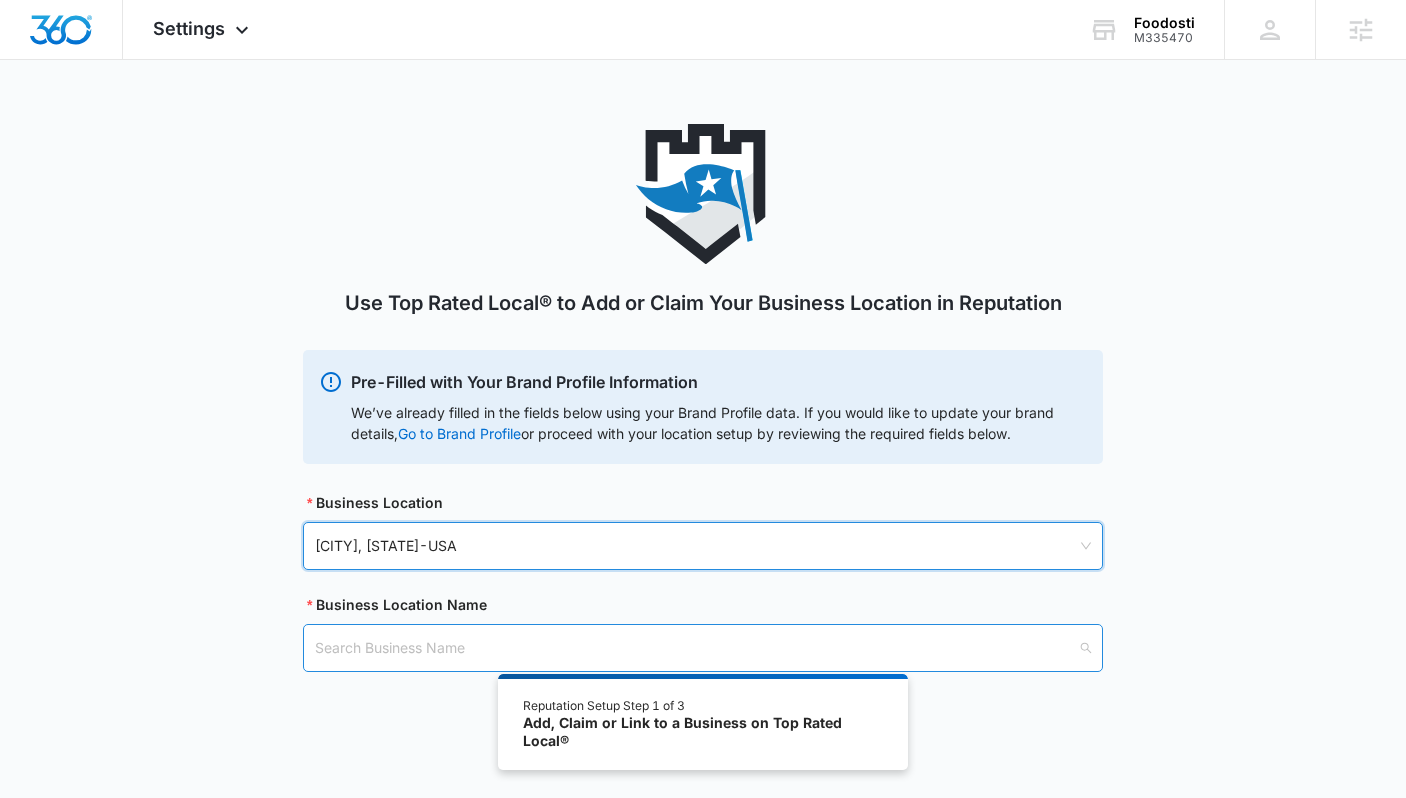 click at bounding box center (696, 648) 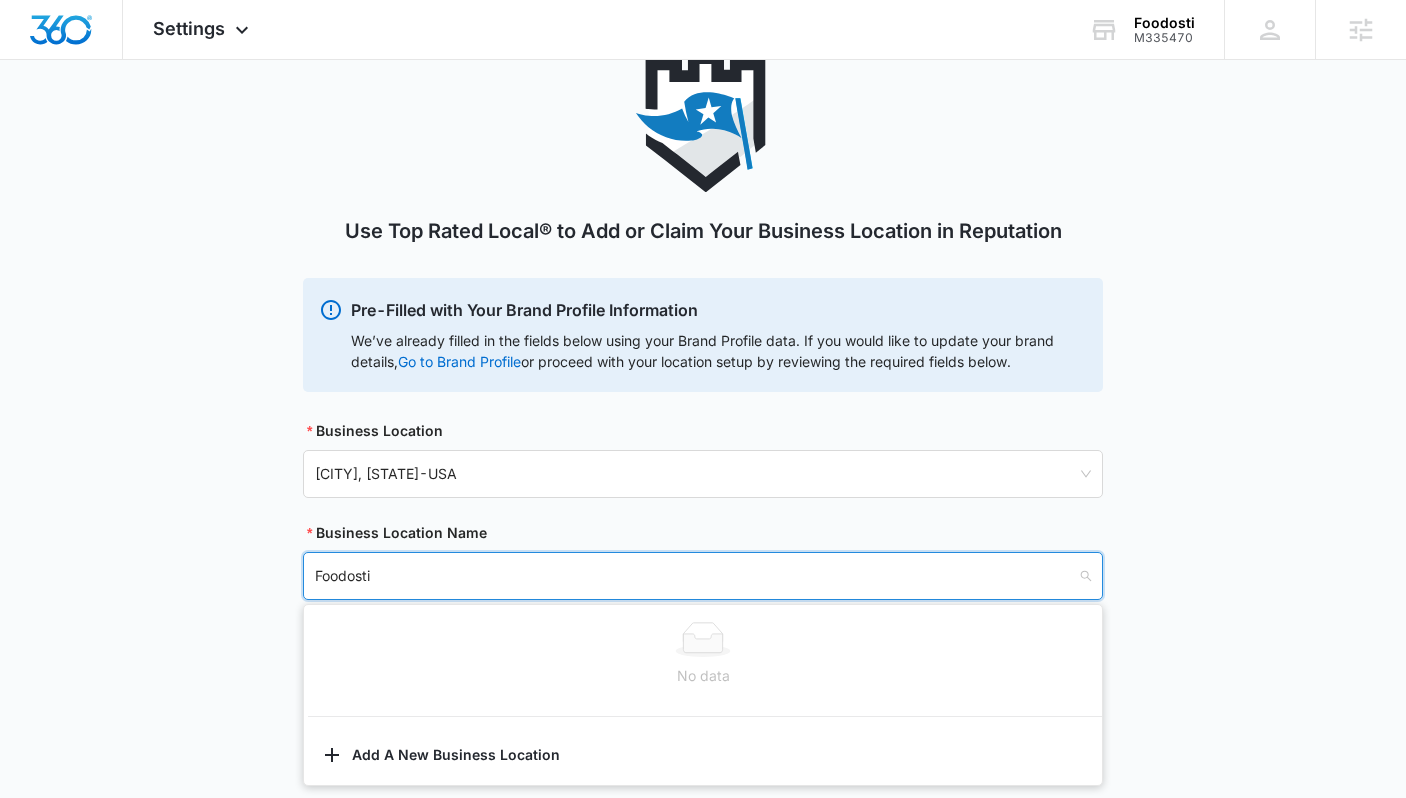 scroll, scrollTop: 110, scrollLeft: 0, axis: vertical 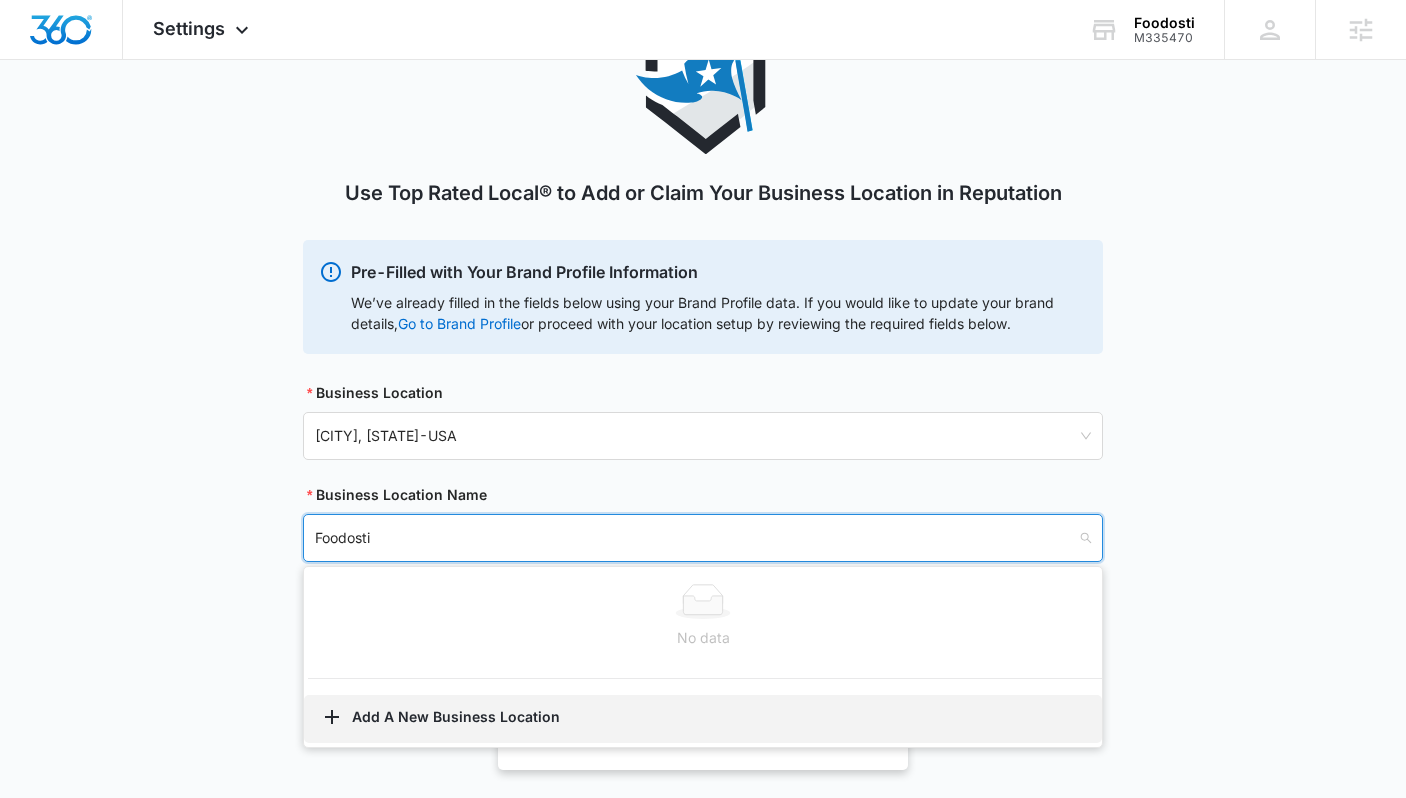 type on "Foodosti" 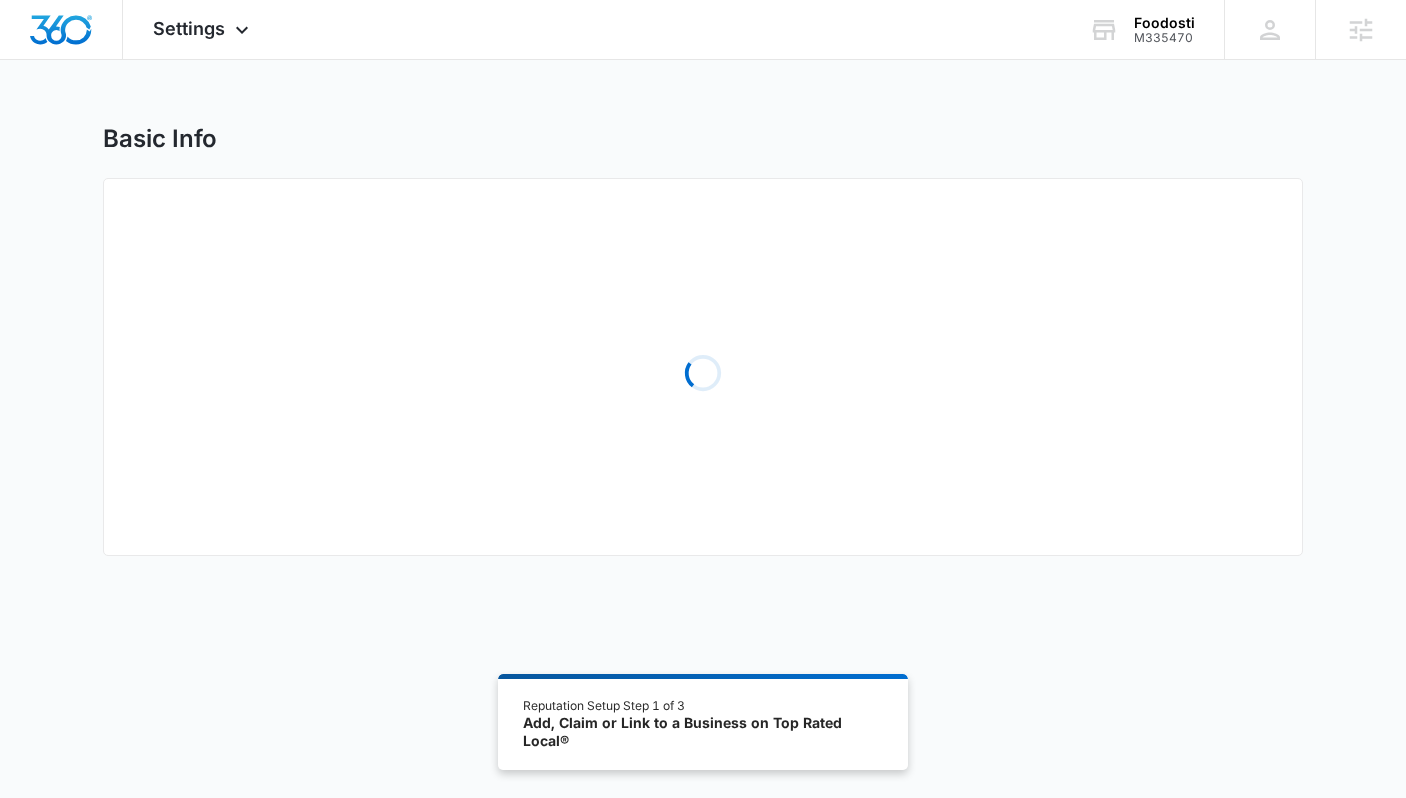 select on "Kentucky" 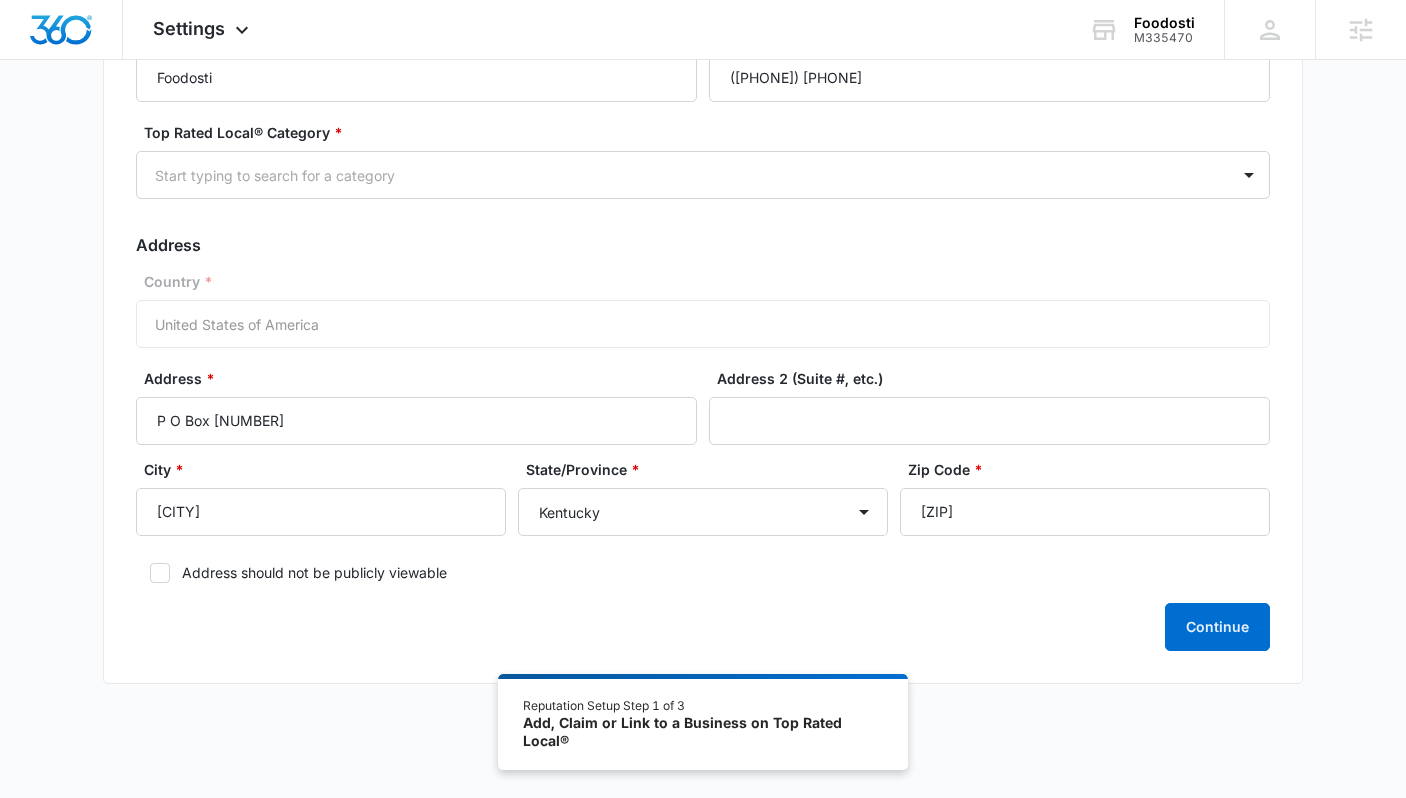 scroll, scrollTop: 197, scrollLeft: 0, axis: vertical 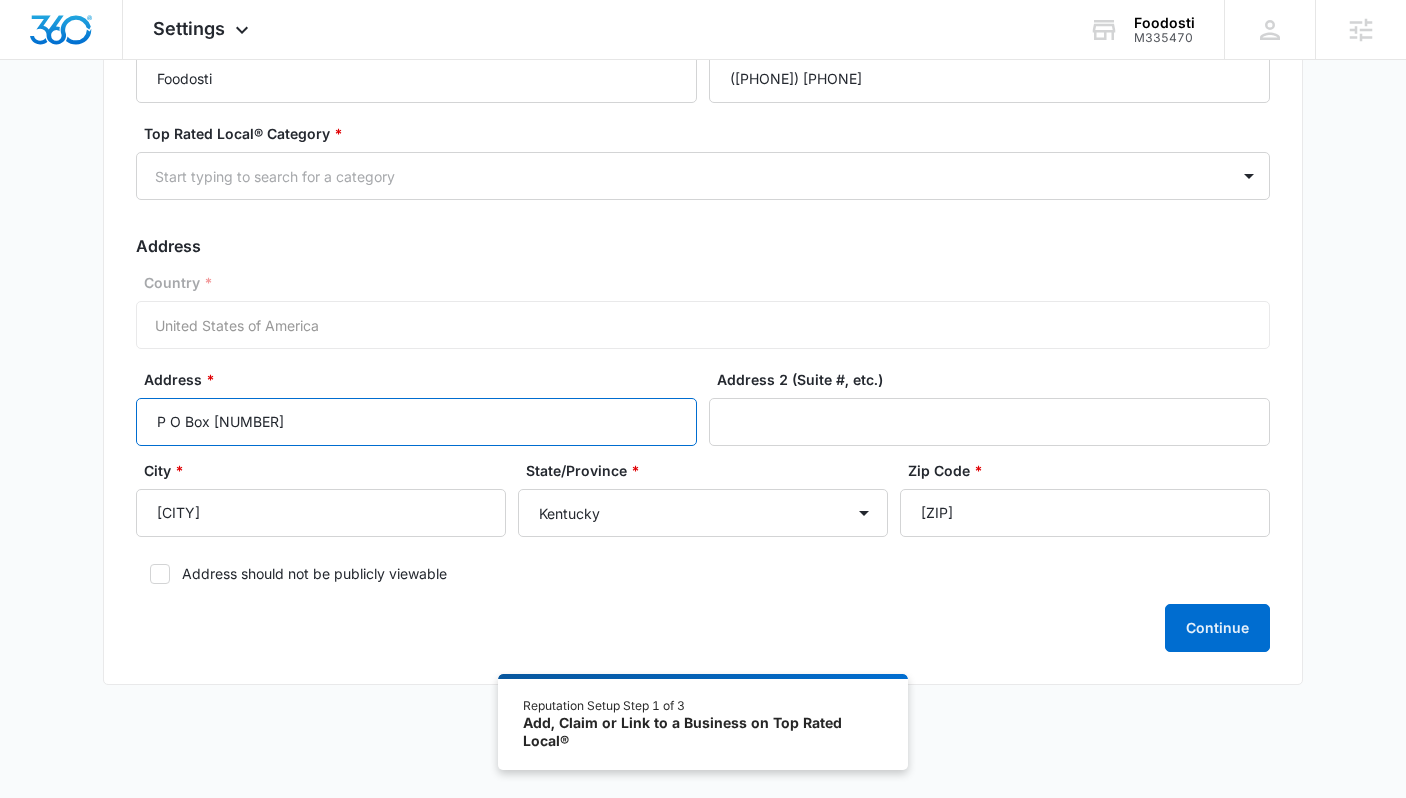 click on "P O Box [NUMBER]" at bounding box center [416, 422] 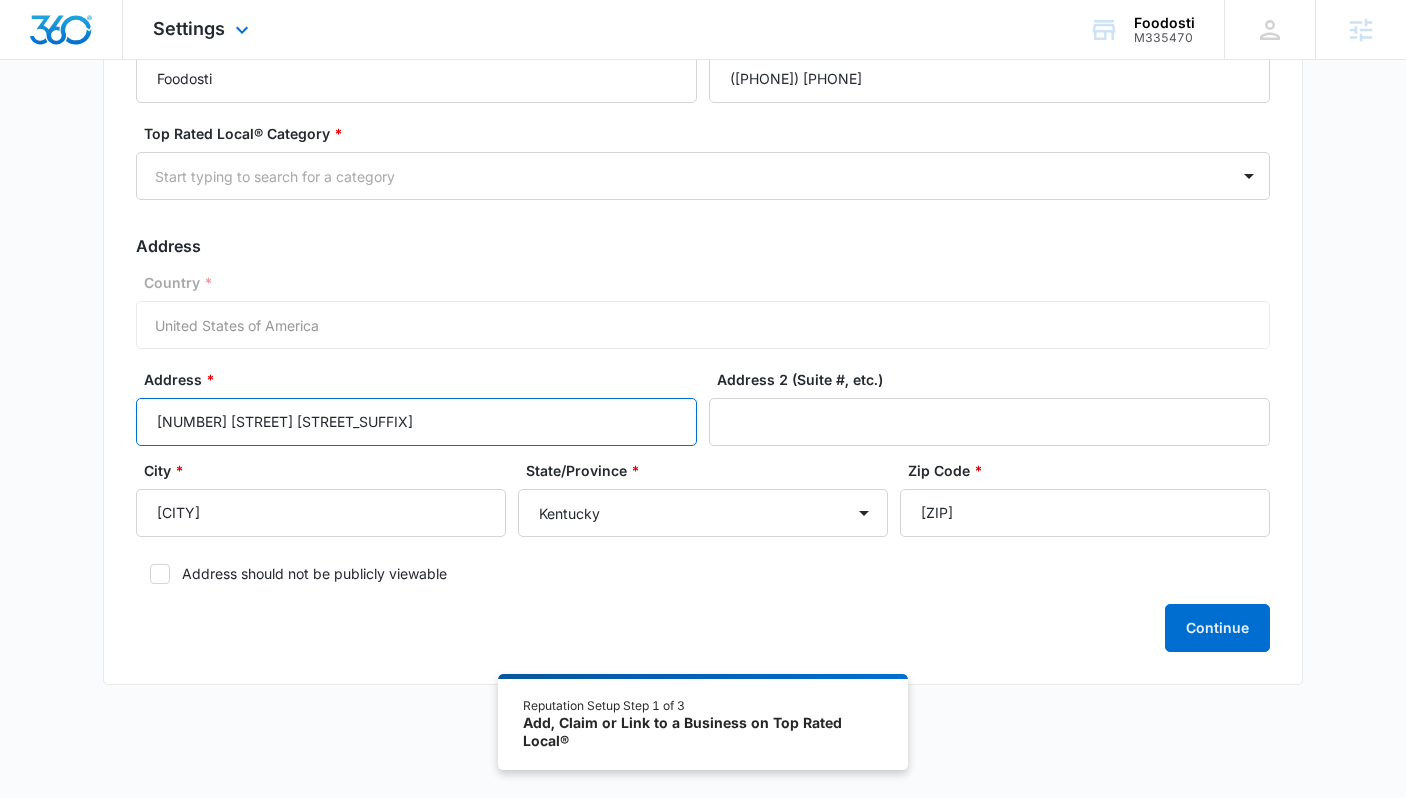 type on "[NUMBER] [STREET] [STREET_SUFFIX]" 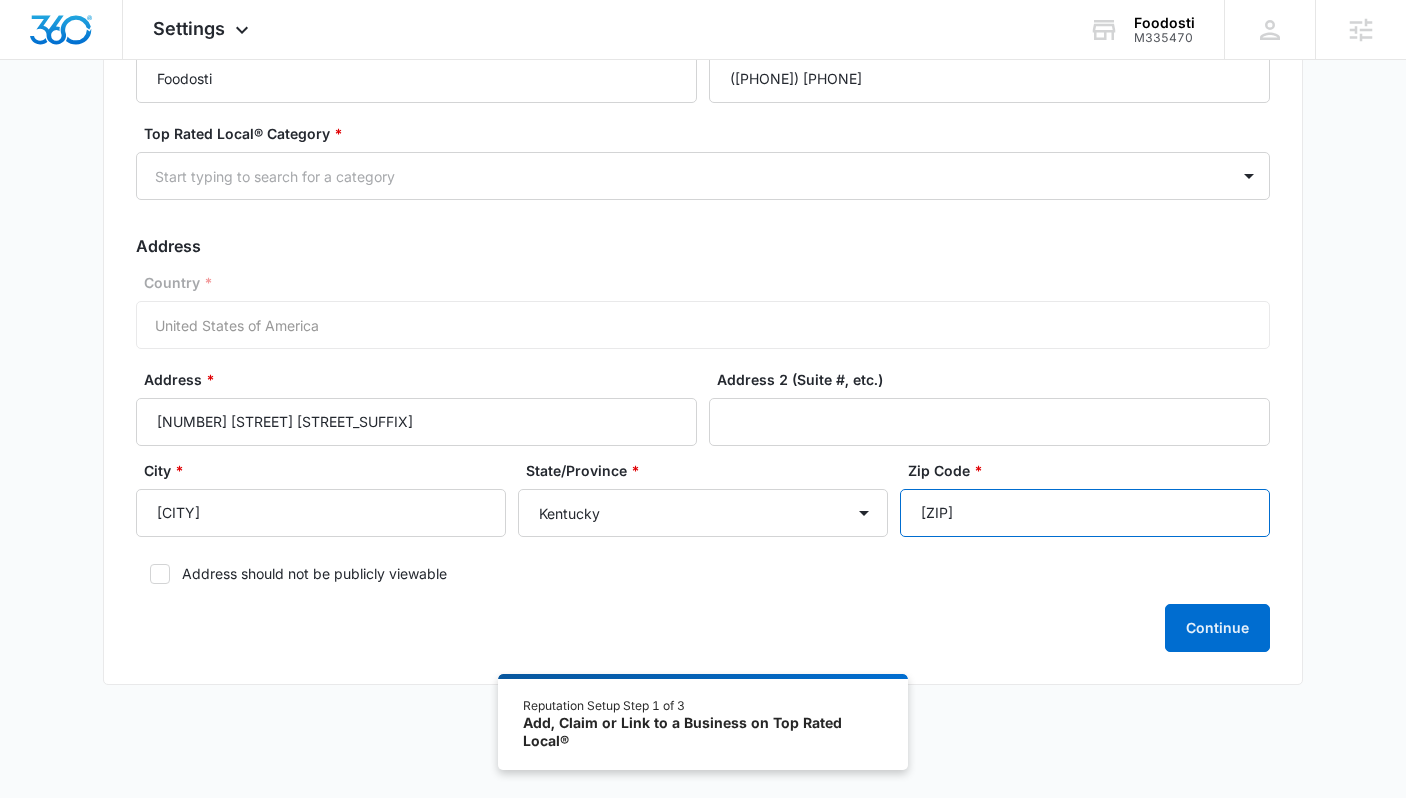 click on "[ZIP]" at bounding box center [1085, 513] 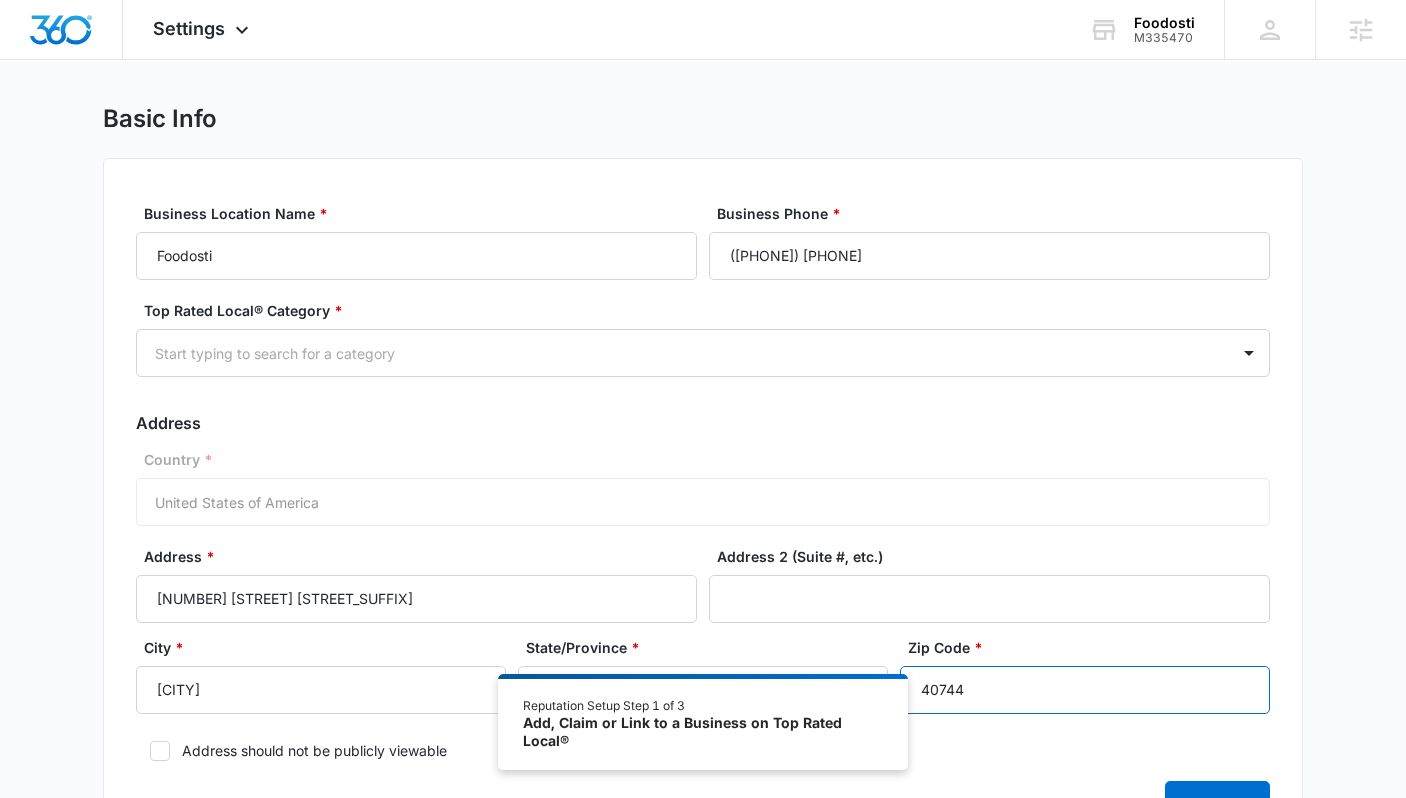 scroll, scrollTop: 0, scrollLeft: 0, axis: both 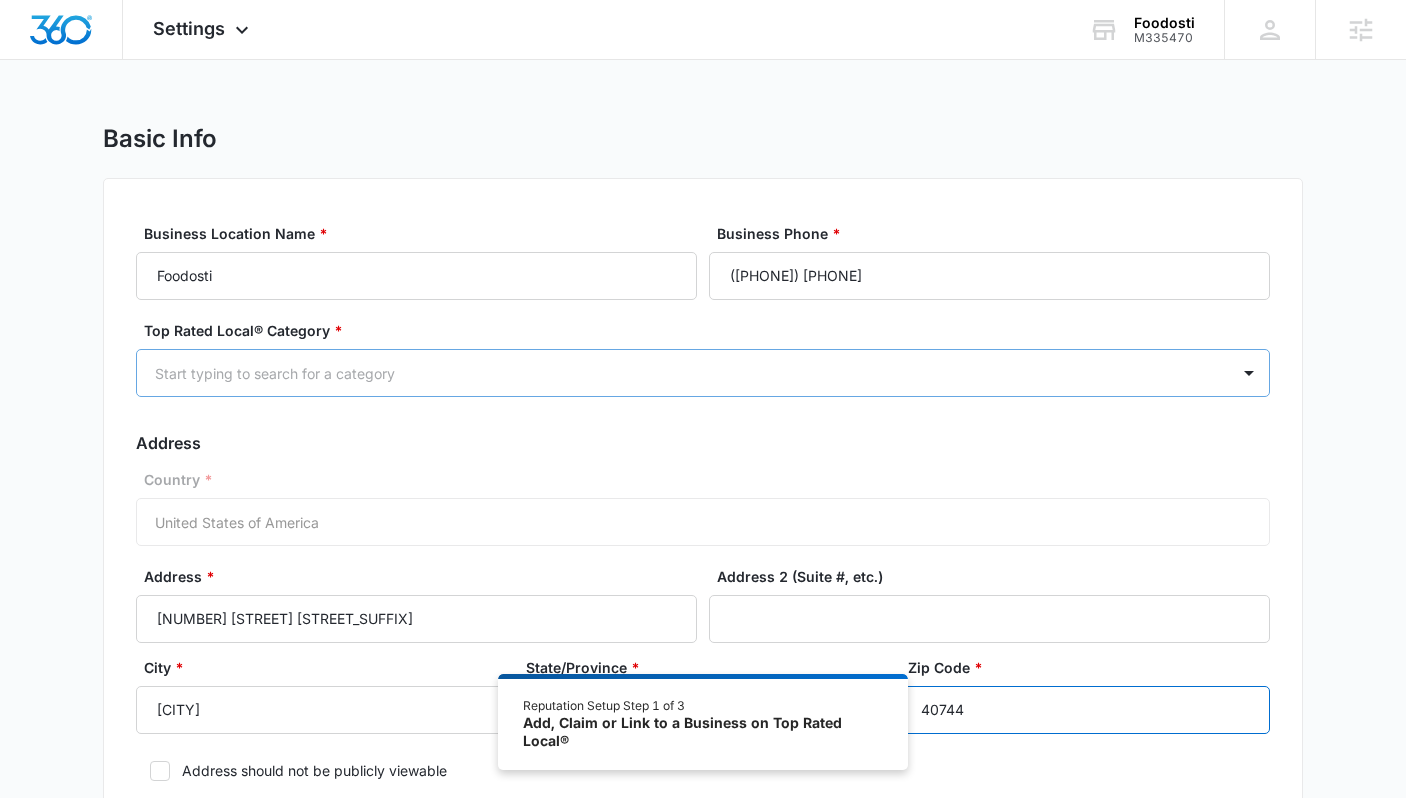 type on "40744" 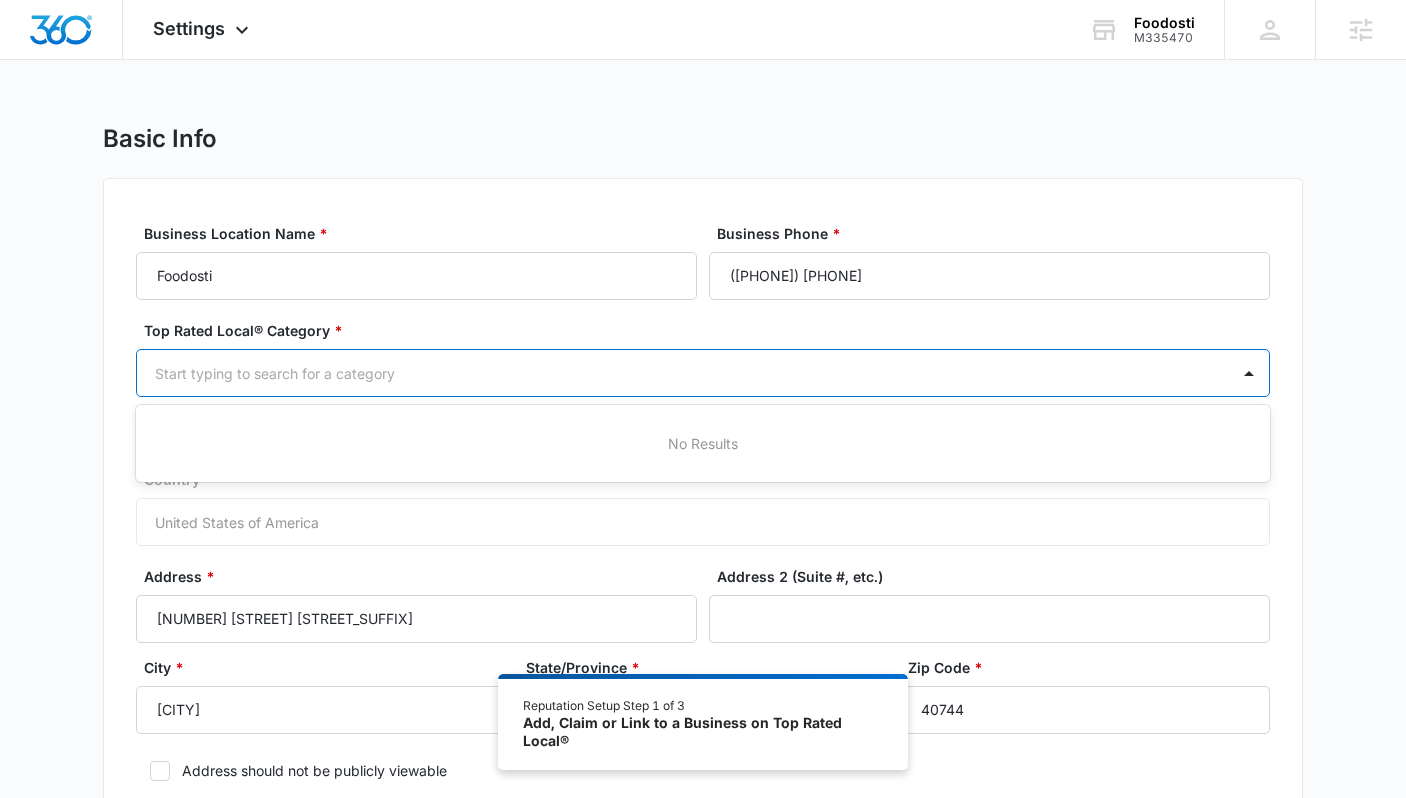 click at bounding box center (679, 373) 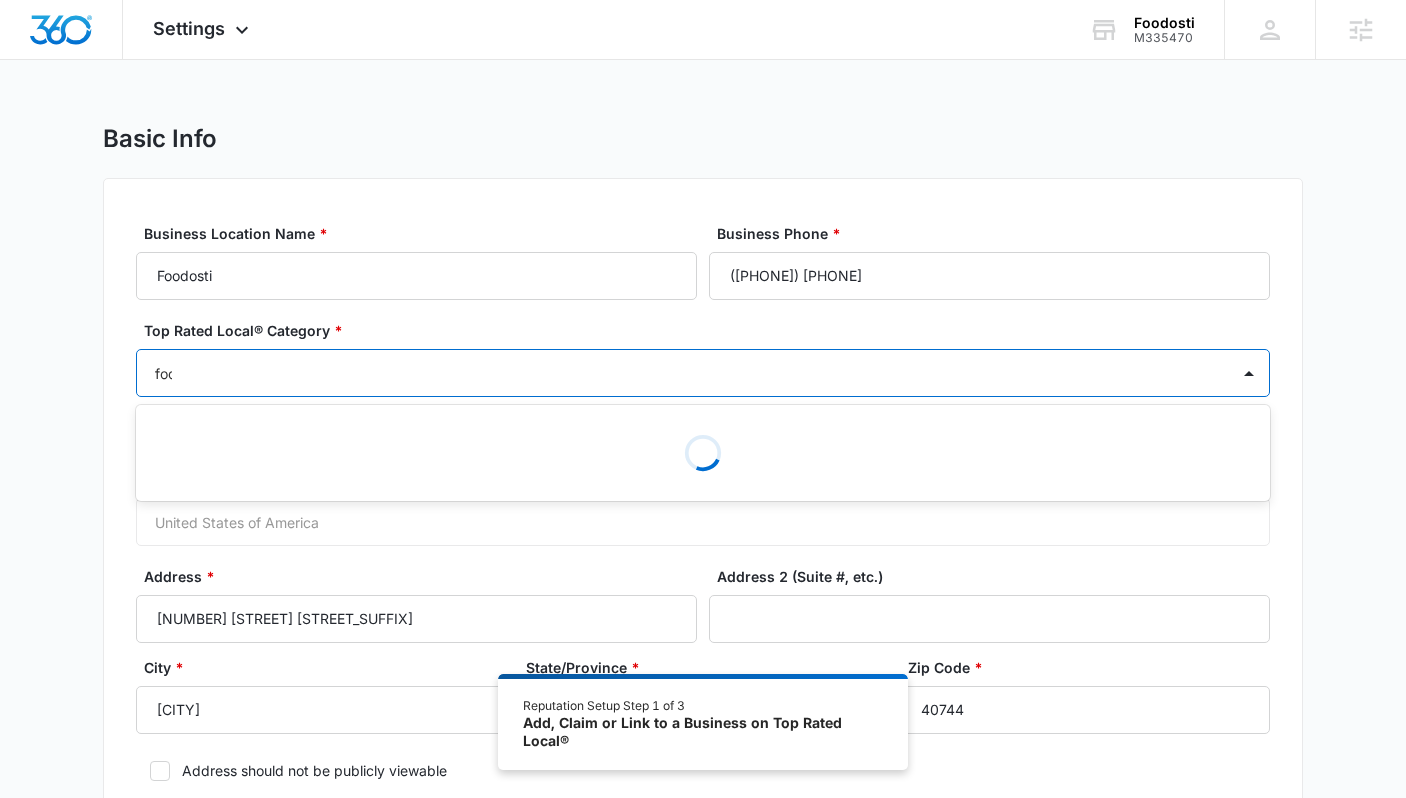 type on "food" 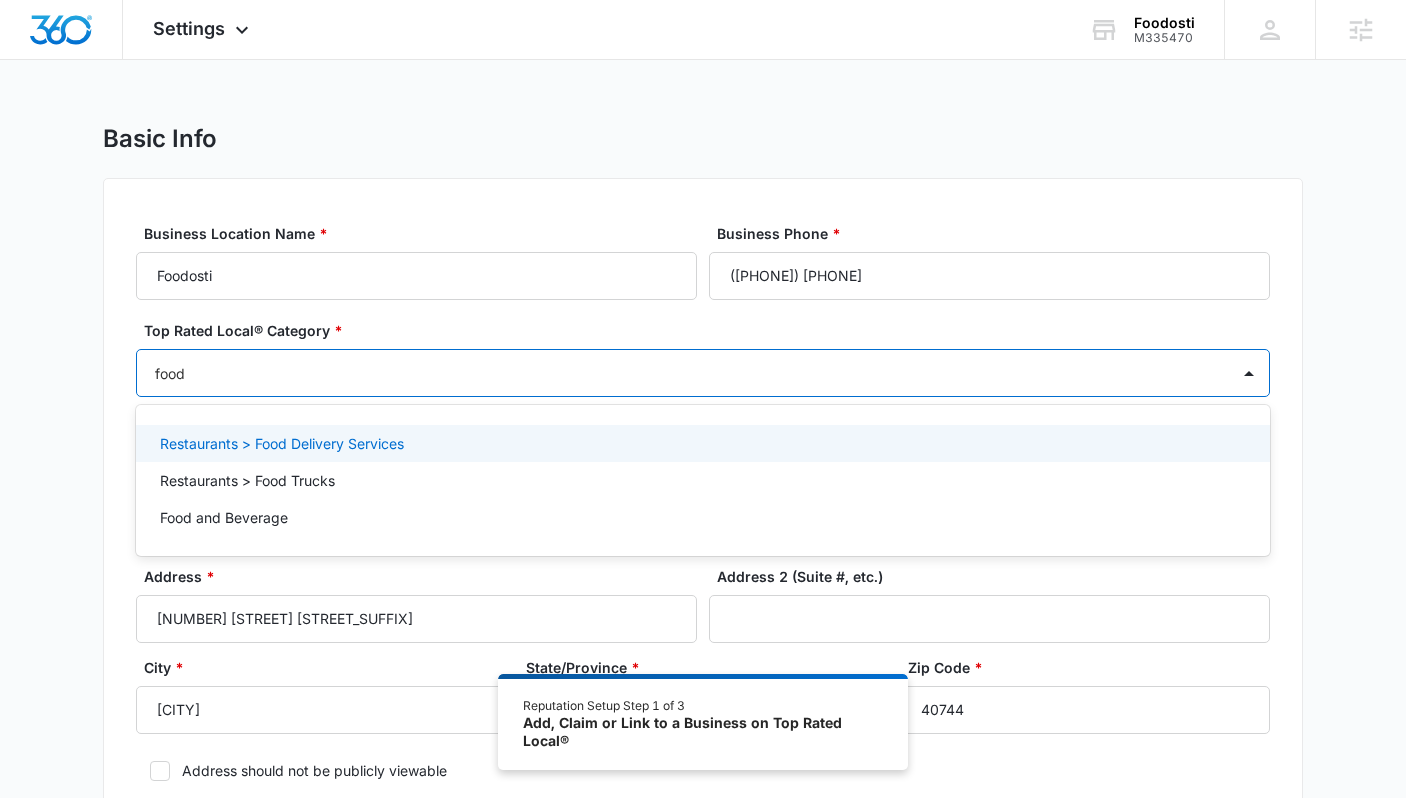 click on "Restaurants > Food Delivery Services" at bounding box center [703, 443] 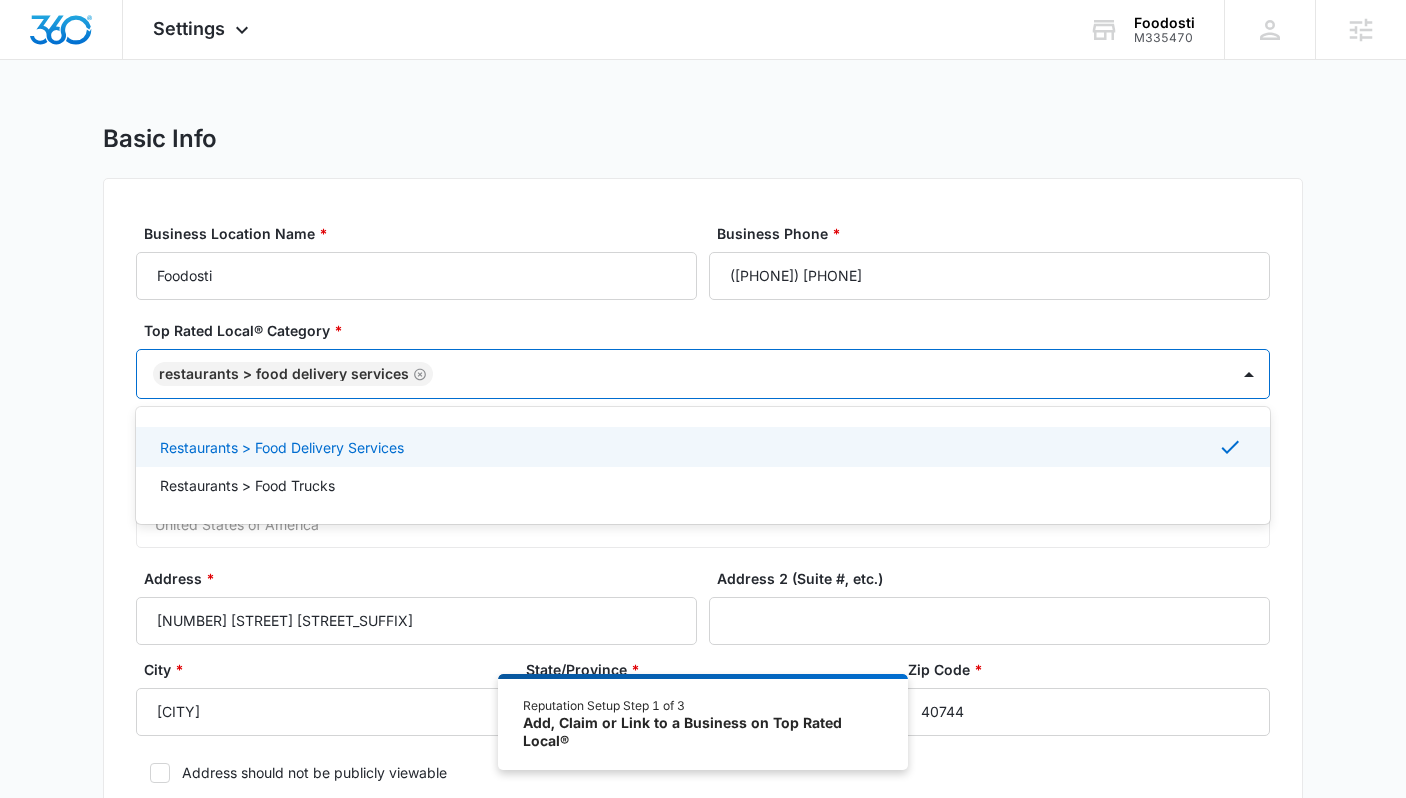 click on "Basic Info Business Location Name * Foodosti Business Phone * ([PHONE]) [PHONE] Top Rated Local® Category * option Restaurants > Food Delivery Services, selected. Restaurants > Food Delivery Services, [NUMBER] of [NUMBER]. [NUMBER] results available. Use Up and Down to choose options, press Enter to select the currently focused option, press Escape to exit the menu, press Tab to select the option and exit the menu. Restaurants > Food Delivery Services Restaurants > Food Delivery Services Restaurants > Food Trucks Address Country * United States of America Address * [NUMBER] [STREET] [STREET_SUFFIX] Address 2 (Suite #, etc.) City * [CITY] State/Province * Alabama Alaska Arizona Arkansas California Colorado Connecticut Delaware District of Columbia Florida Georgia Hawaii Idaho Illinois Indiana Iowa Kansas Kentucky Louisiana Maine Maryland Massachusetts Michigan Minnesota Mississippi Missouri Montana Nebraska Nevada New Hampshire New Jersey New Mexico New York North Carolina North Dakota Ohio Oklahoma Oregon Pennsylvania Rhode Island South Carolina *" at bounding box center [703, 516] 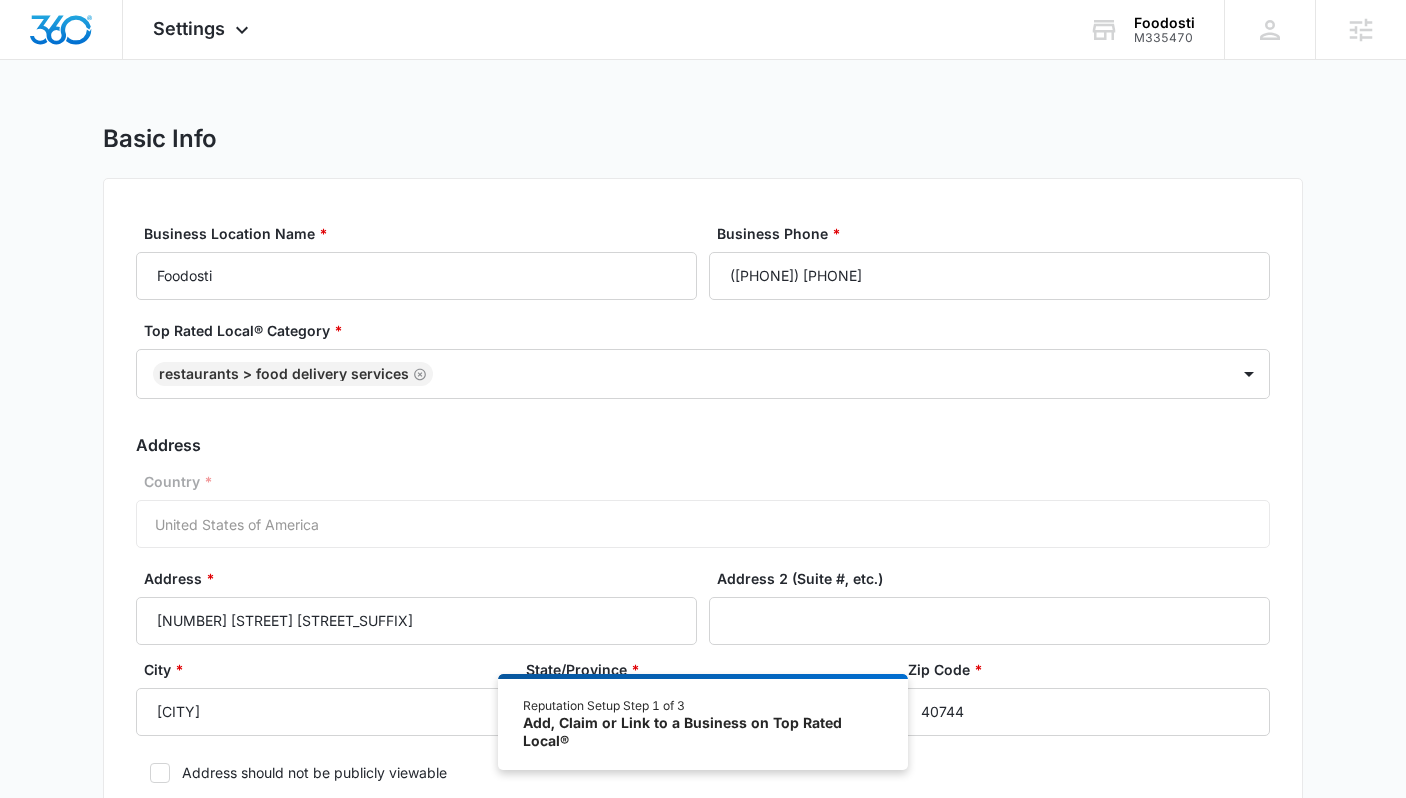 scroll, scrollTop: 213, scrollLeft: 0, axis: vertical 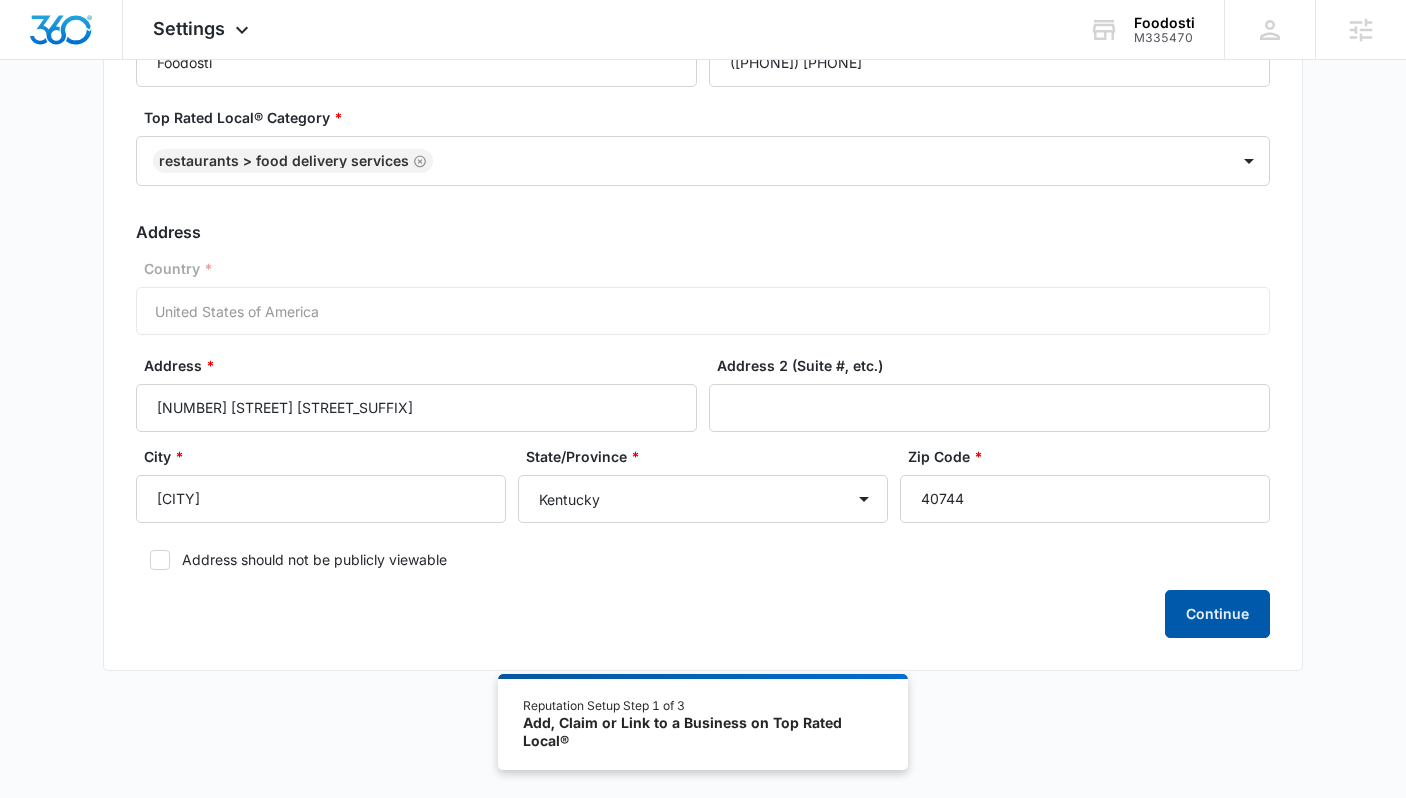click on "Continue" at bounding box center (1217, 614) 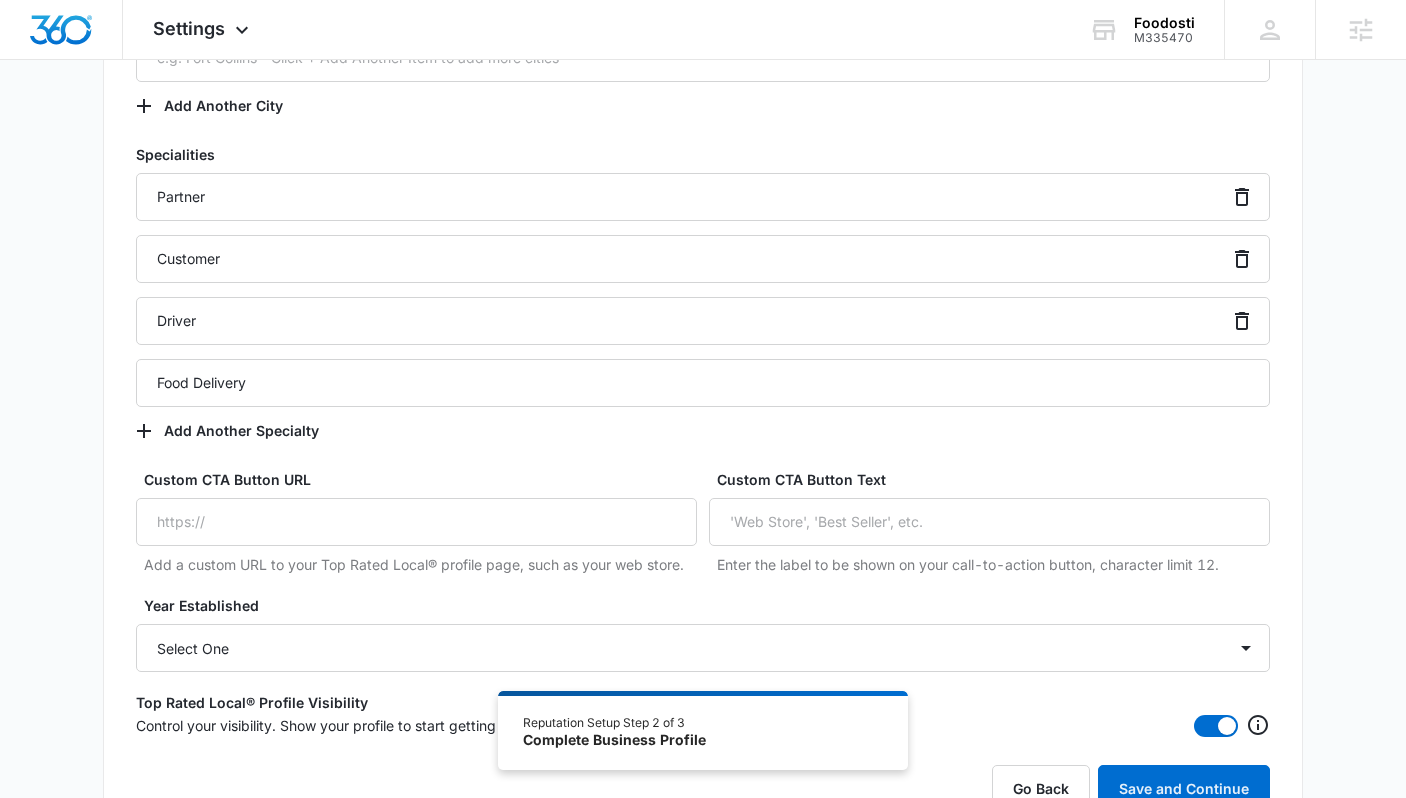 scroll, scrollTop: 1520, scrollLeft: 0, axis: vertical 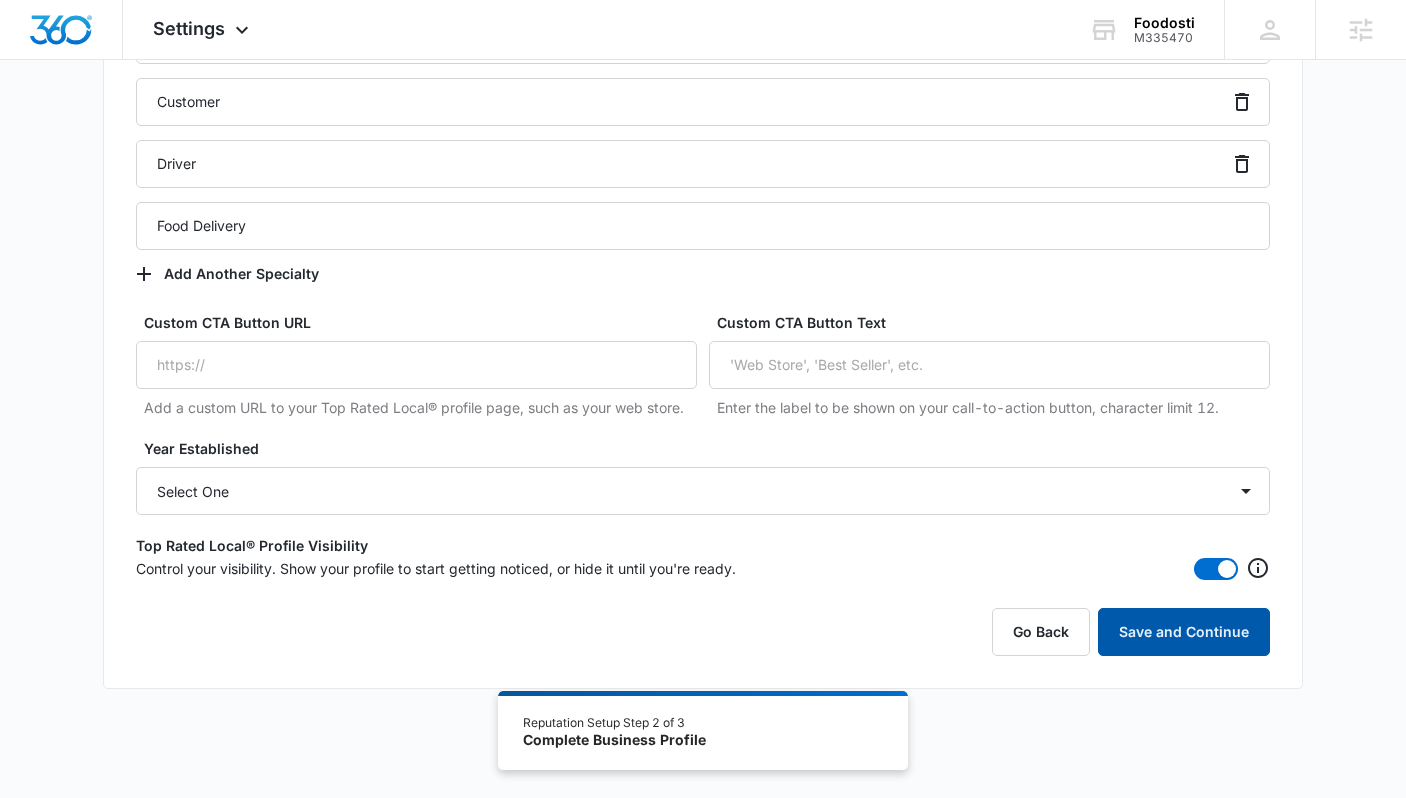 click on "Save and Continue" at bounding box center (1184, 632) 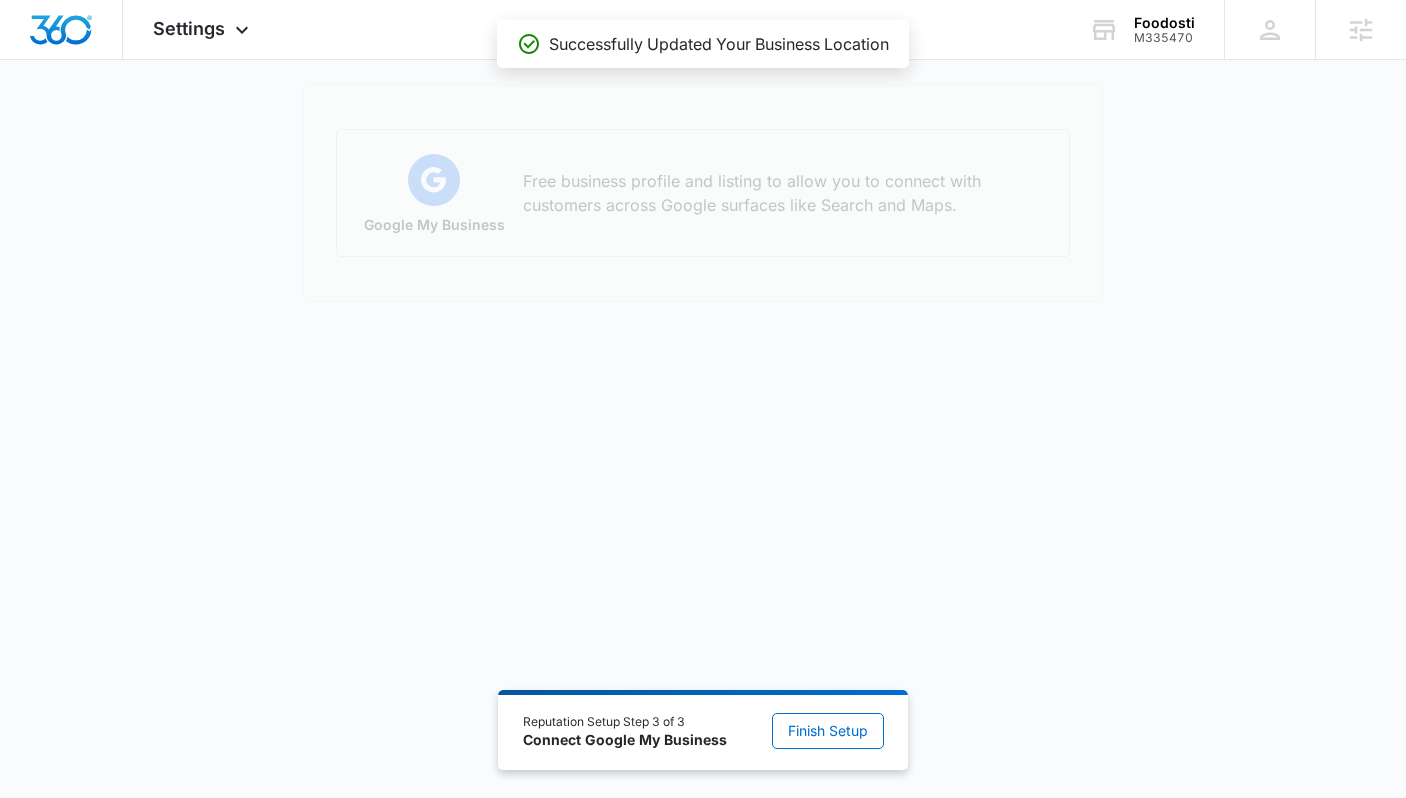 scroll, scrollTop: 0, scrollLeft: 0, axis: both 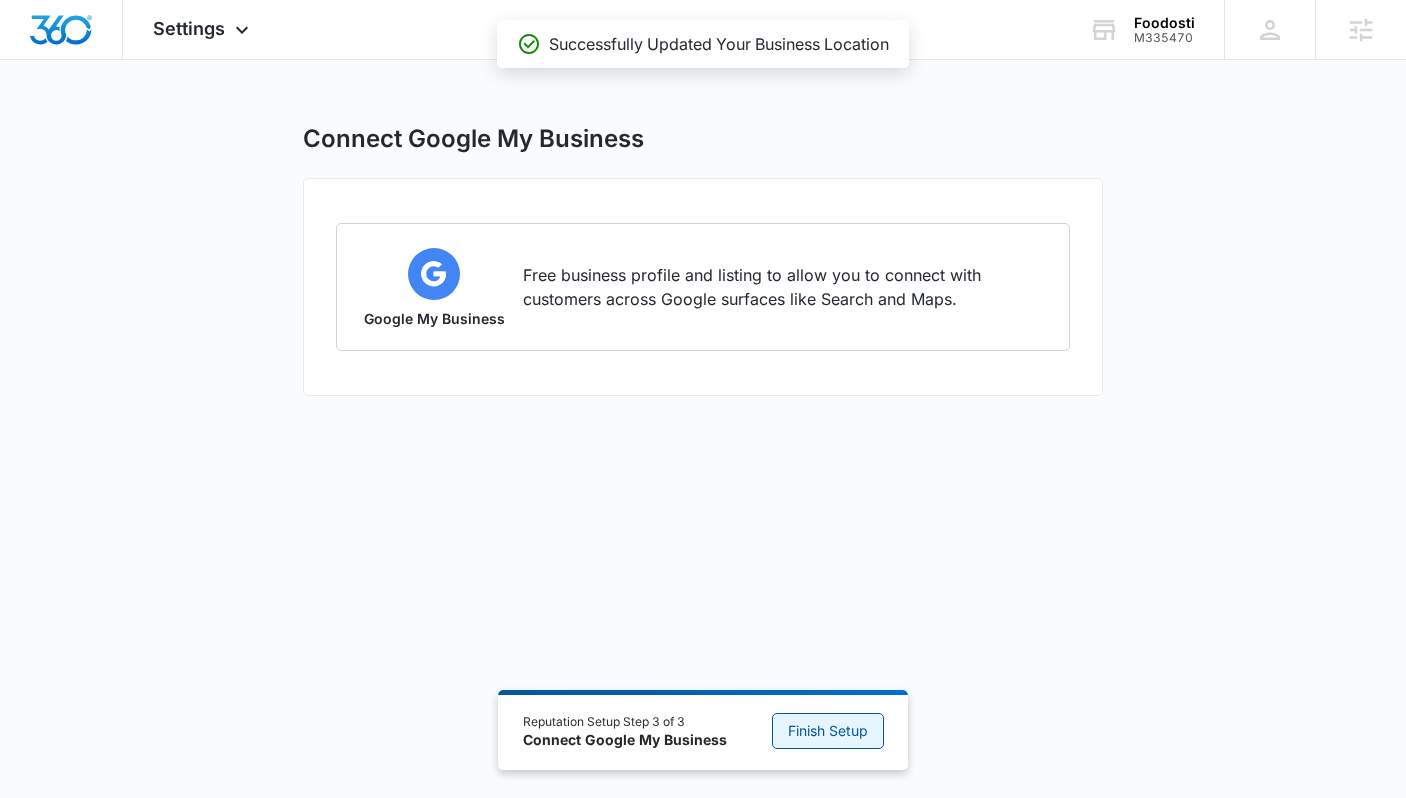 click on "Finish Setup" at bounding box center (828, 731) 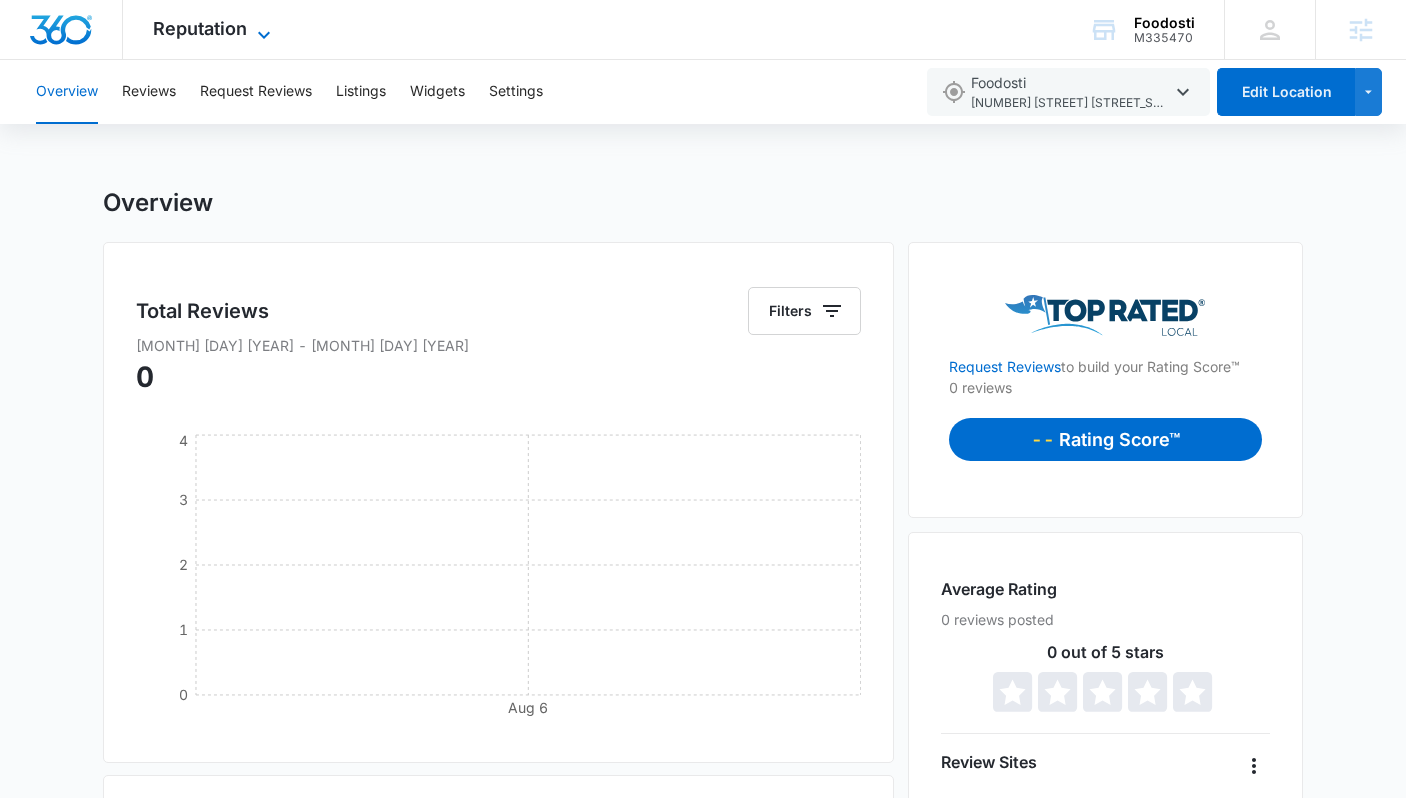 click on "Reputation" at bounding box center (200, 28) 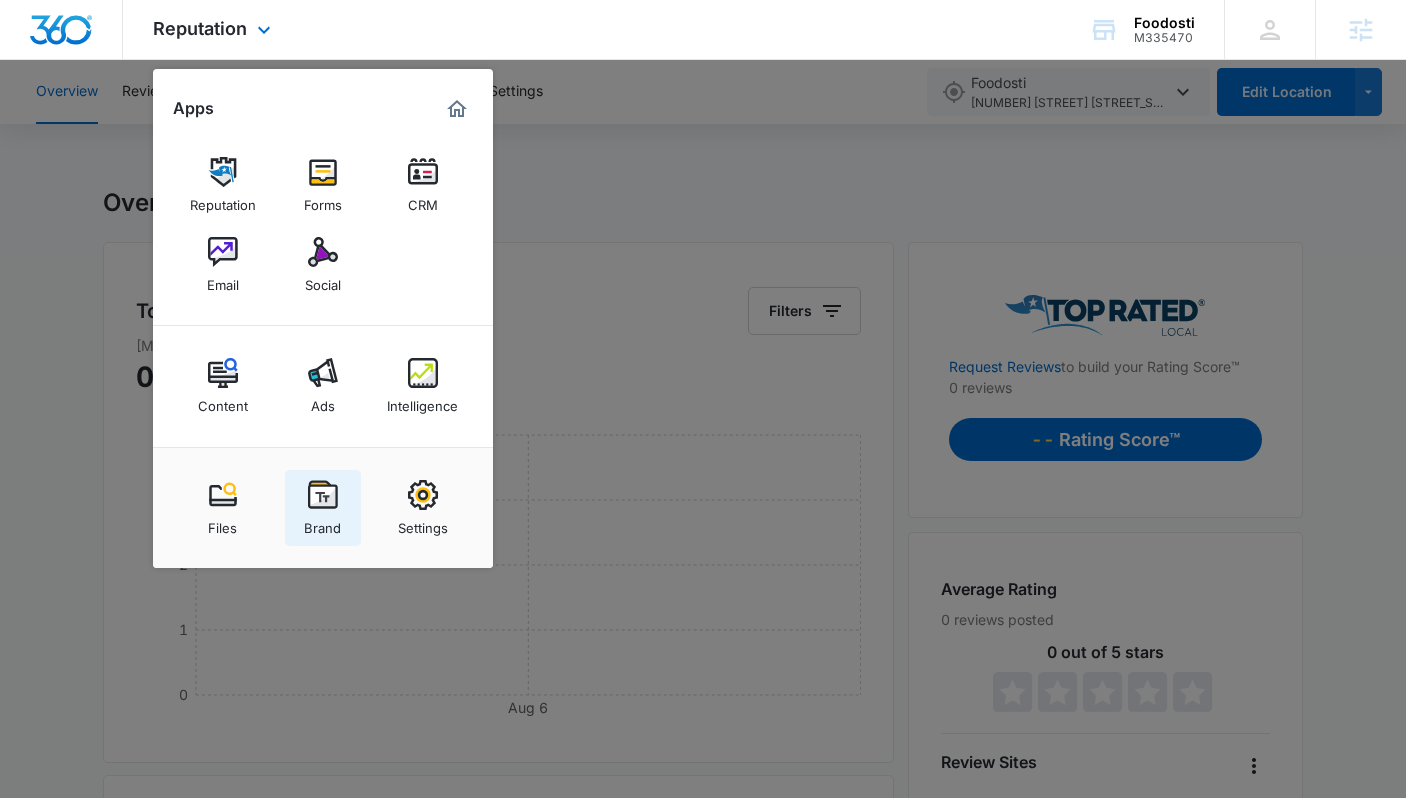 click on "Brand" at bounding box center [322, 523] 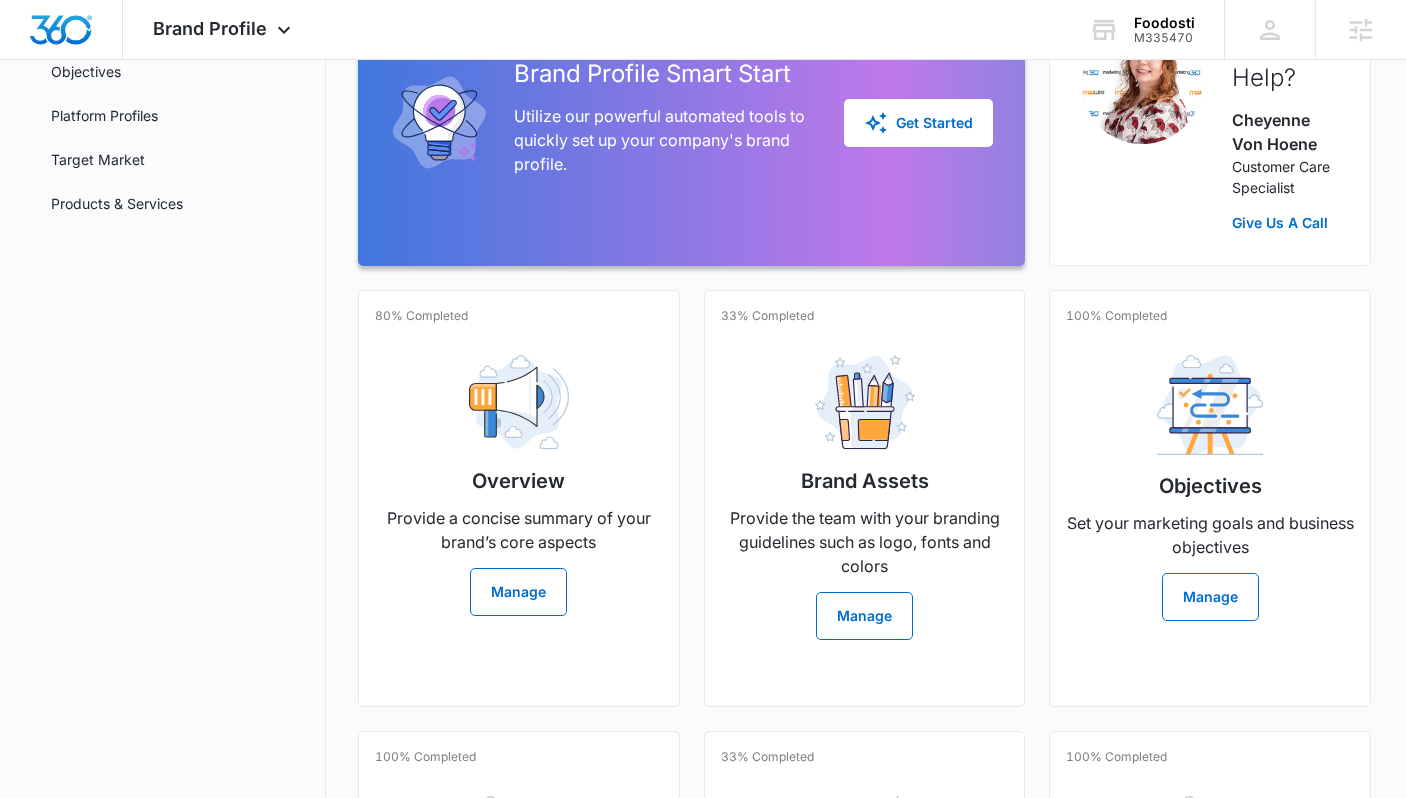 scroll, scrollTop: 307, scrollLeft: 0, axis: vertical 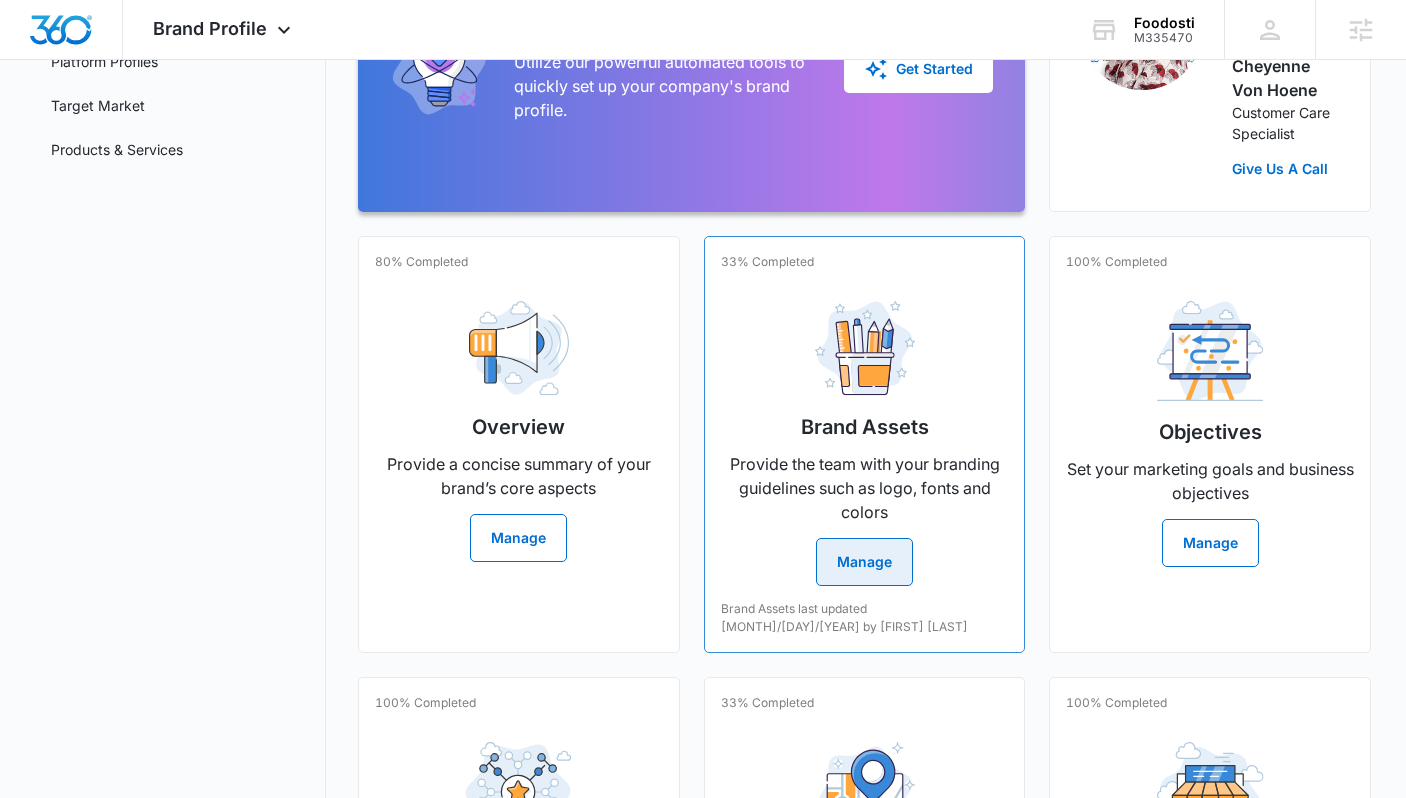 click on "Manage" at bounding box center (864, 562) 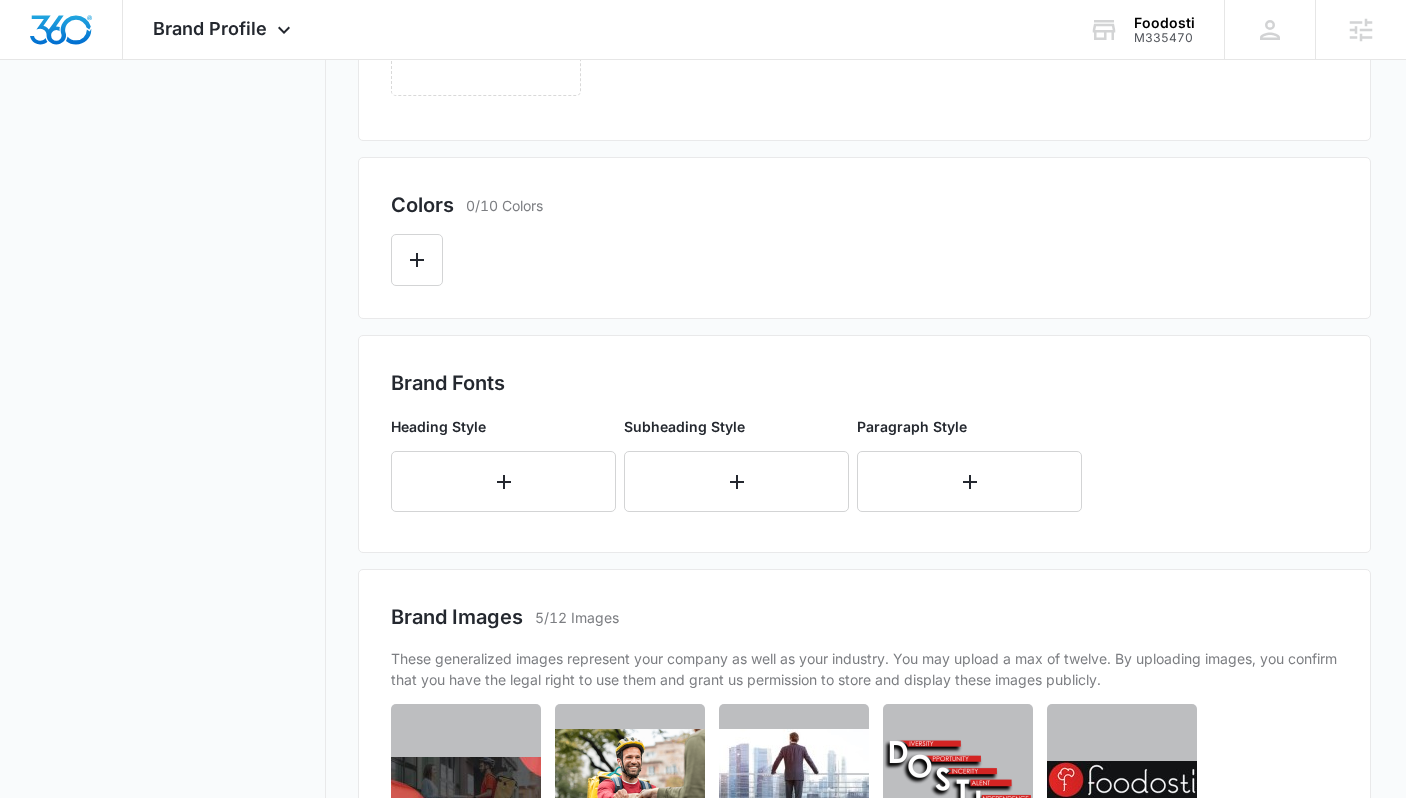 scroll, scrollTop: 719, scrollLeft: 0, axis: vertical 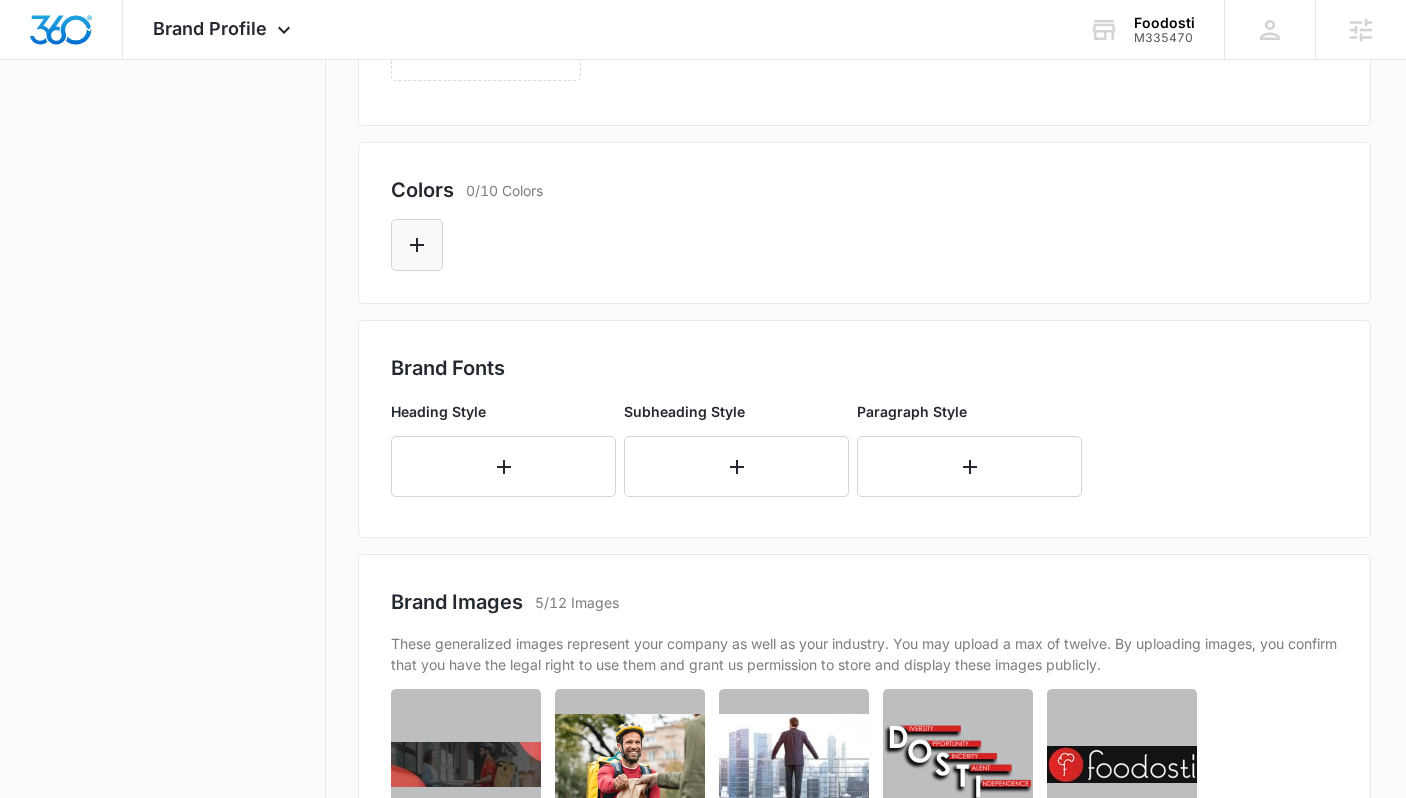 click 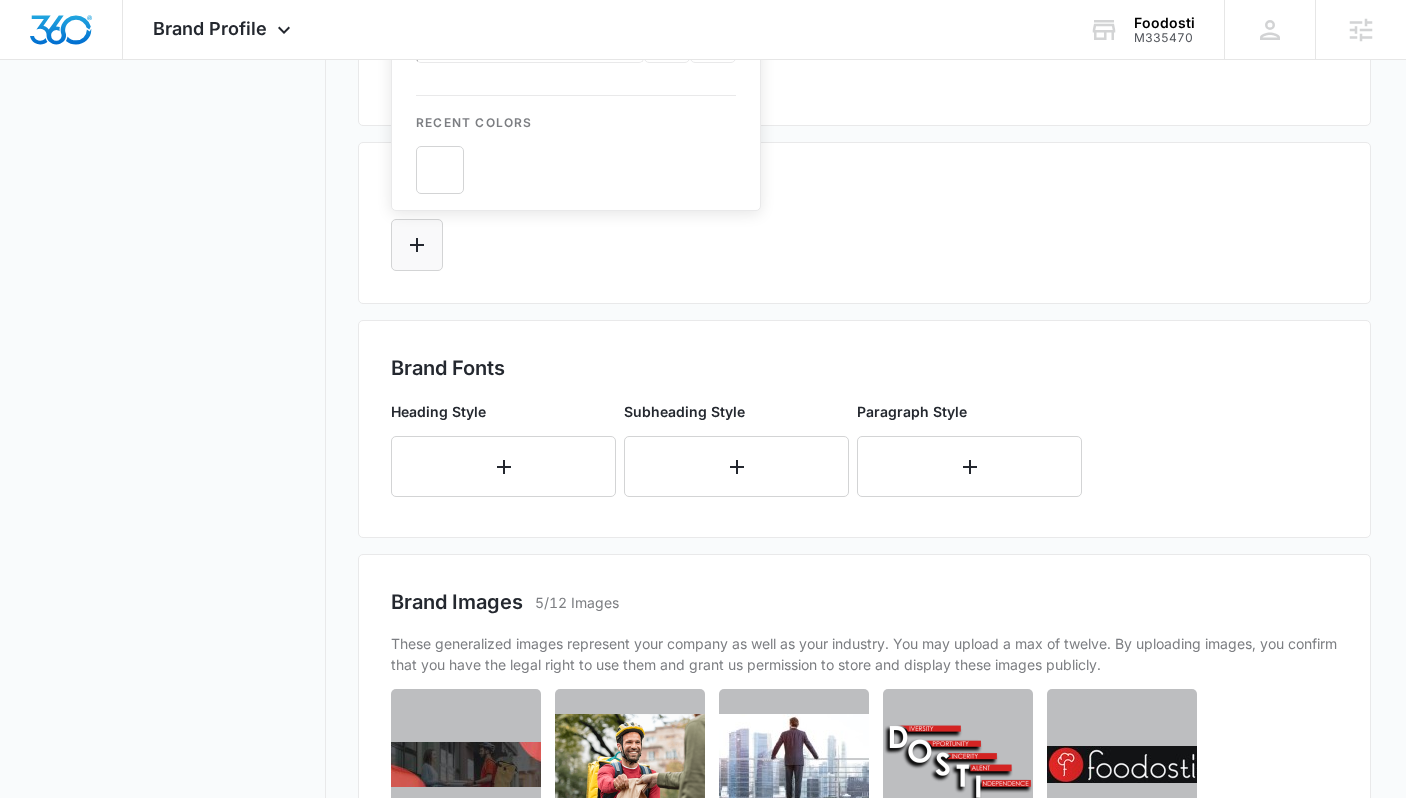 scroll, scrollTop: 0, scrollLeft: 0, axis: both 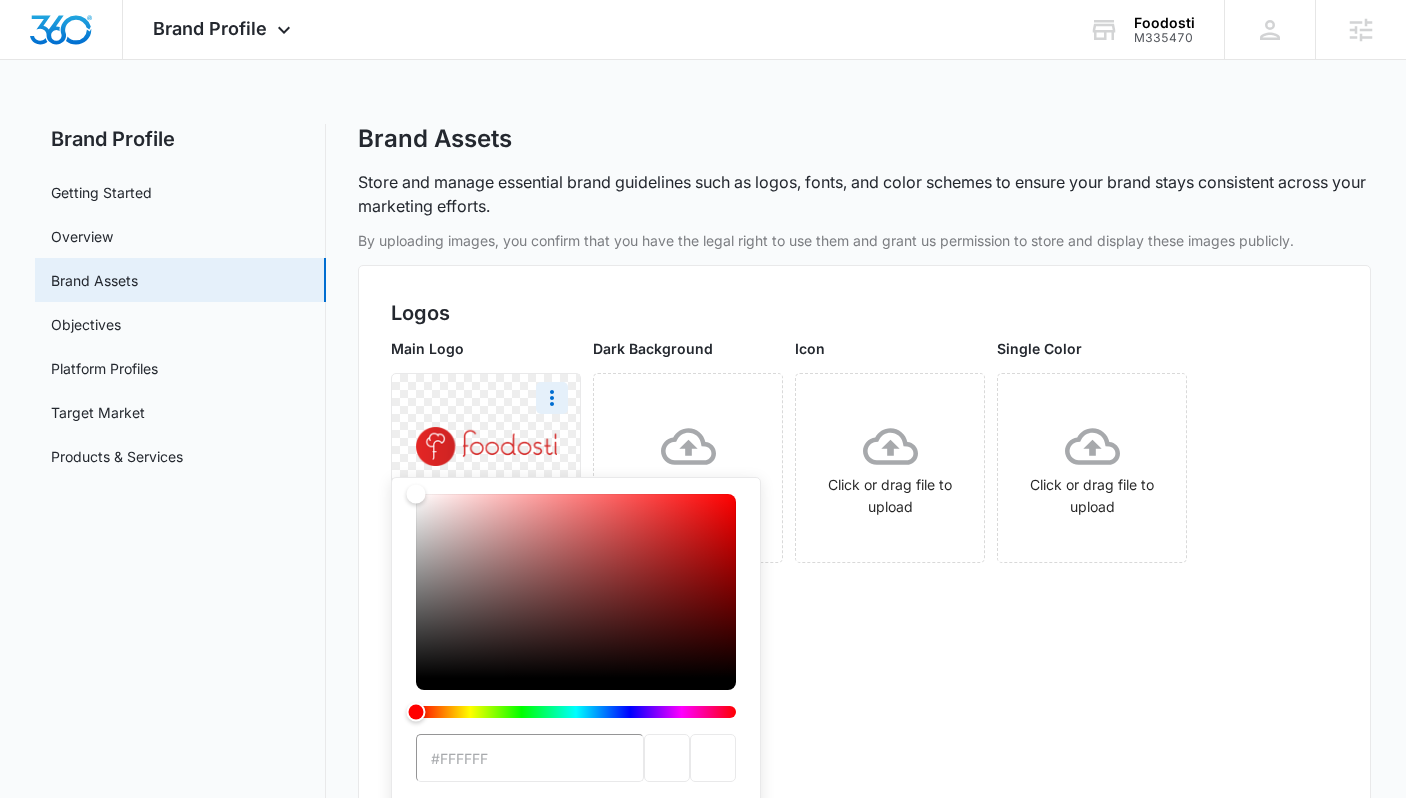 type on "#d62423" 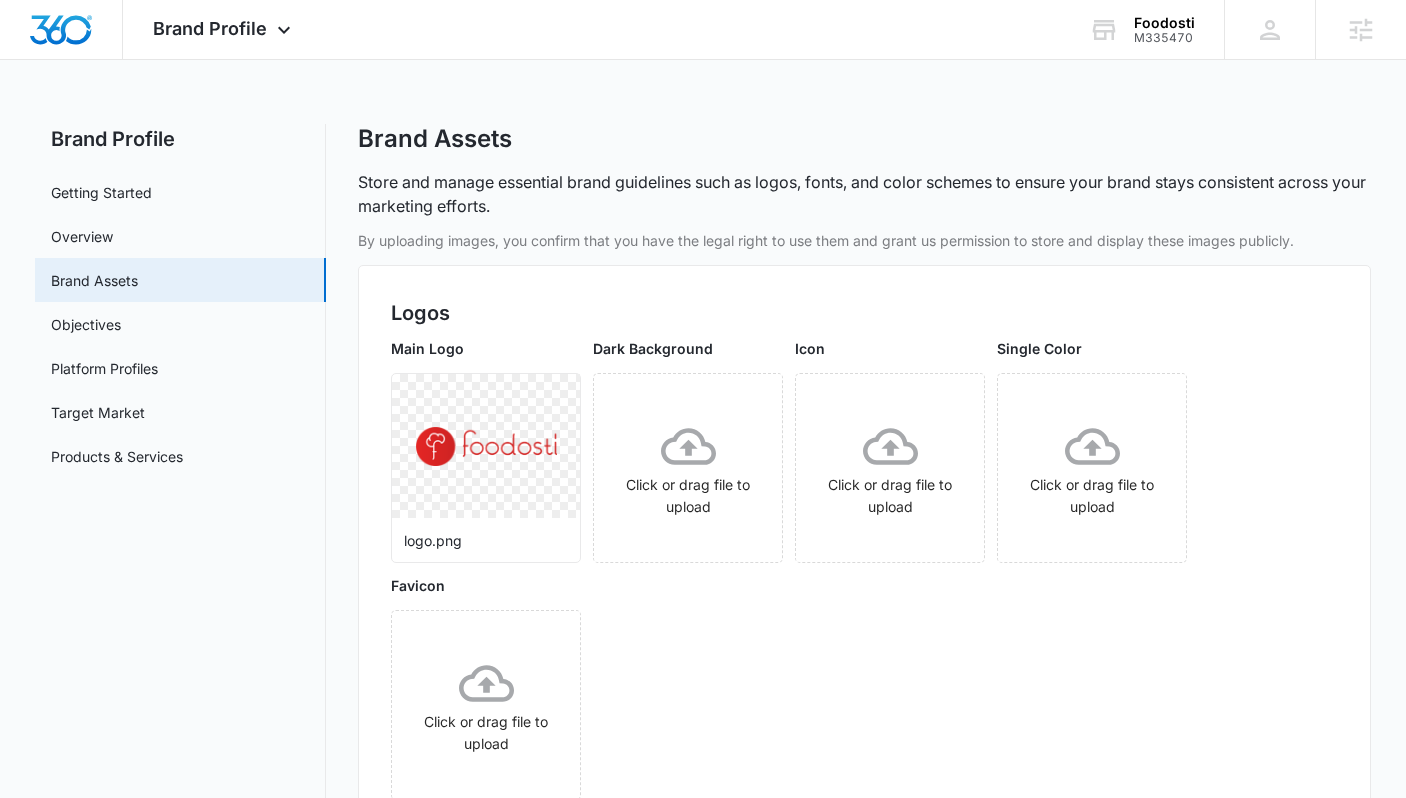 click on "Main Logo logo.png Dark Background Click or drag file to upload Icon Click or drag file to upload Single Color Click or drag file to upload Favicon Click or drag file to upload" at bounding box center [864, 575] 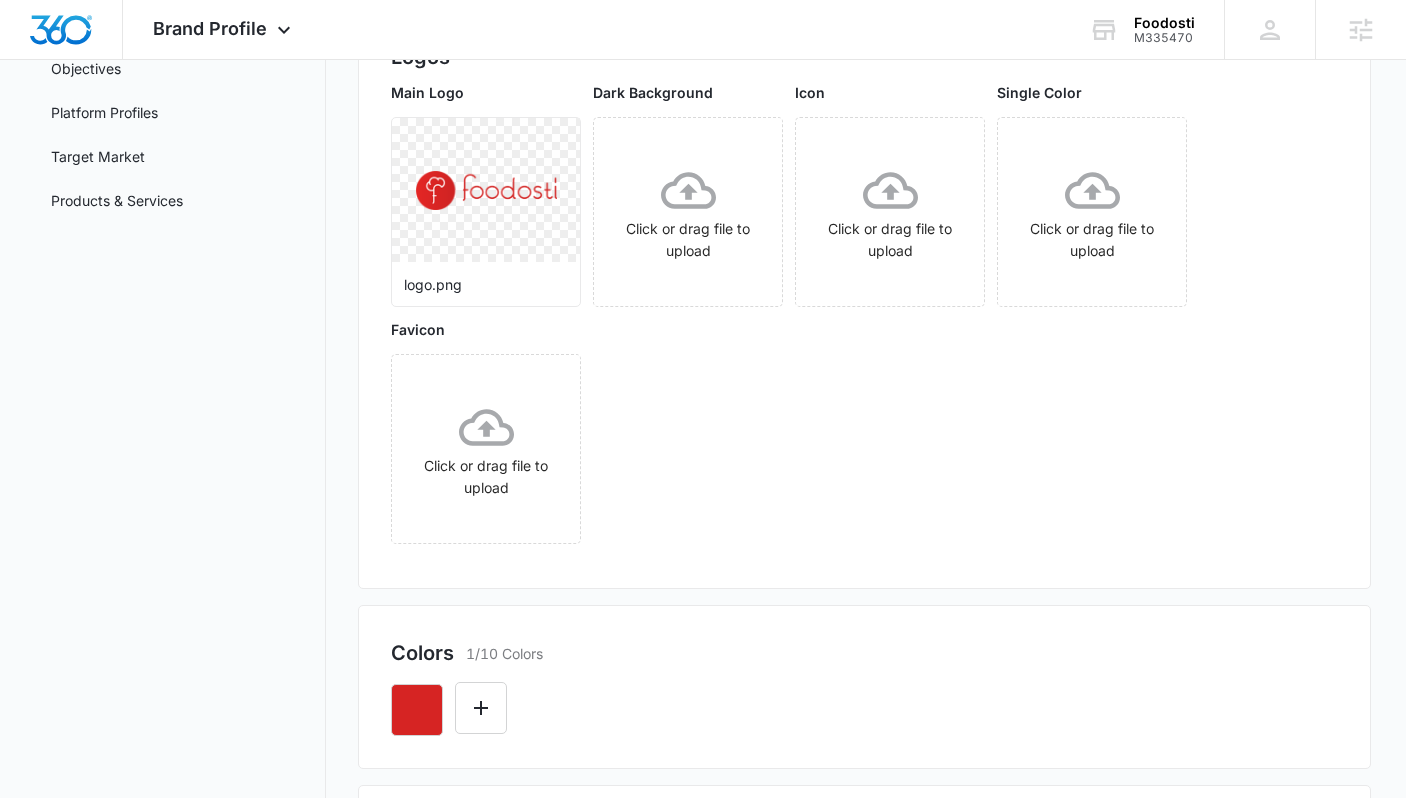 scroll, scrollTop: 639, scrollLeft: 0, axis: vertical 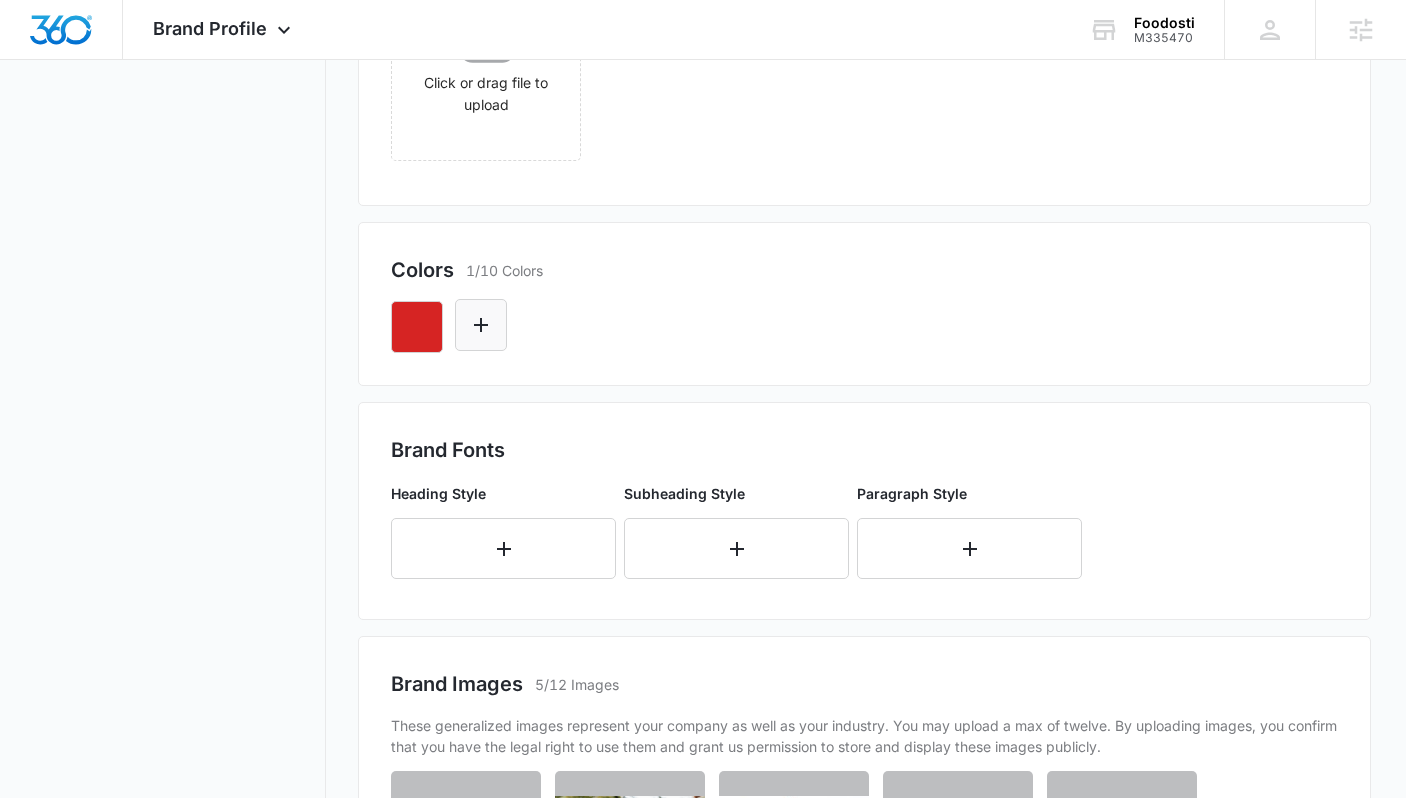 click 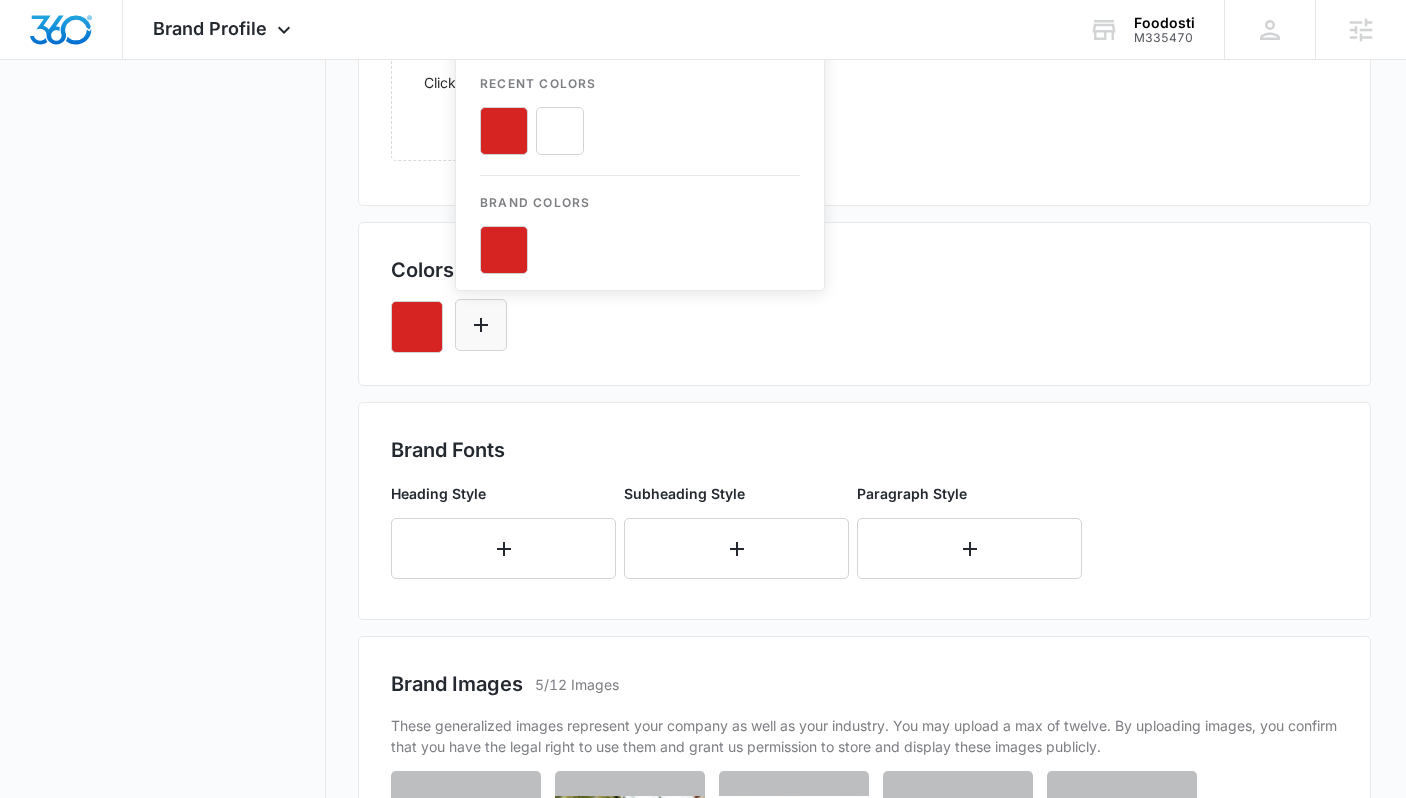 scroll, scrollTop: 184, scrollLeft: 0, axis: vertical 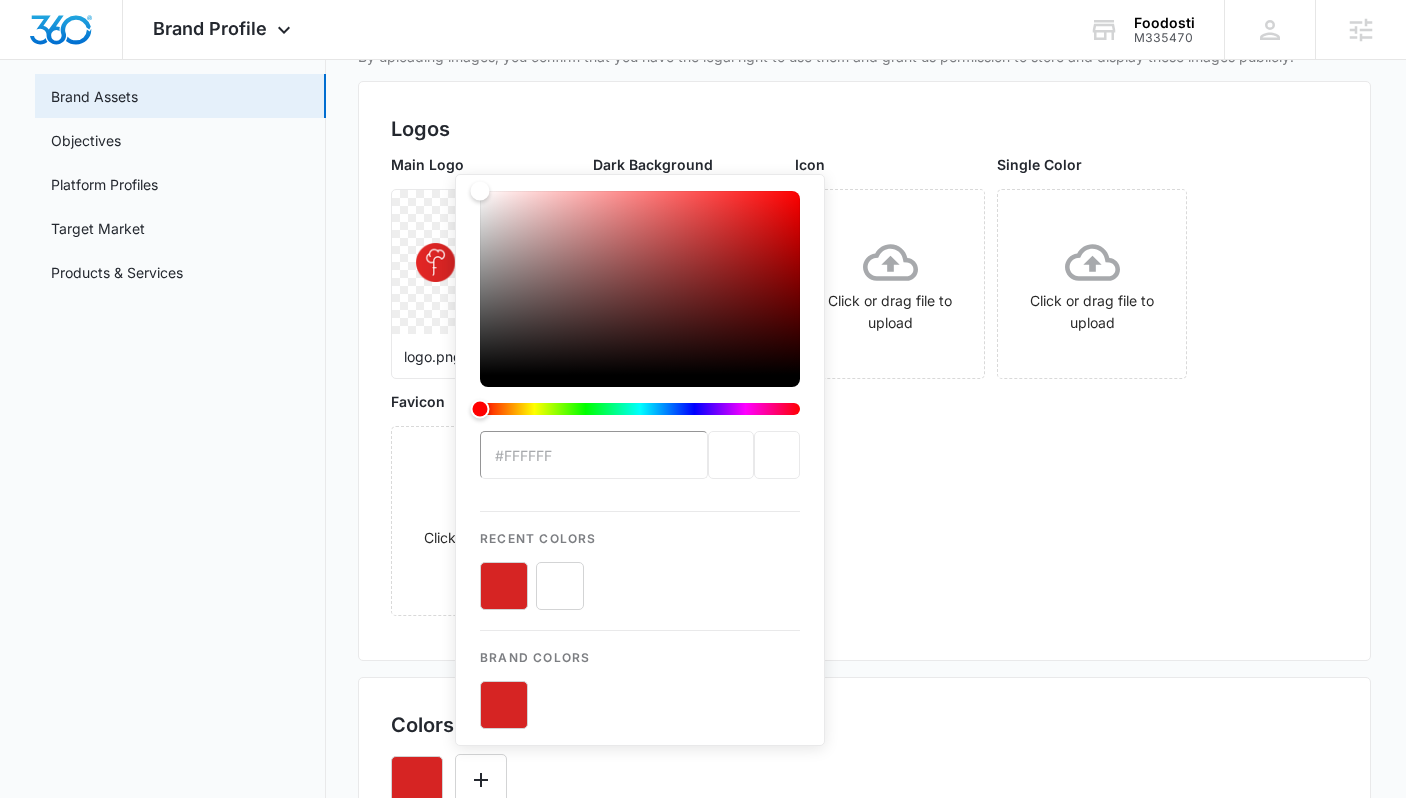 click at bounding box center [560, 586] 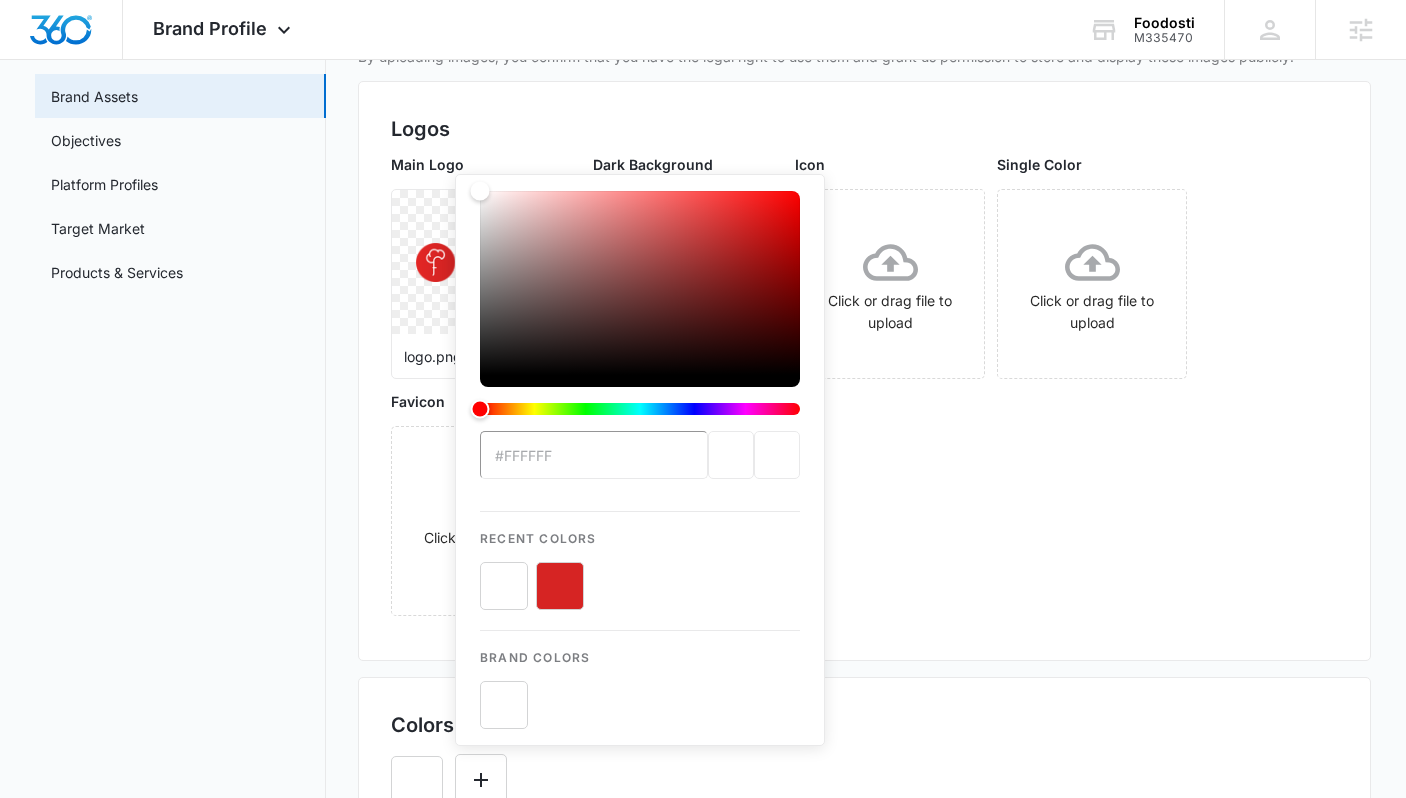 click on "Main Logo logo.png Dark Background Click or drag file to upload Icon Click or drag file to upload Single Color Click or drag file to upload Favicon Click or drag file to upload" at bounding box center [864, 391] 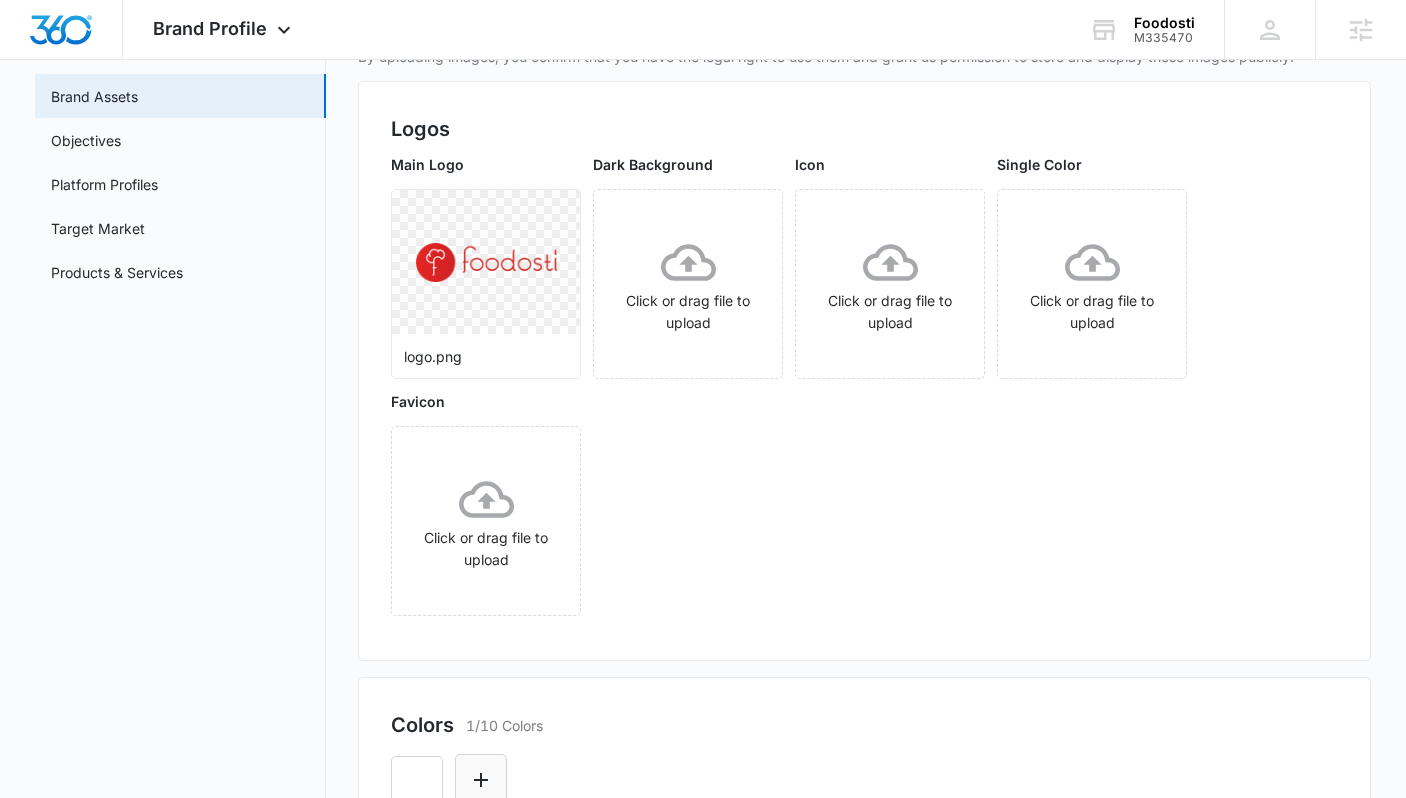 click 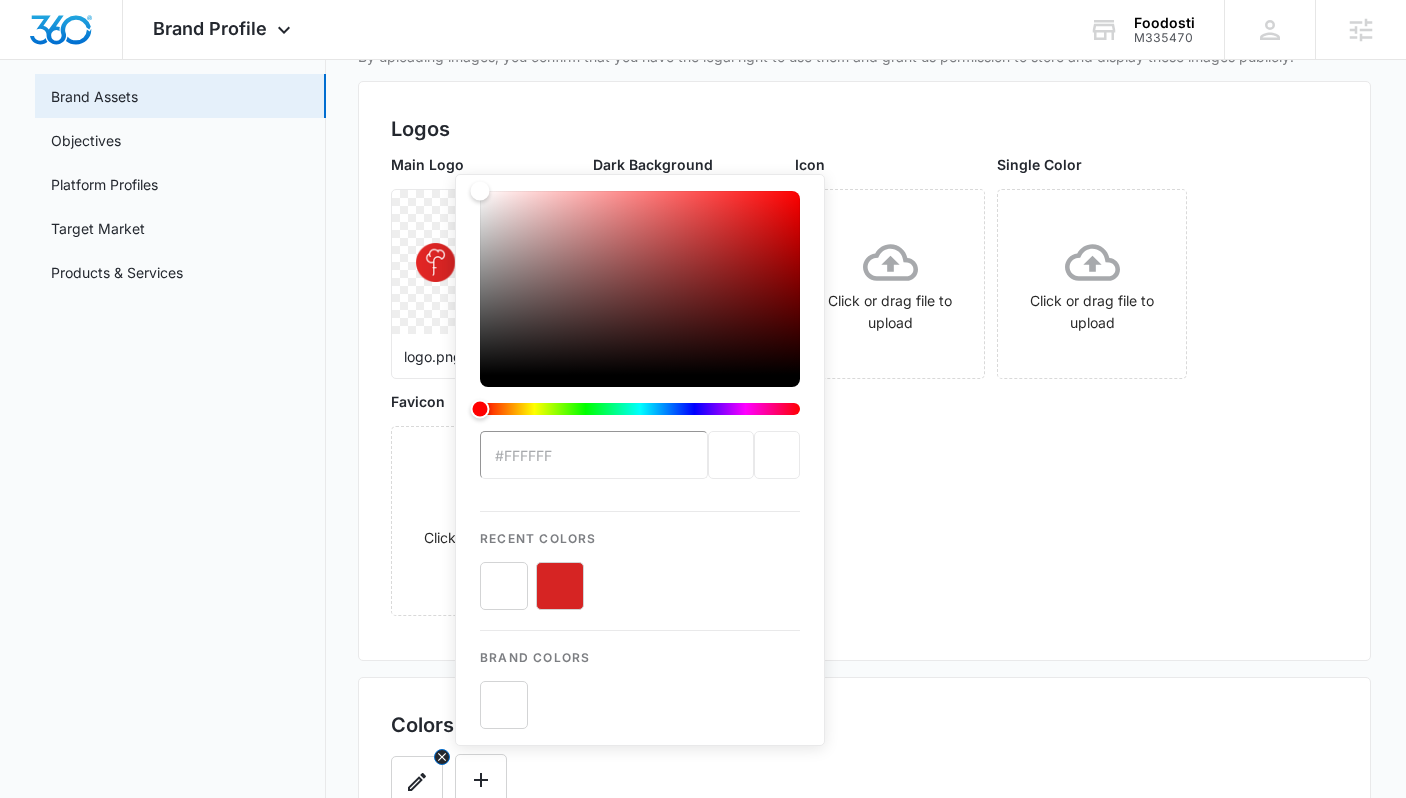 click 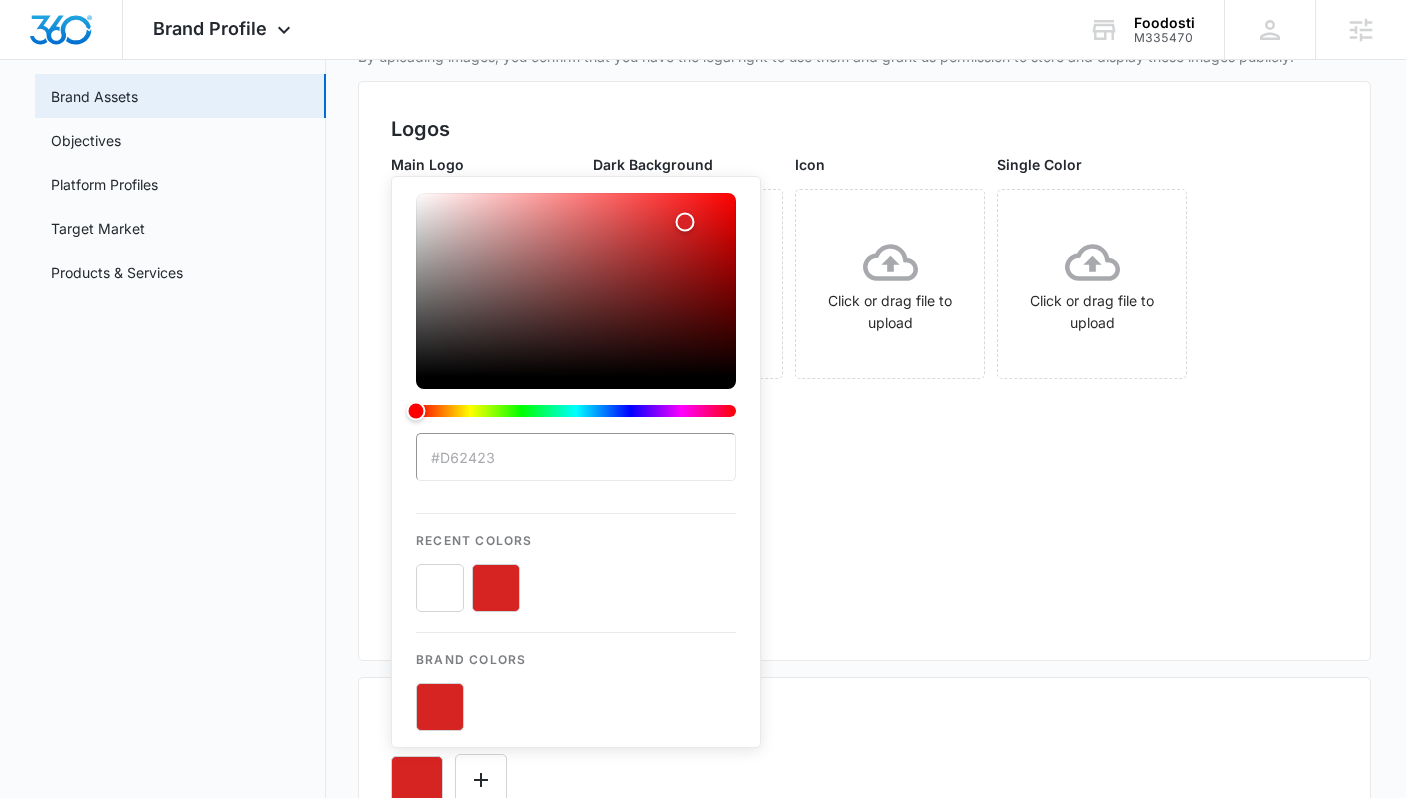 click at bounding box center (496, 588) 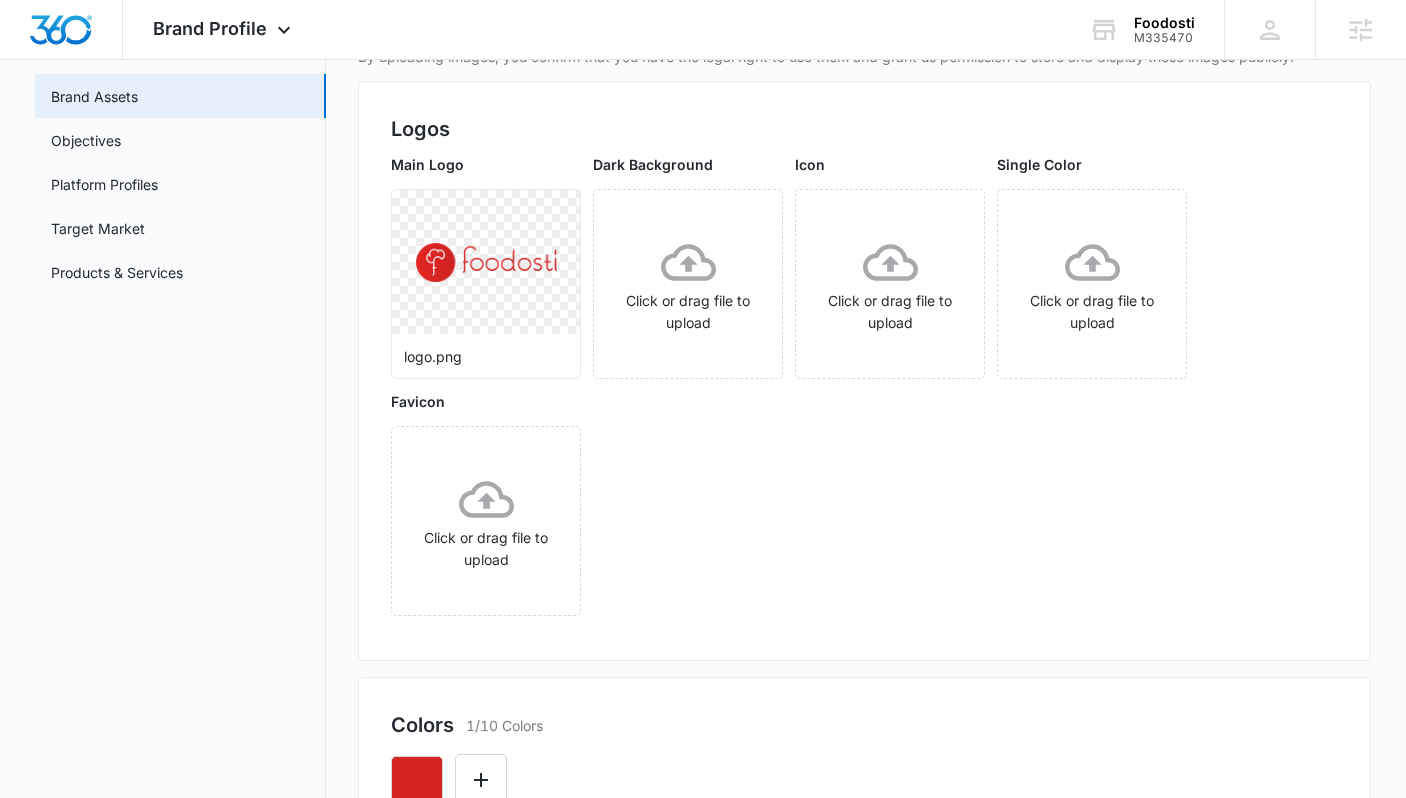click on "Main Logo logo.png Dark Background Click or drag file to upload Icon Click or drag file to upload Single Color Click or drag file to upload Favicon Click or drag file to upload" at bounding box center (864, 391) 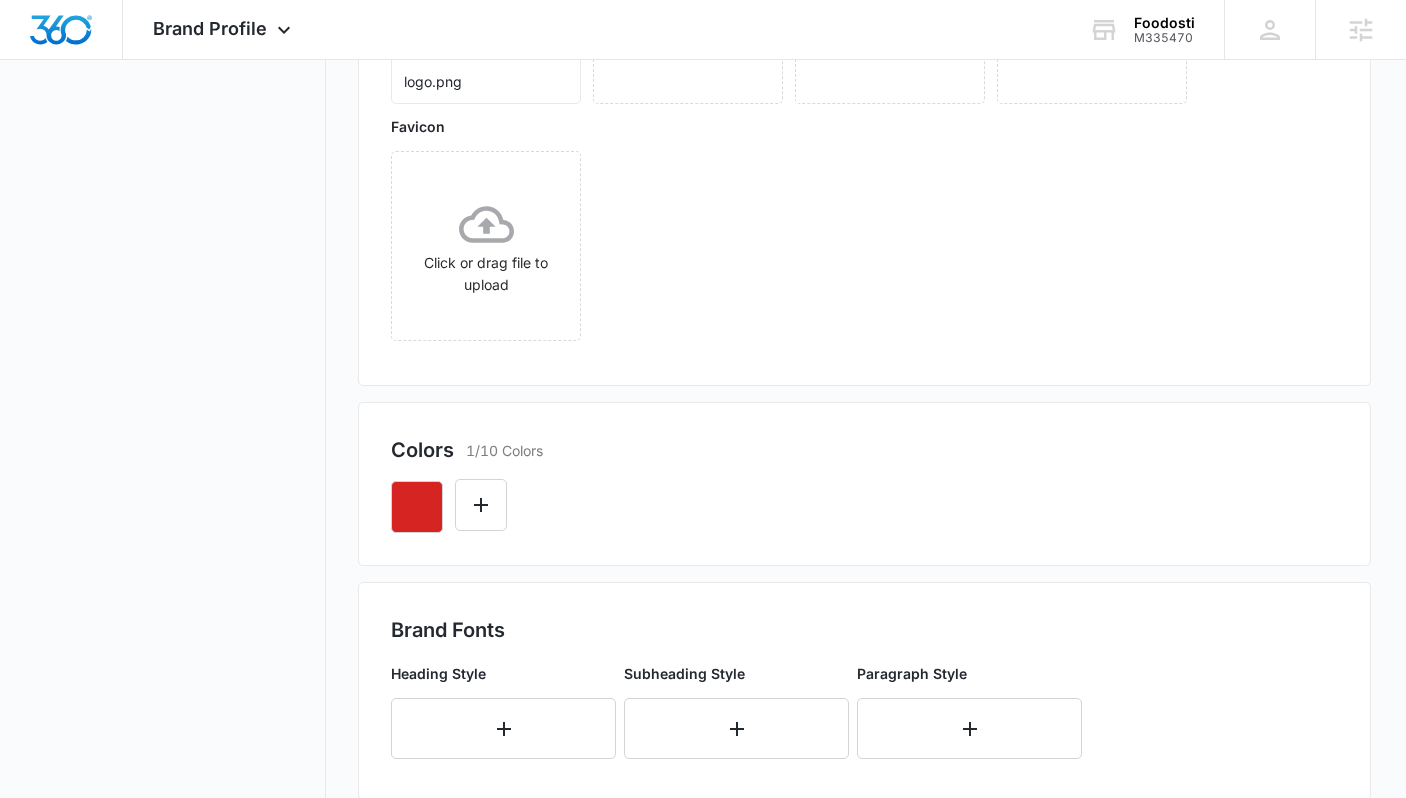 scroll, scrollTop: 493, scrollLeft: 0, axis: vertical 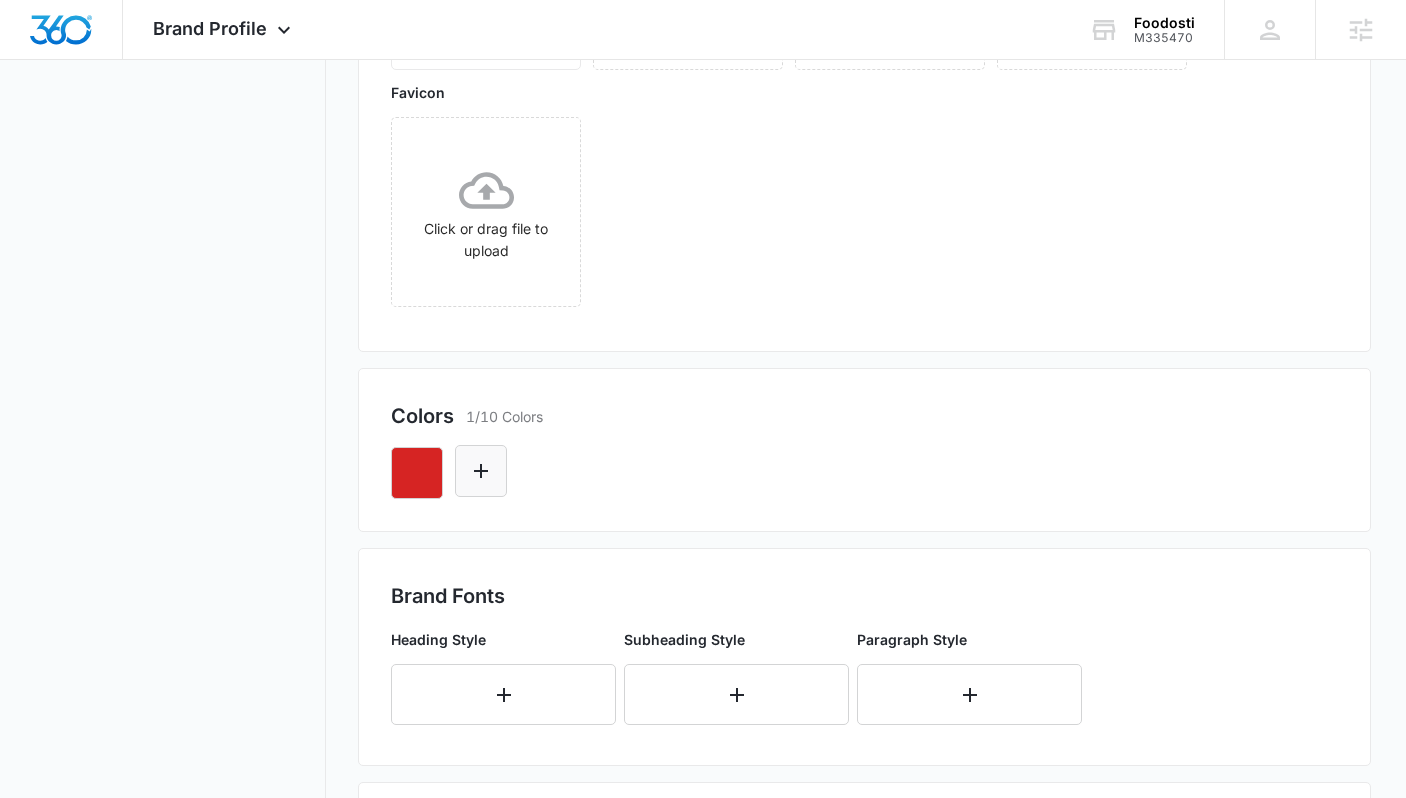click 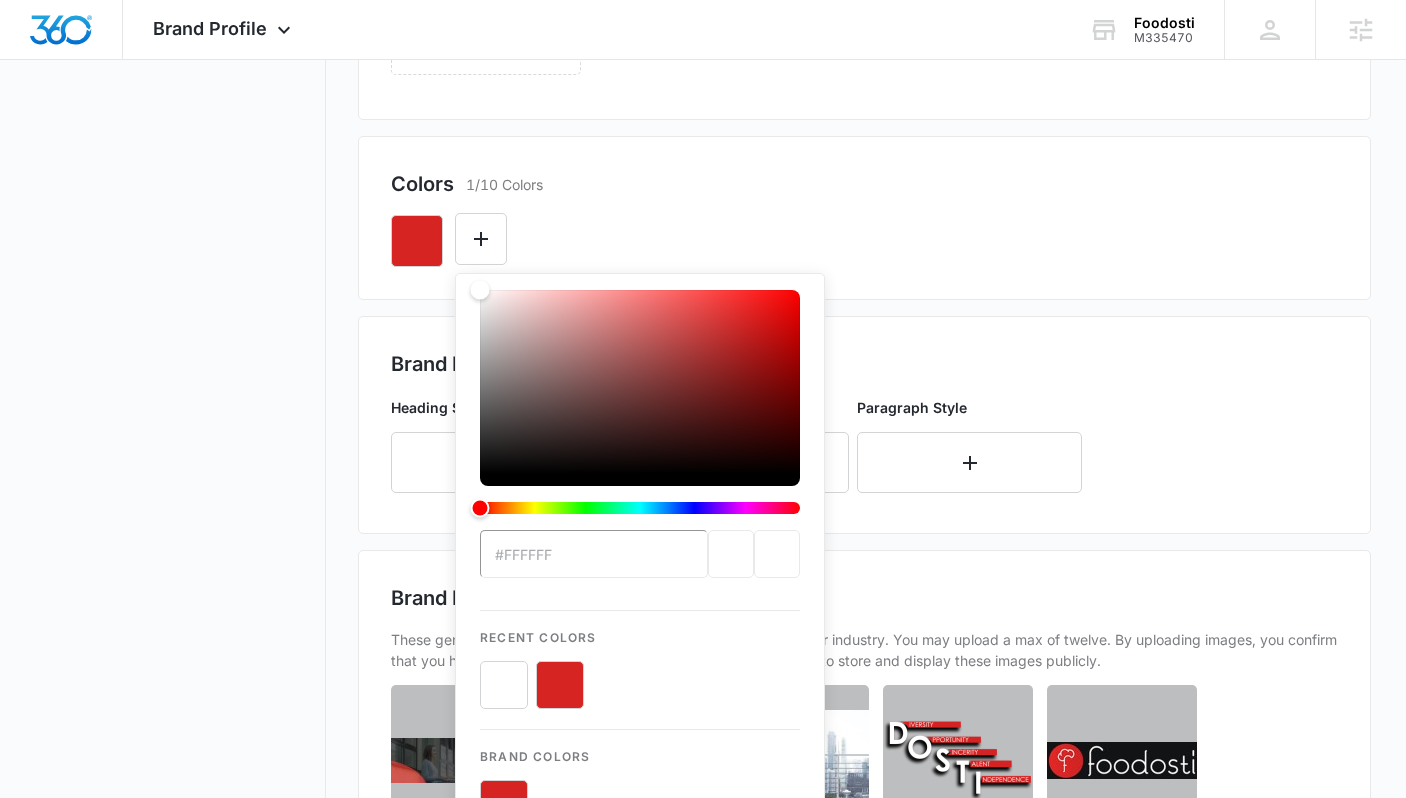 scroll, scrollTop: 729, scrollLeft: 0, axis: vertical 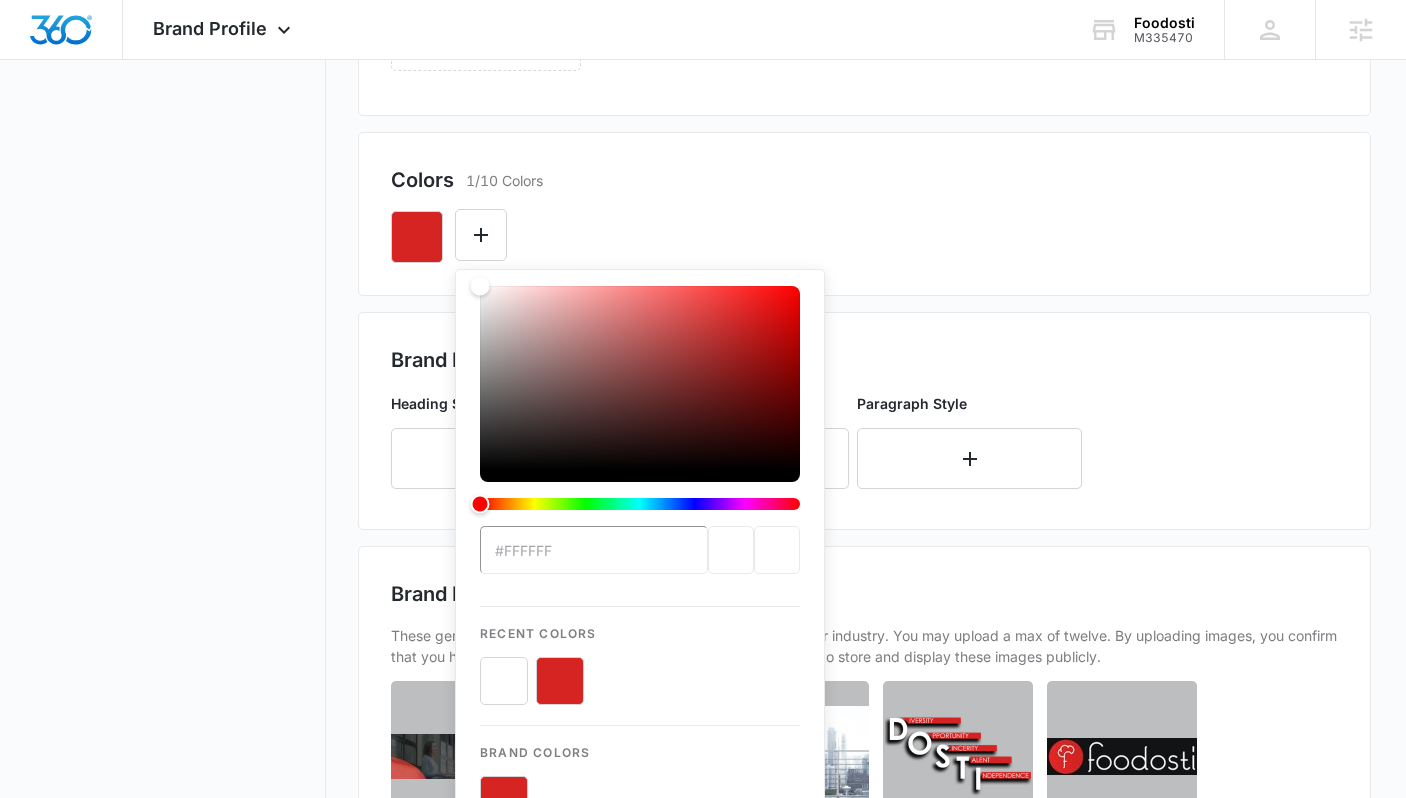 click at bounding box center (504, 681) 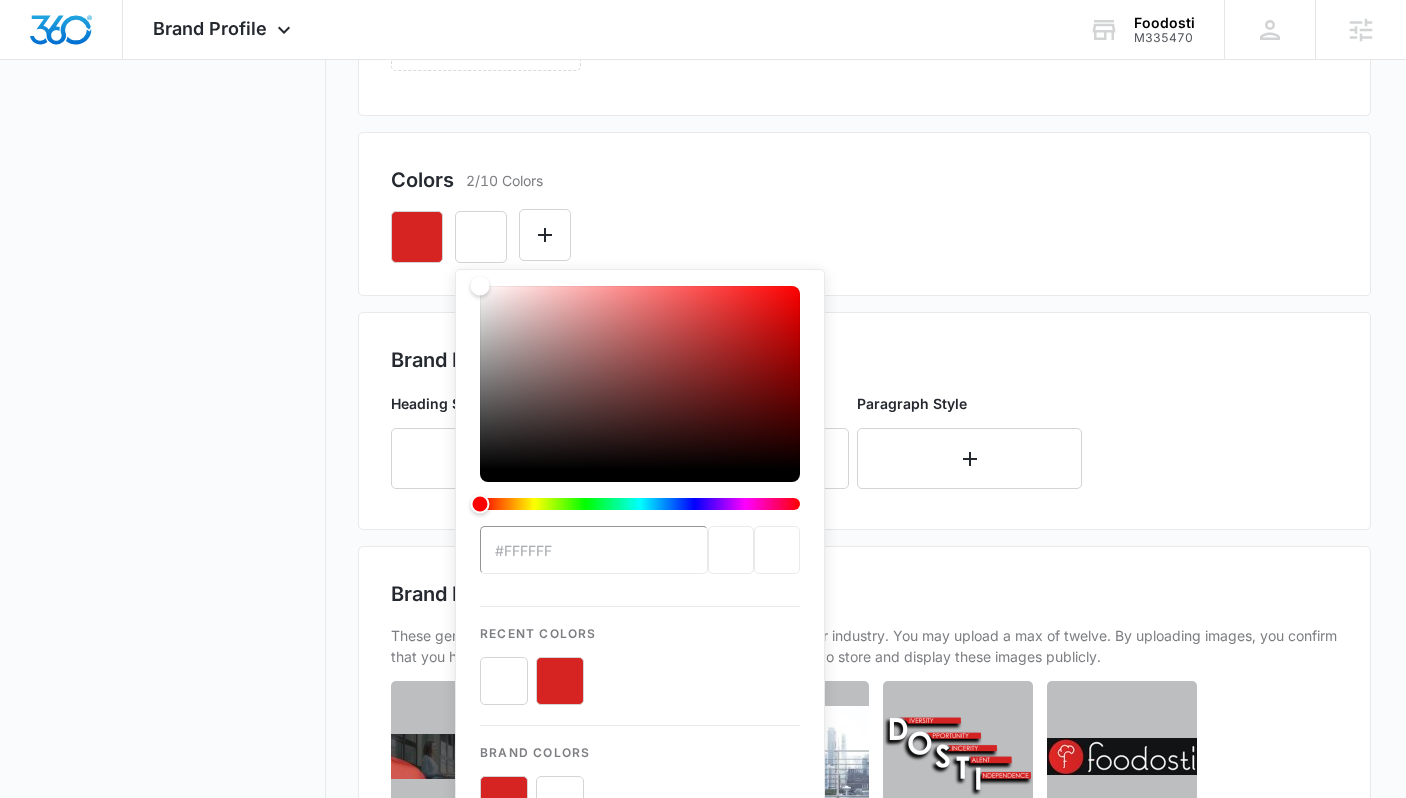 click on "Colors 2/10 Colors" at bounding box center (864, 180) 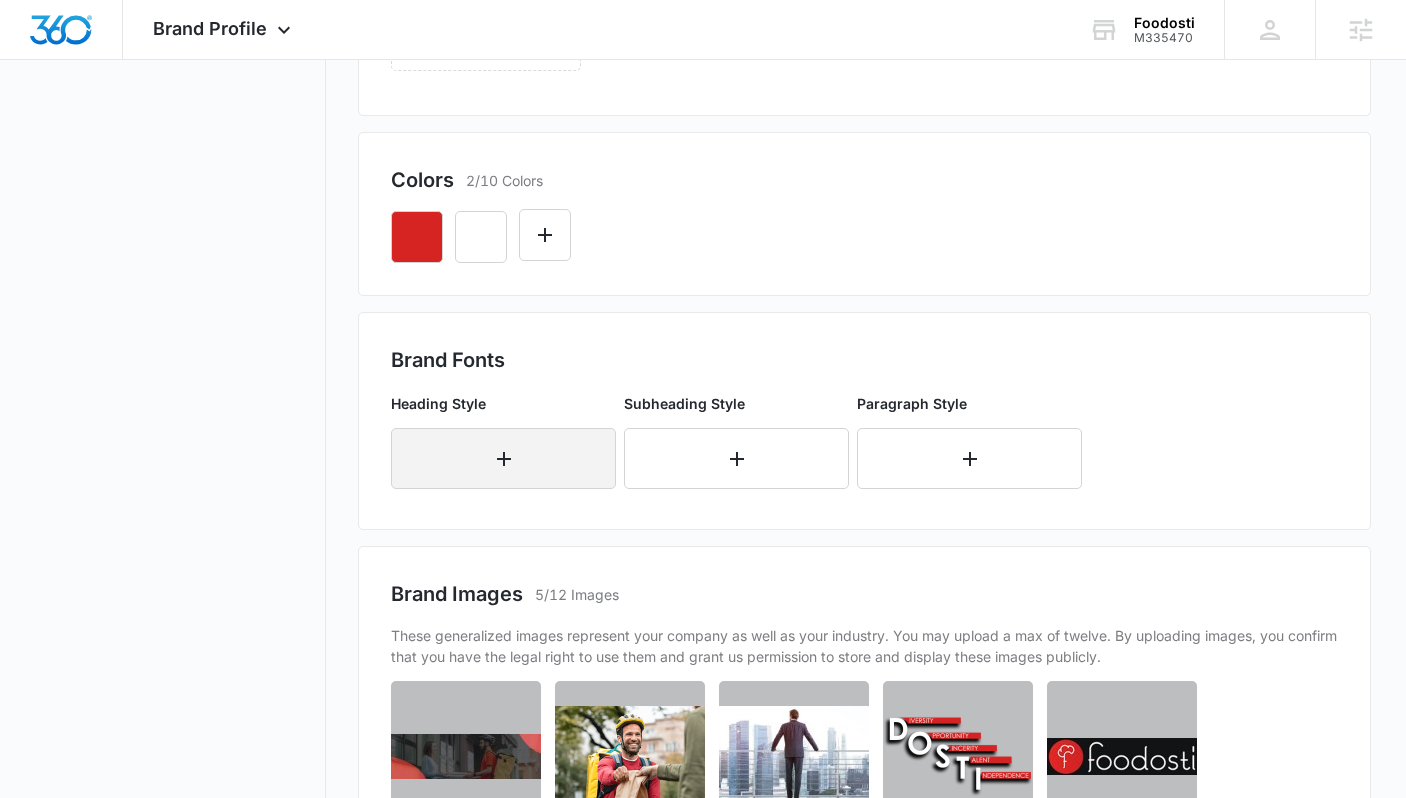 click at bounding box center [503, 458] 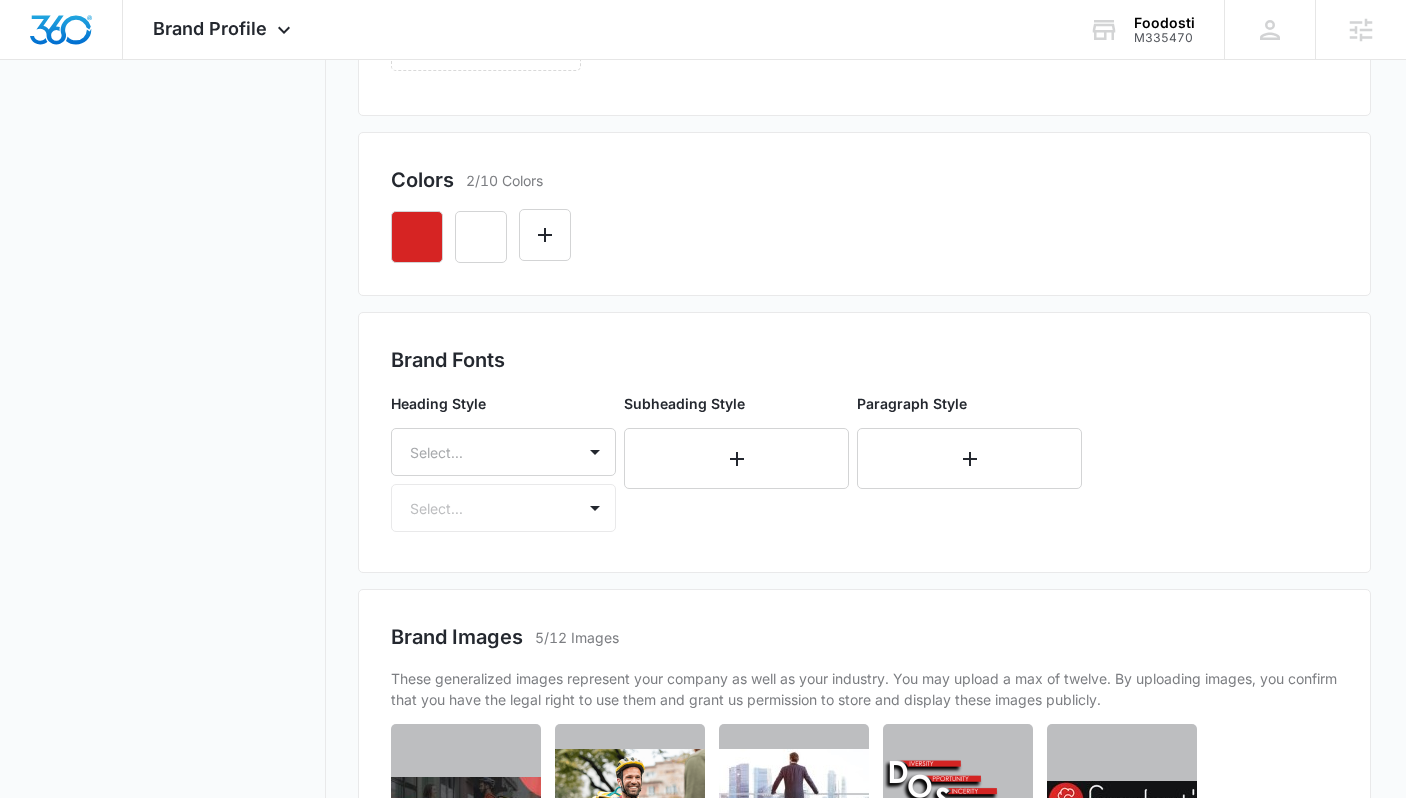 click at bounding box center [479, 452] 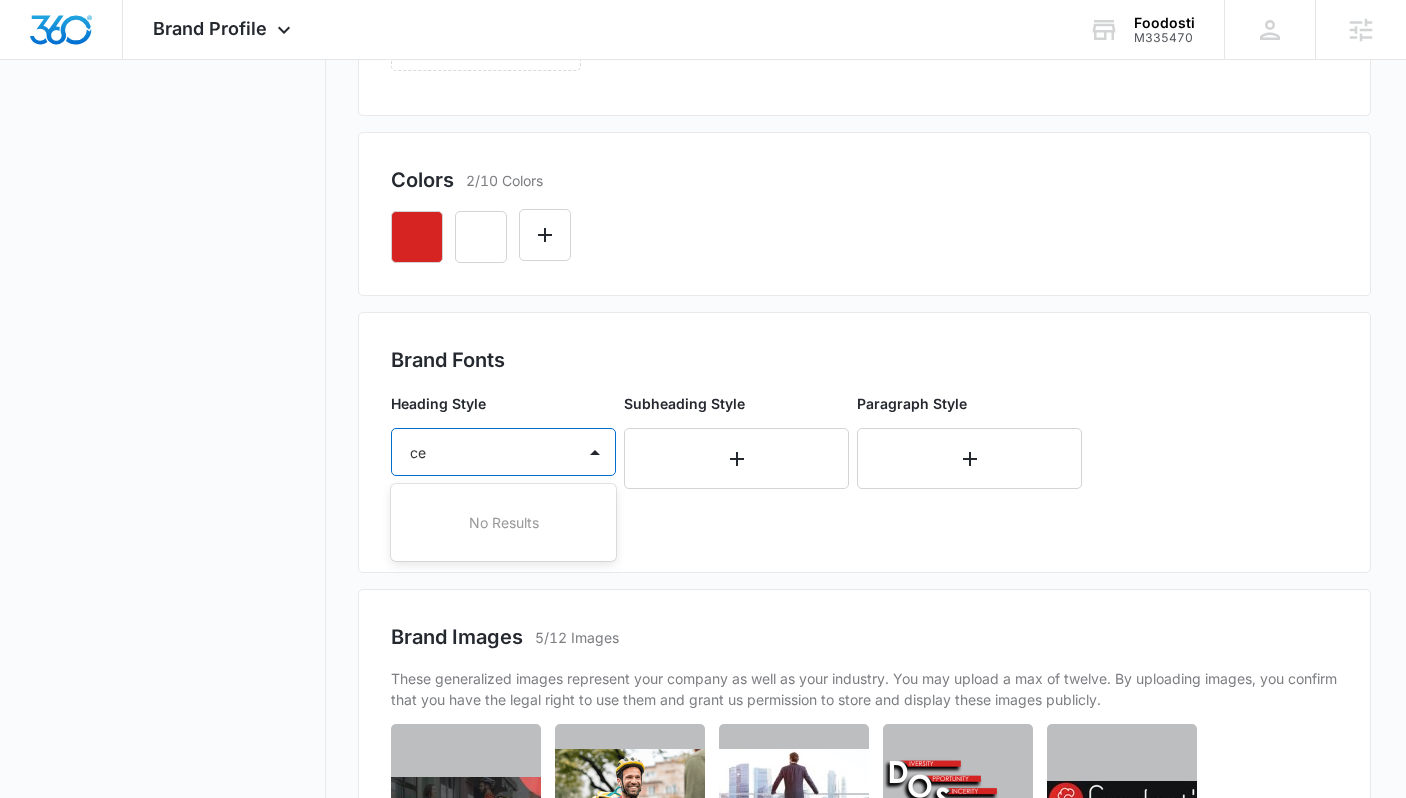 type on "c" 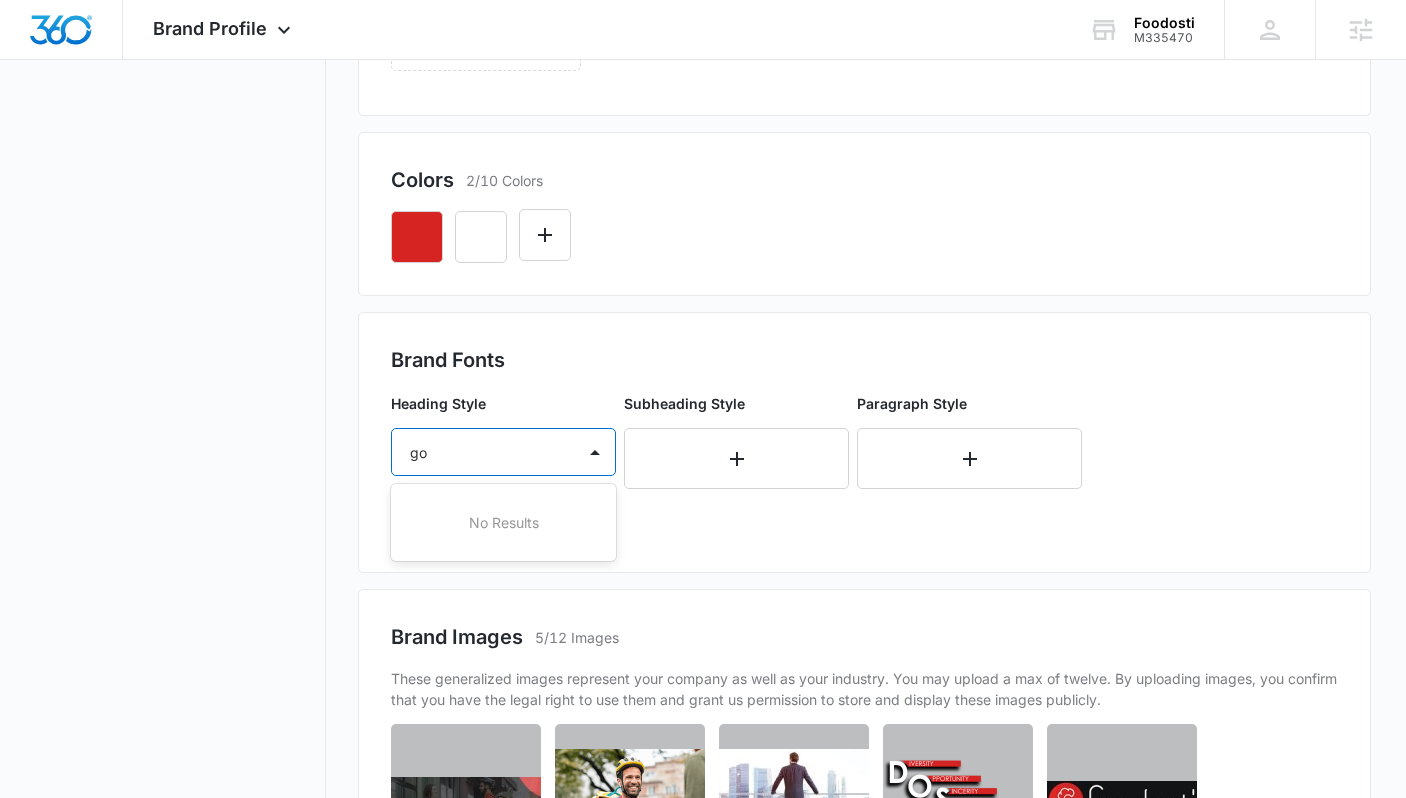 type on "g" 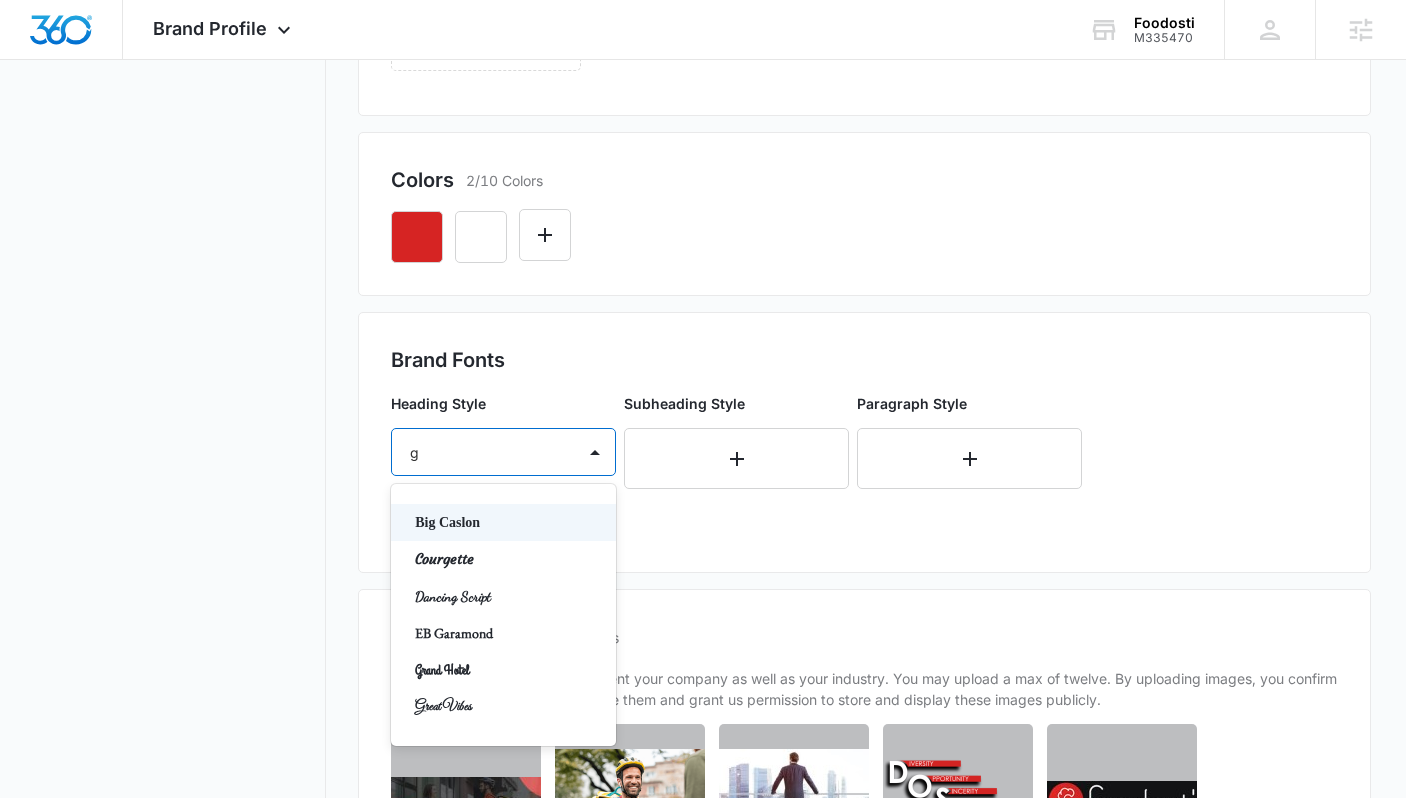 type 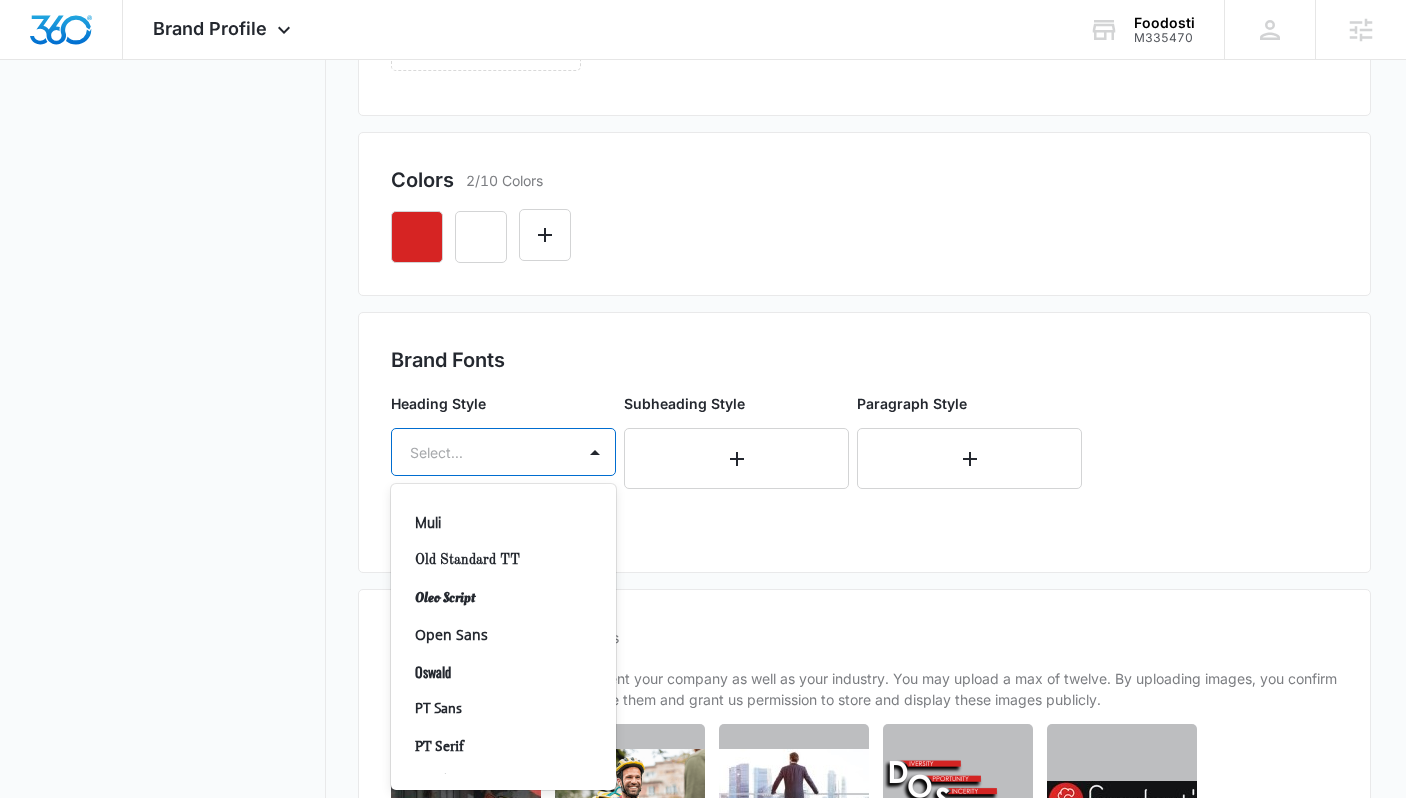 scroll, scrollTop: 926, scrollLeft: 0, axis: vertical 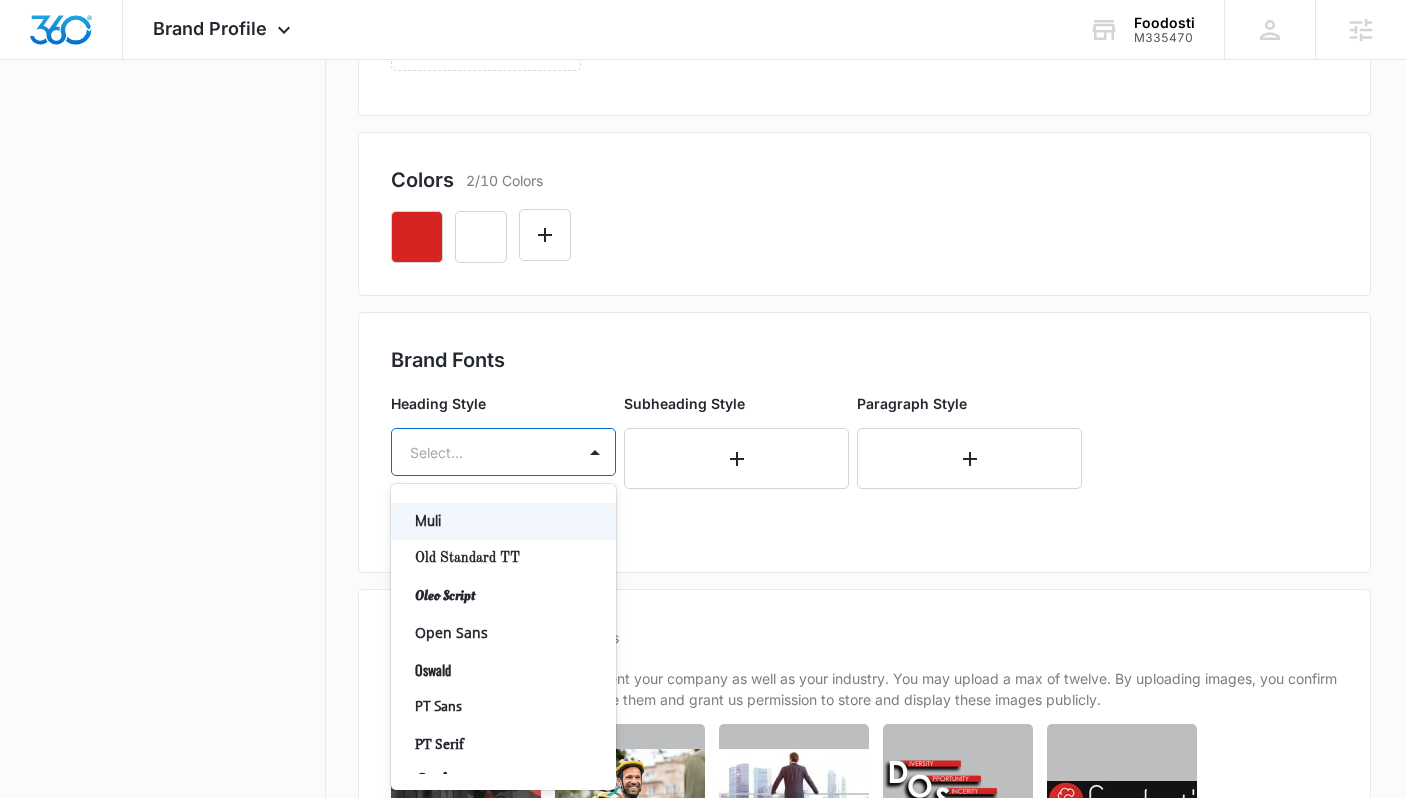 click on "Muli" at bounding box center (501, 521) 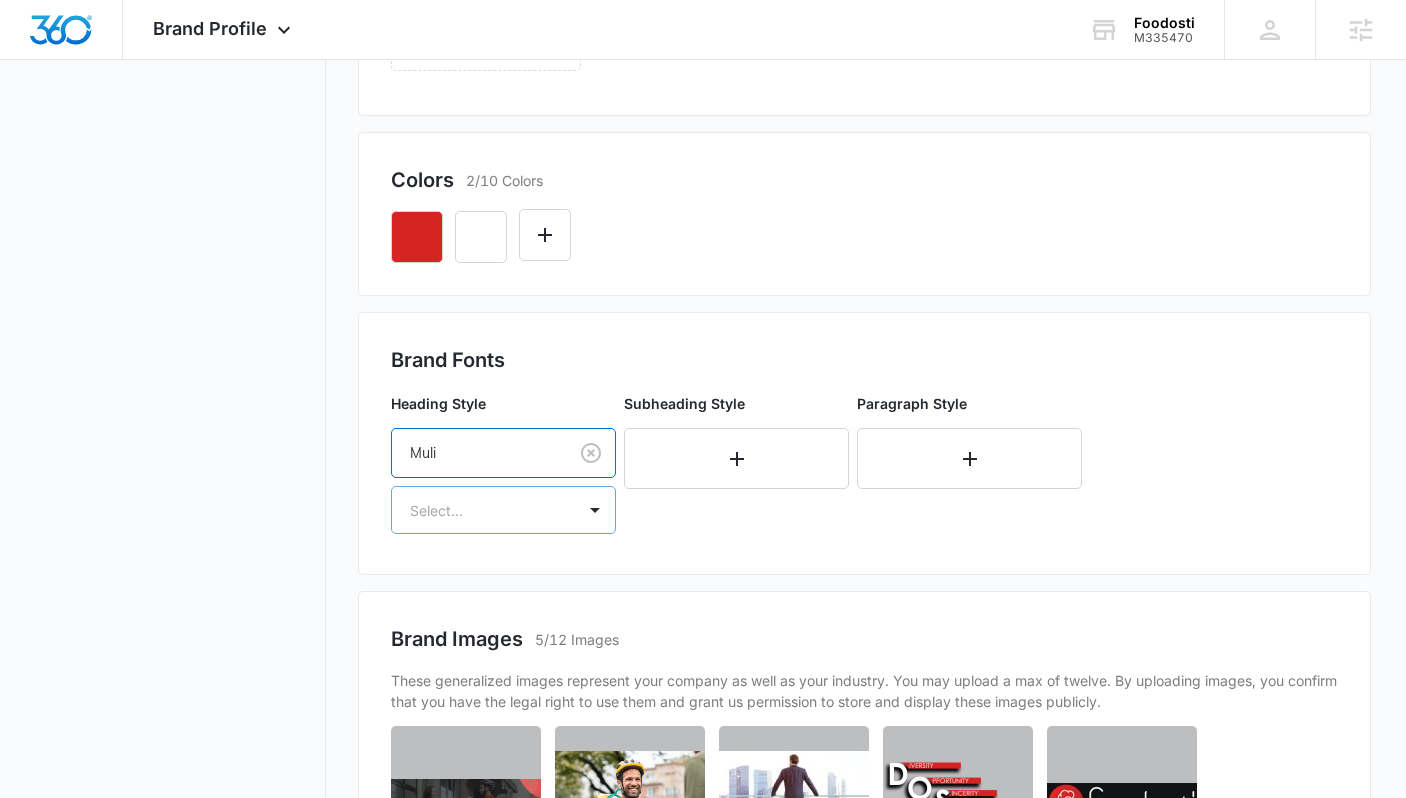 click at bounding box center (479, 510) 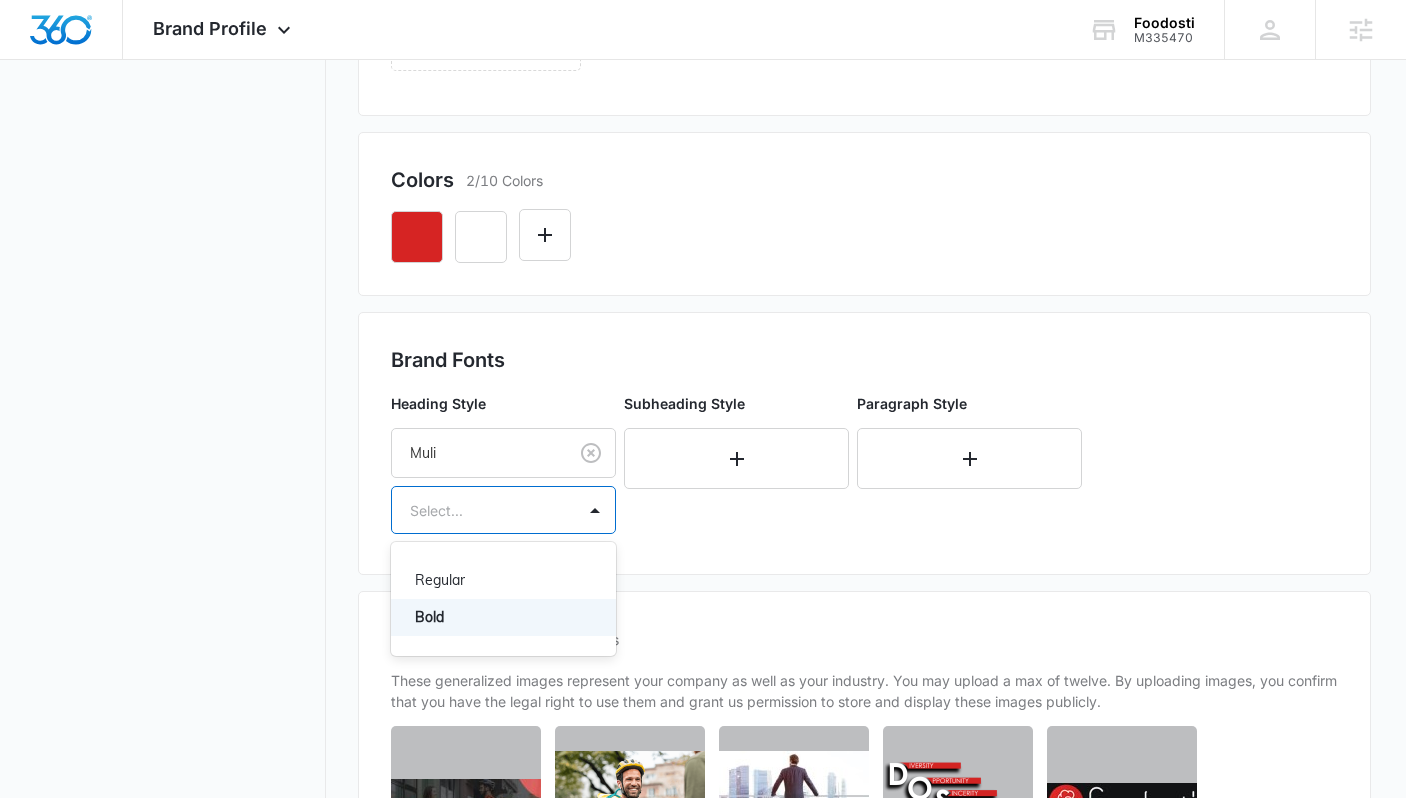 click on "Bold" at bounding box center [501, 617] 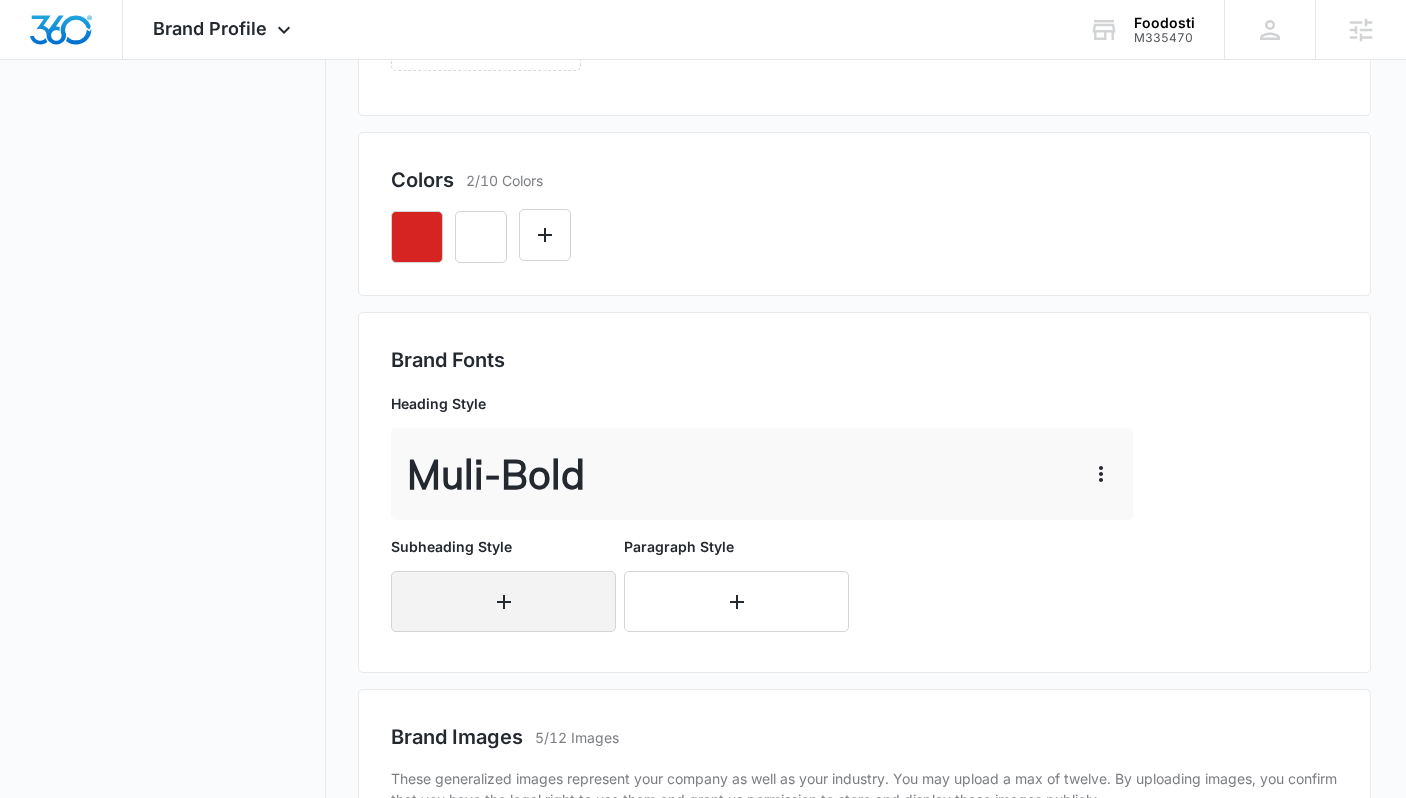 click 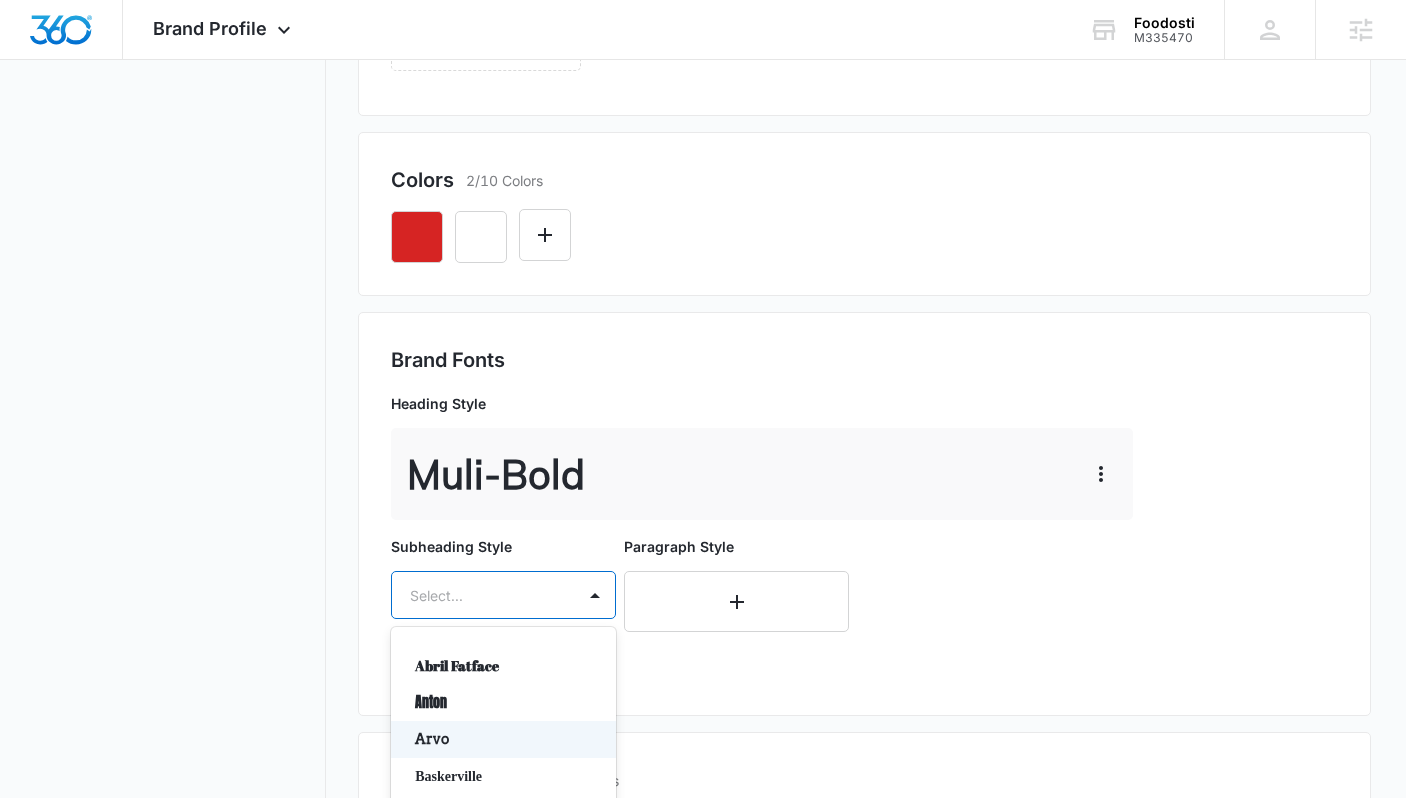scroll, scrollTop: 872, scrollLeft: 0, axis: vertical 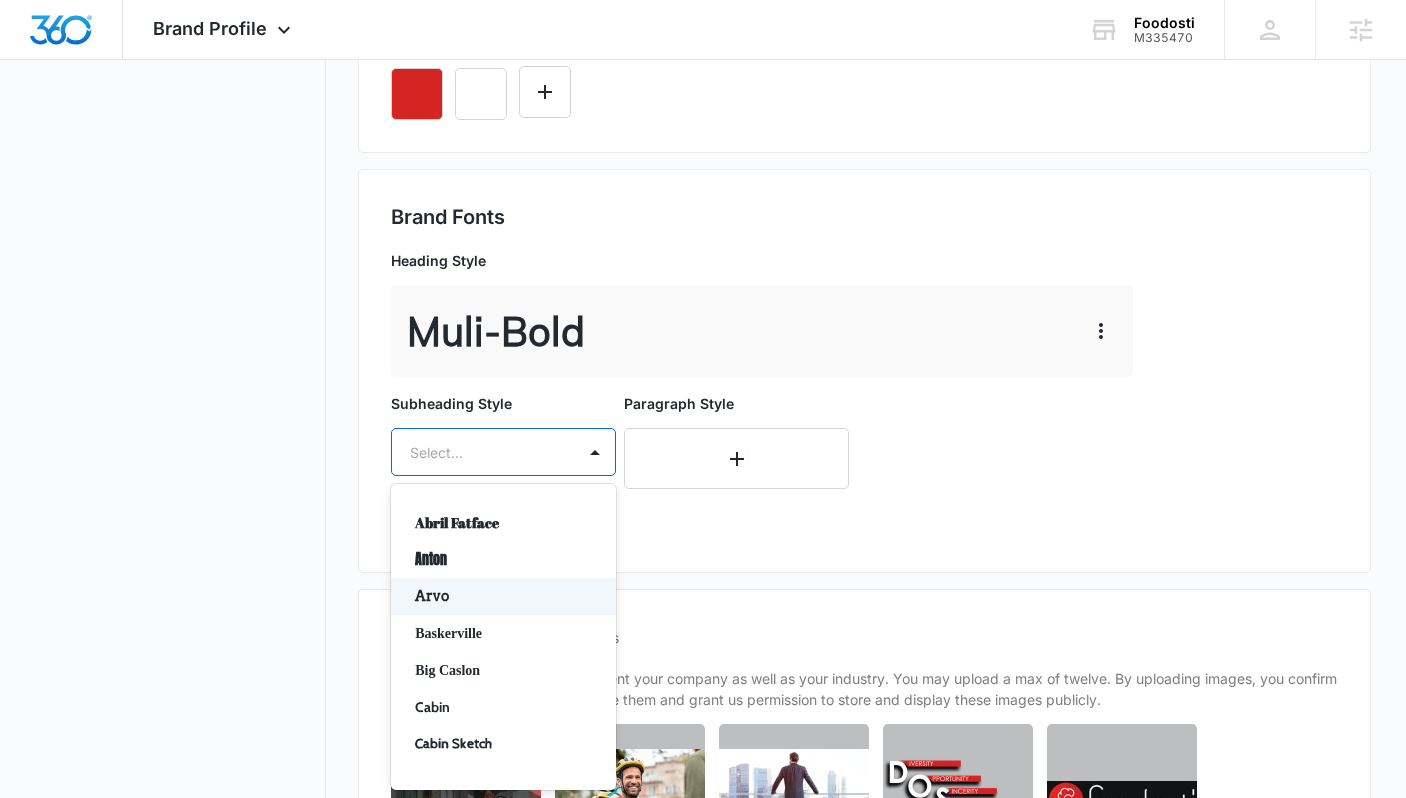 click on "Arvo, 3 of 50. 50 results available. Use Up and Down to choose options, press Enter to select the currently focused option, press Escape to exit the menu, press Tab to select the option and exit the menu. Select... Abril Fatface Anton Arvo Baskerville Big Caslon Cabin Cabin Sketch Calisto MT Cinzel Comfortaa Courgette Crimson Text Dancing Script Droid EB Garamond Grand Hotel Great Vibes Josefin Sans Josefin Slab Lato Lobster Lobster Two Lora Merriweather Montserrat Muli Old Standard TT Oleo Script Open Sans Oswald PT Sans PT Serif Pacifico Passion One Playball Playfair Display Poppins Quicksand Raleway Roboto Roboto Slab Satisfy Slabo 27px Source Sans Pro Teko Titillium Web Ubuntu Vollkorn Work Sans Yanone Kaffeesatz" at bounding box center (503, 452) 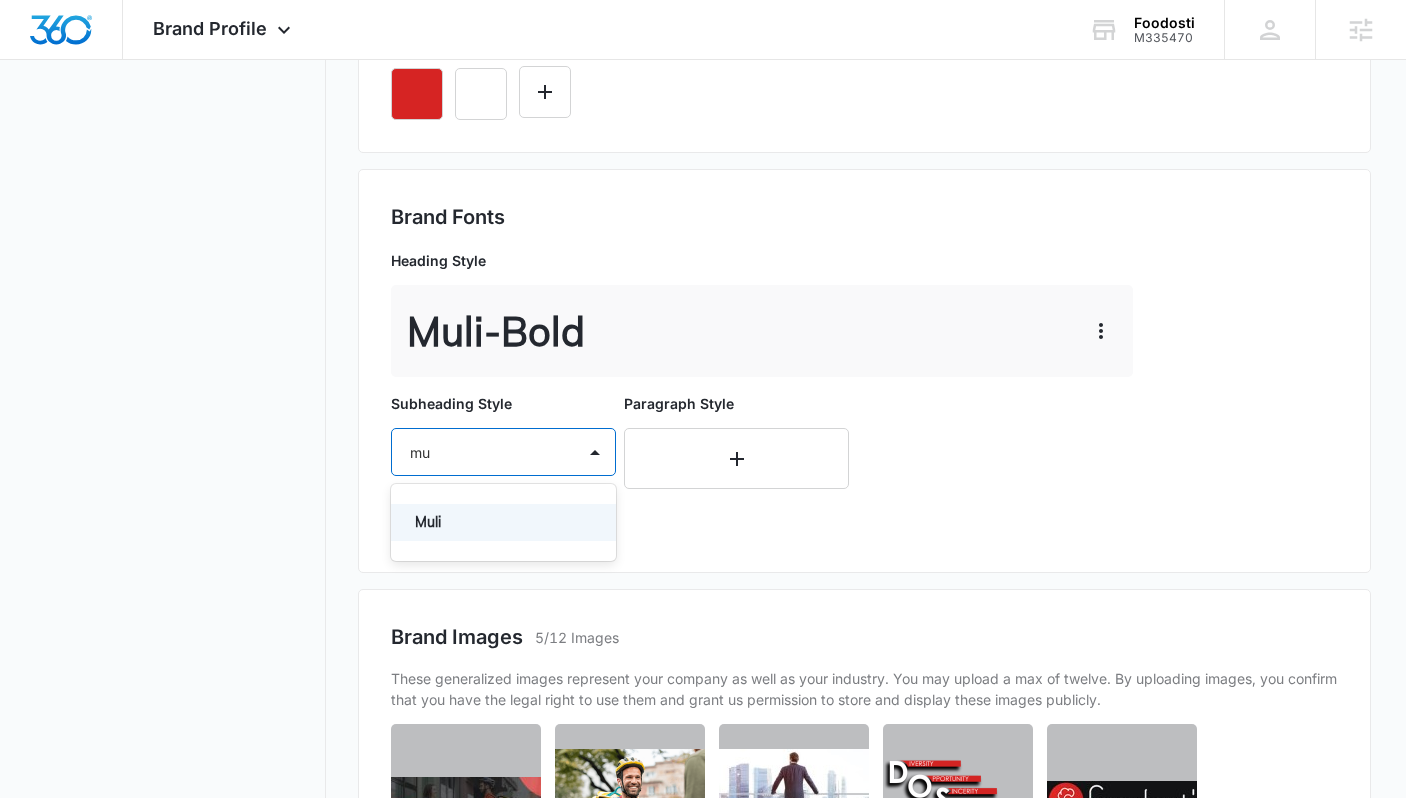 type on "mul" 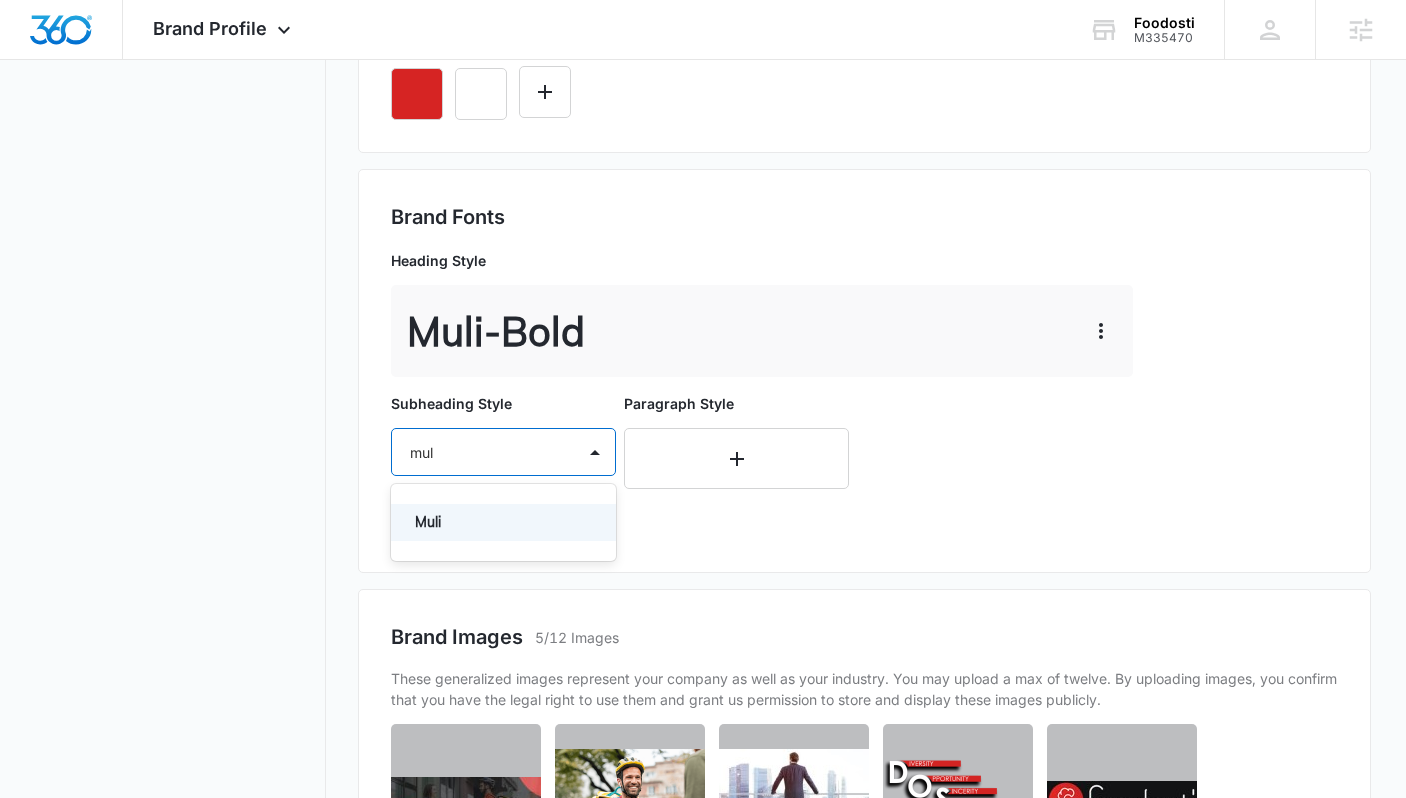 click on "Muli" at bounding box center (503, 522) 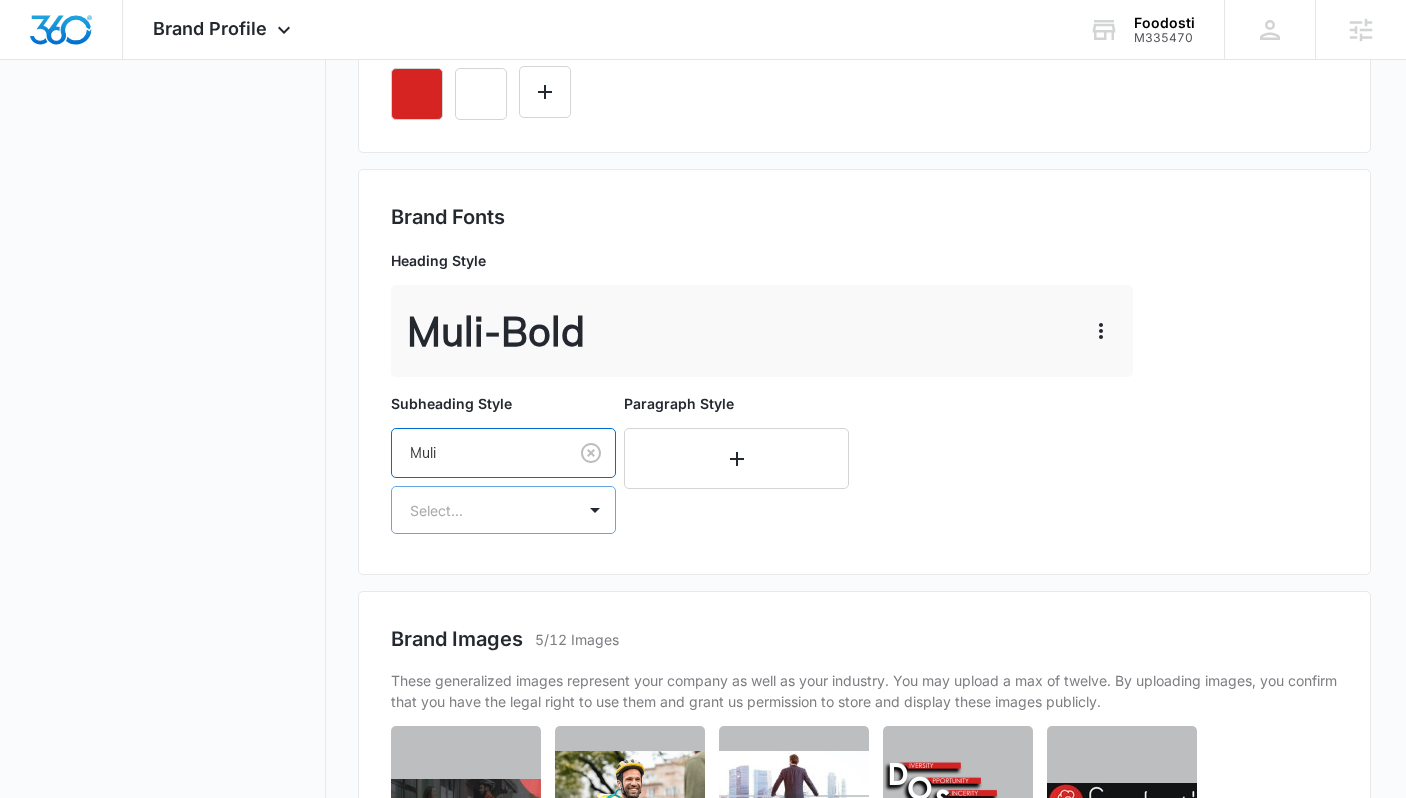 click at bounding box center (479, 510) 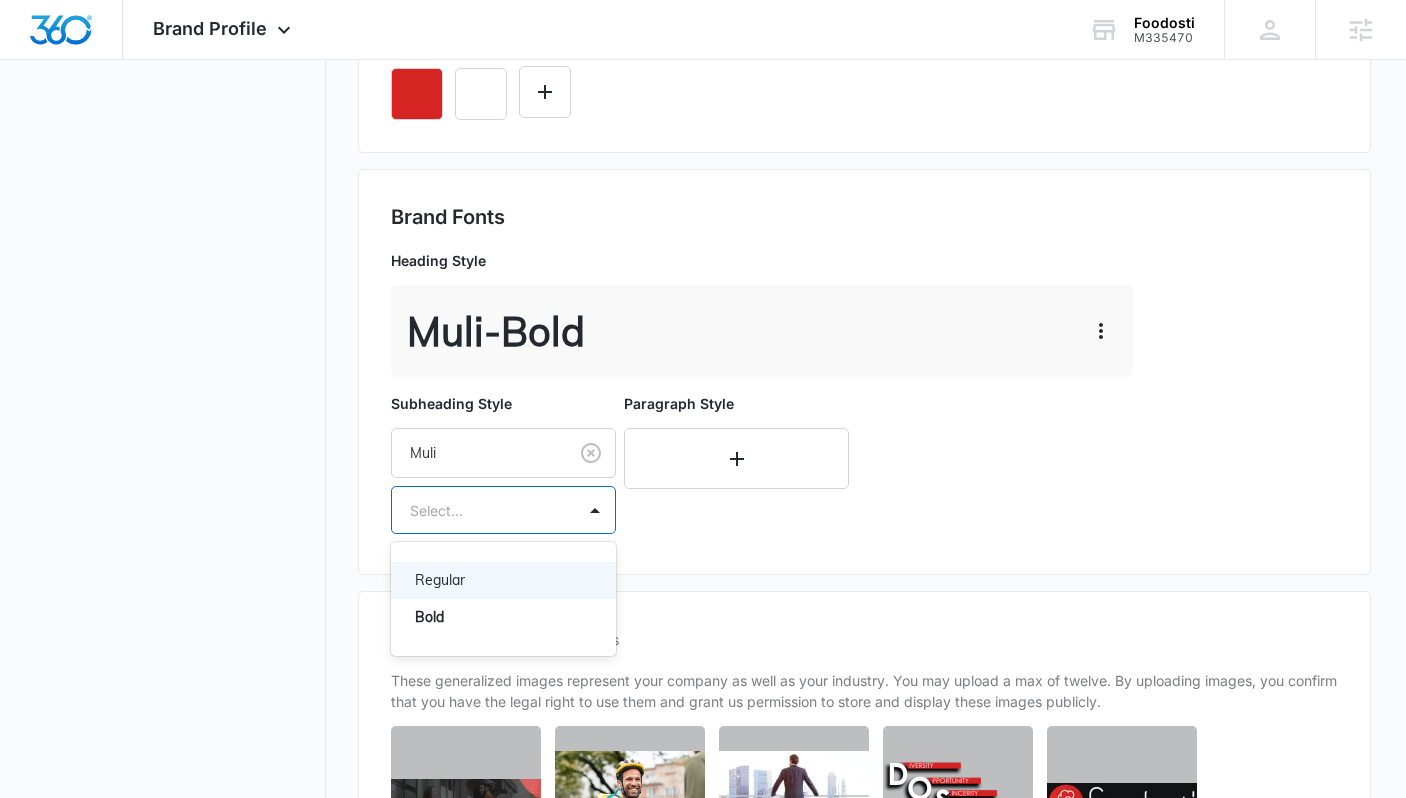 click on "Regular" at bounding box center [501, 580] 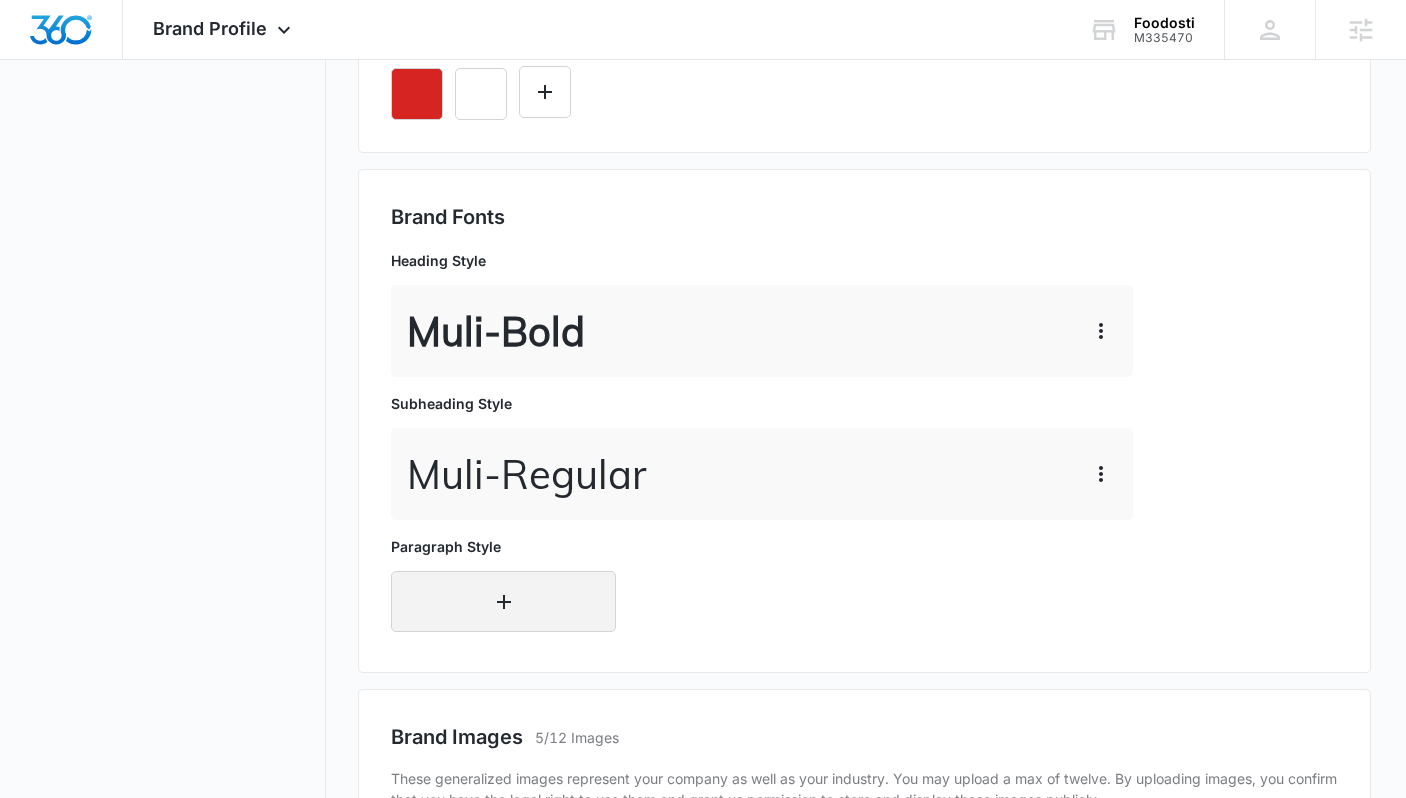 click at bounding box center (503, 601) 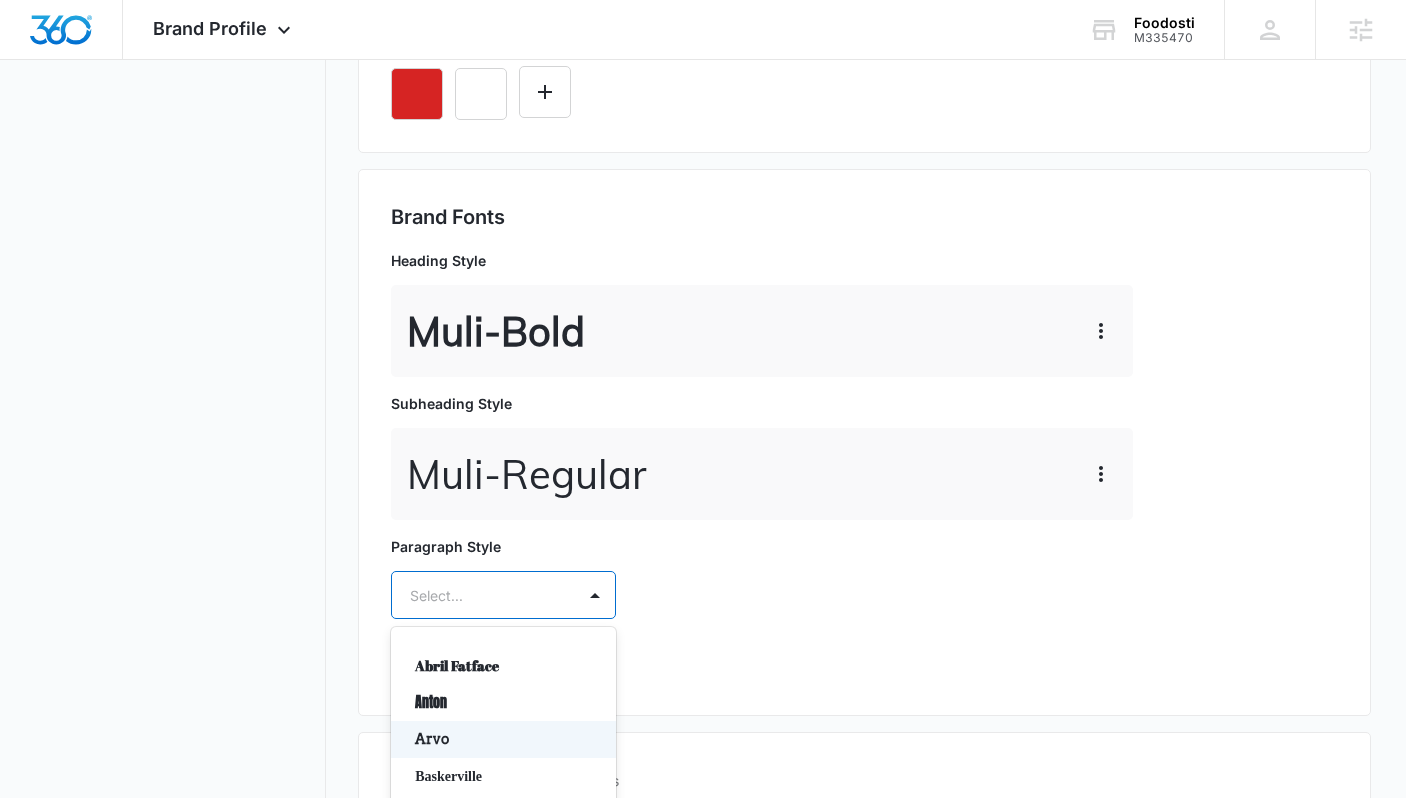 scroll, scrollTop: 1015, scrollLeft: 0, axis: vertical 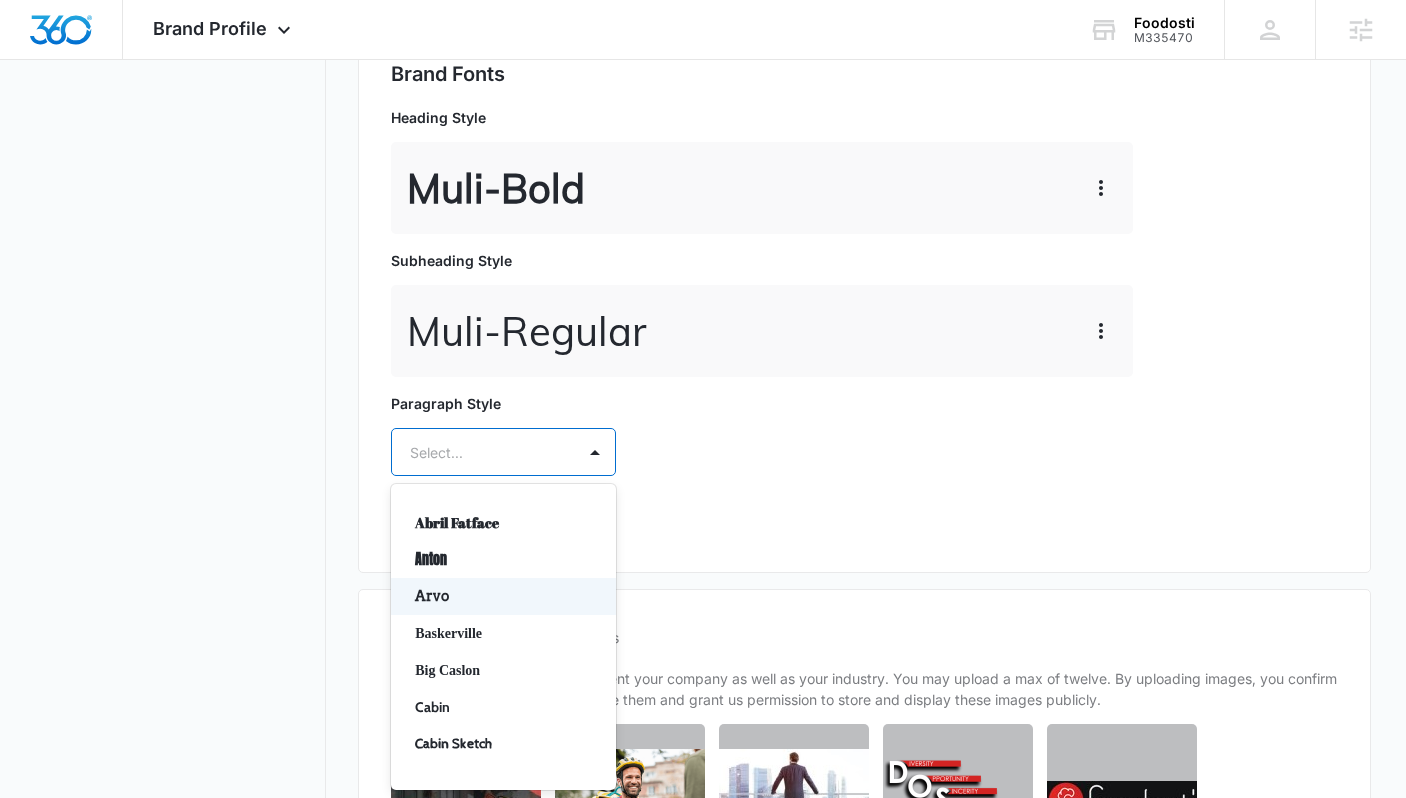 click on "Arvo, 3 of 50. 50 results available. Use Up and Down to choose options, press Enter to select the currently focused option, press Escape to exit the menu, press Tab to select the option and exit the menu. Select... Abril Fatface Anton Arvo Baskerville Big Caslon Cabin Cabin Sketch Calisto MT Cinzel Comfortaa Courgette Crimson Text Dancing Script Droid EB Garamond Grand Hotel Great Vibes Josefin Sans Josefin Slab Lato Lobster Lobster Two Lora Merriweather Montserrat Muli Old Standard TT Oleo Script Open Sans Oswald PT Sans PT Serif Pacifico Passion One Playball Playfair Display Poppins Quicksand Raleway Roboto Roboto Slab Satisfy Slabo 27px Source Sans Pro Teko Titillium Web Ubuntu Vollkorn Work Sans Yanone Kaffeesatz" at bounding box center [503, 452] 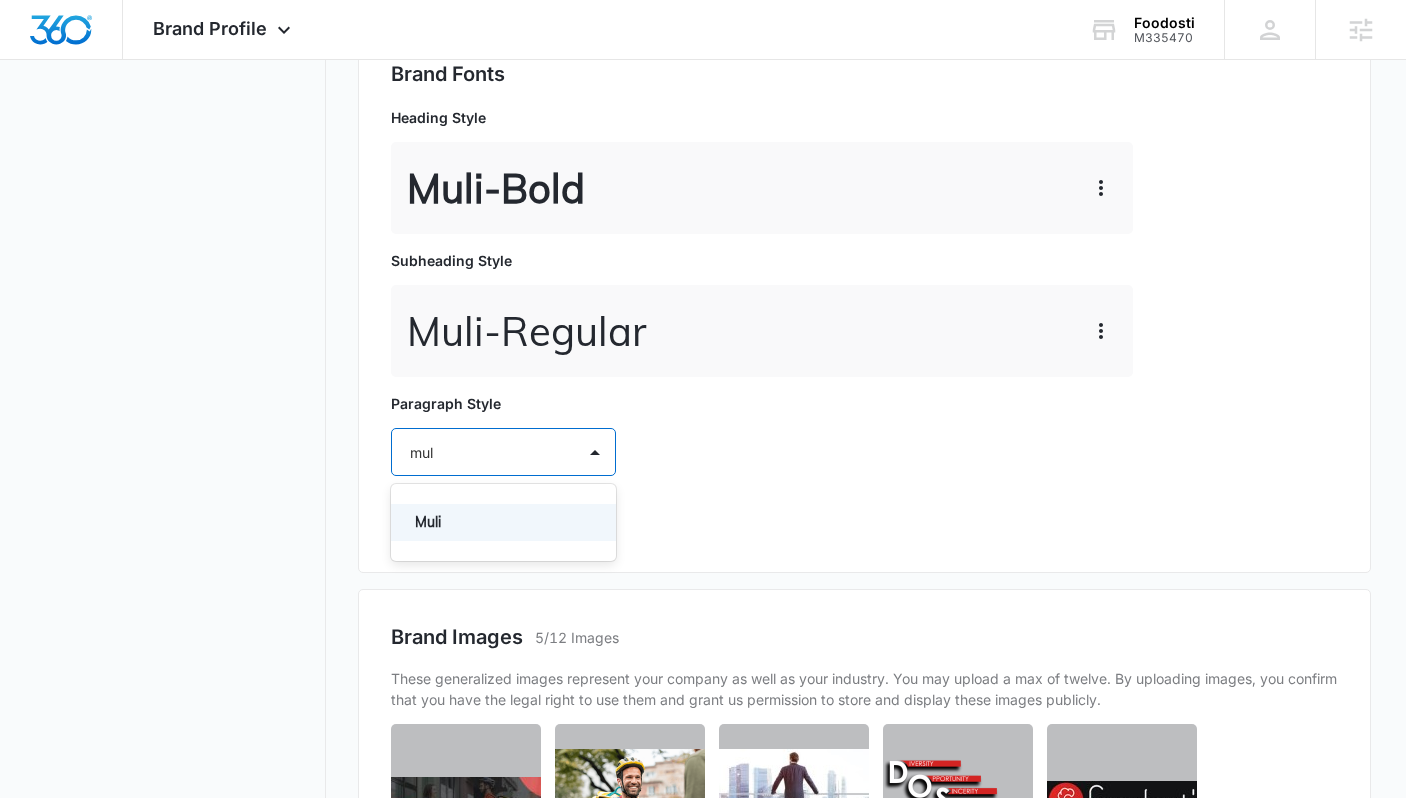 type on "muli" 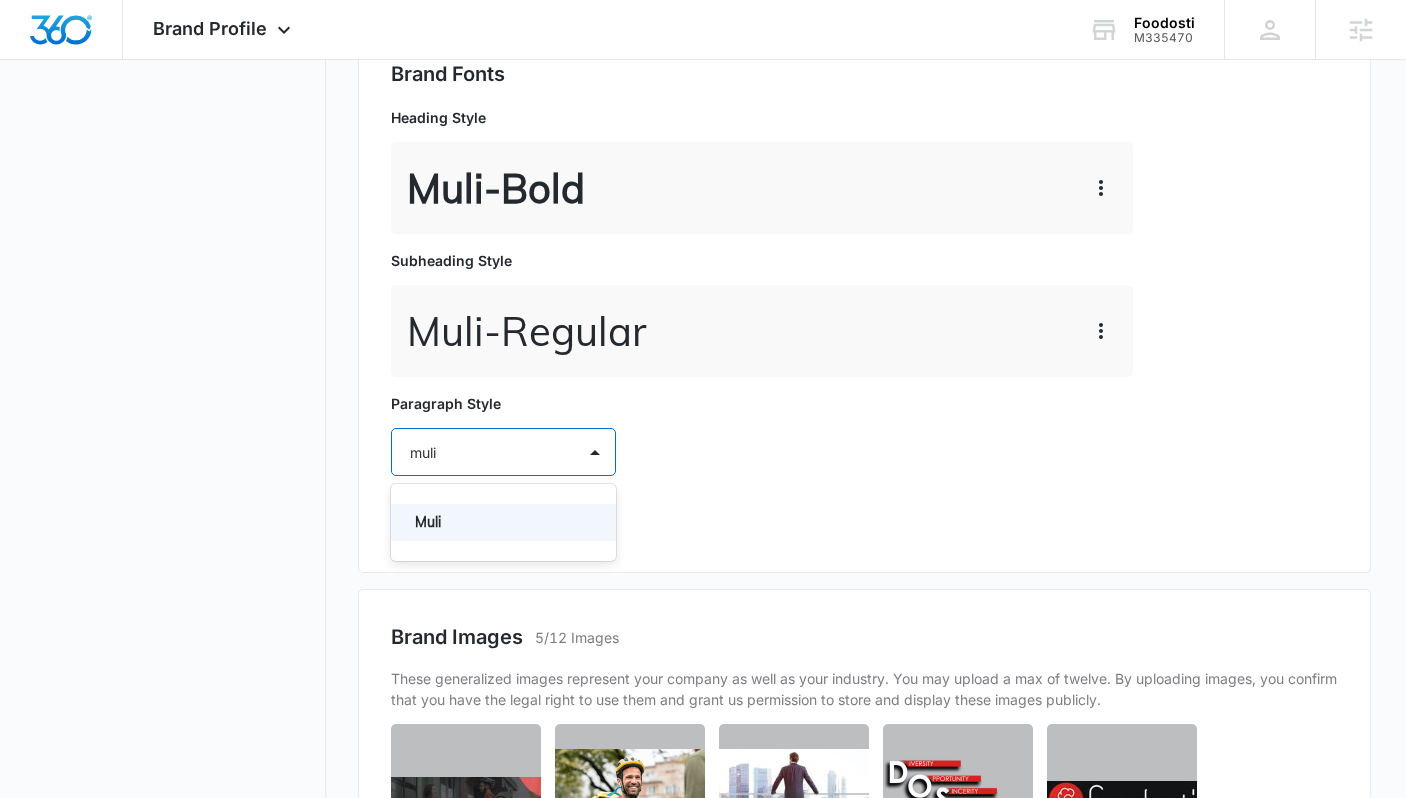 click on "Muli" at bounding box center (503, 522) 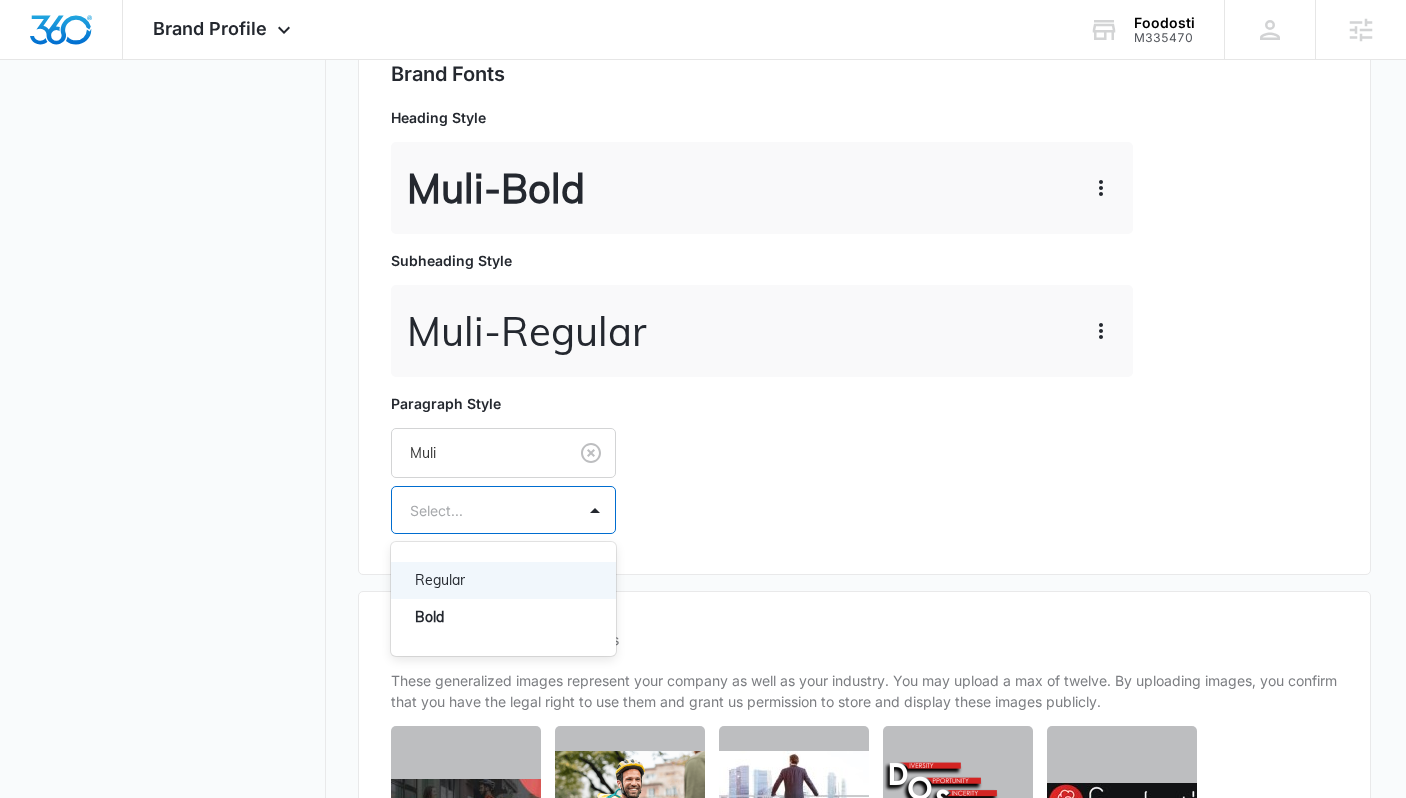 click at bounding box center [479, 510] 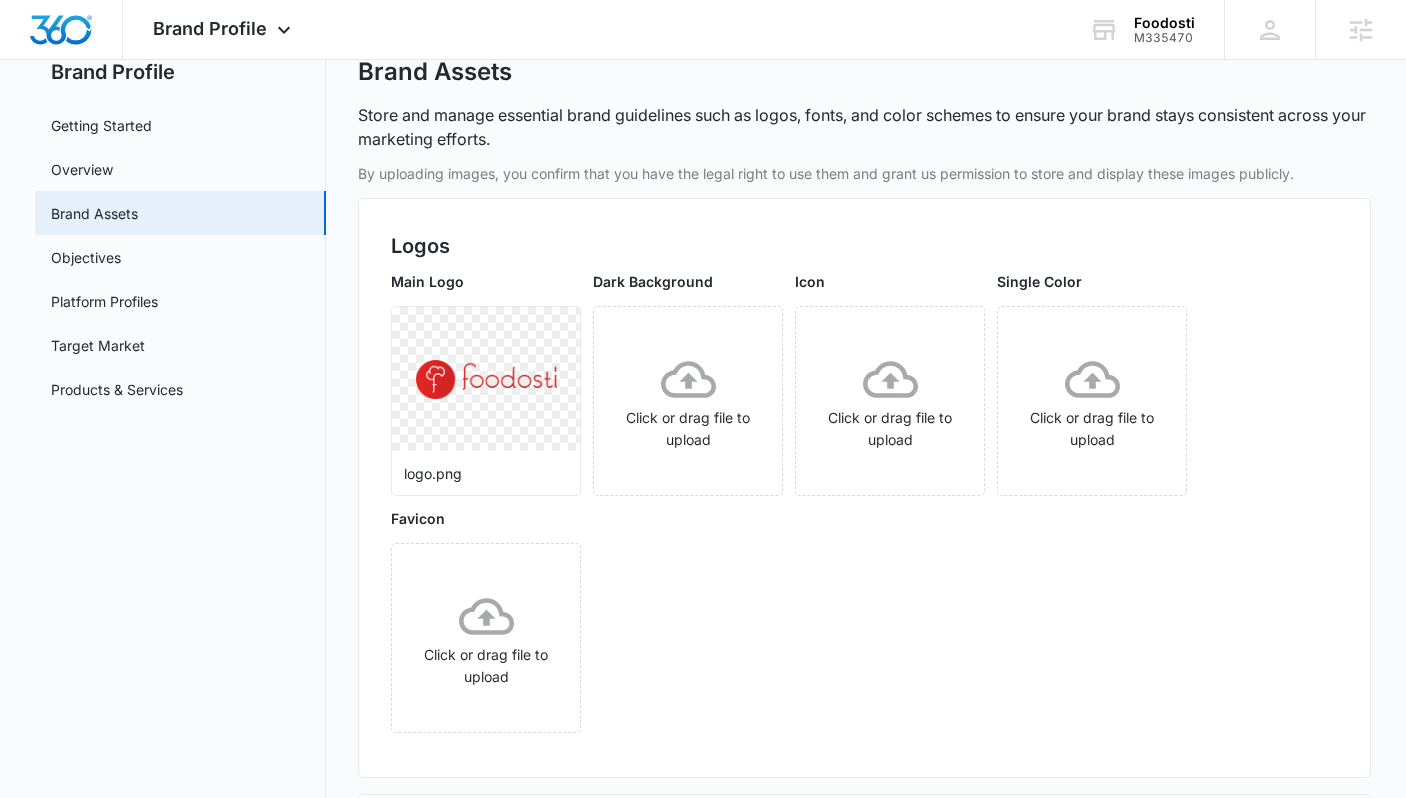 scroll, scrollTop: 0, scrollLeft: 0, axis: both 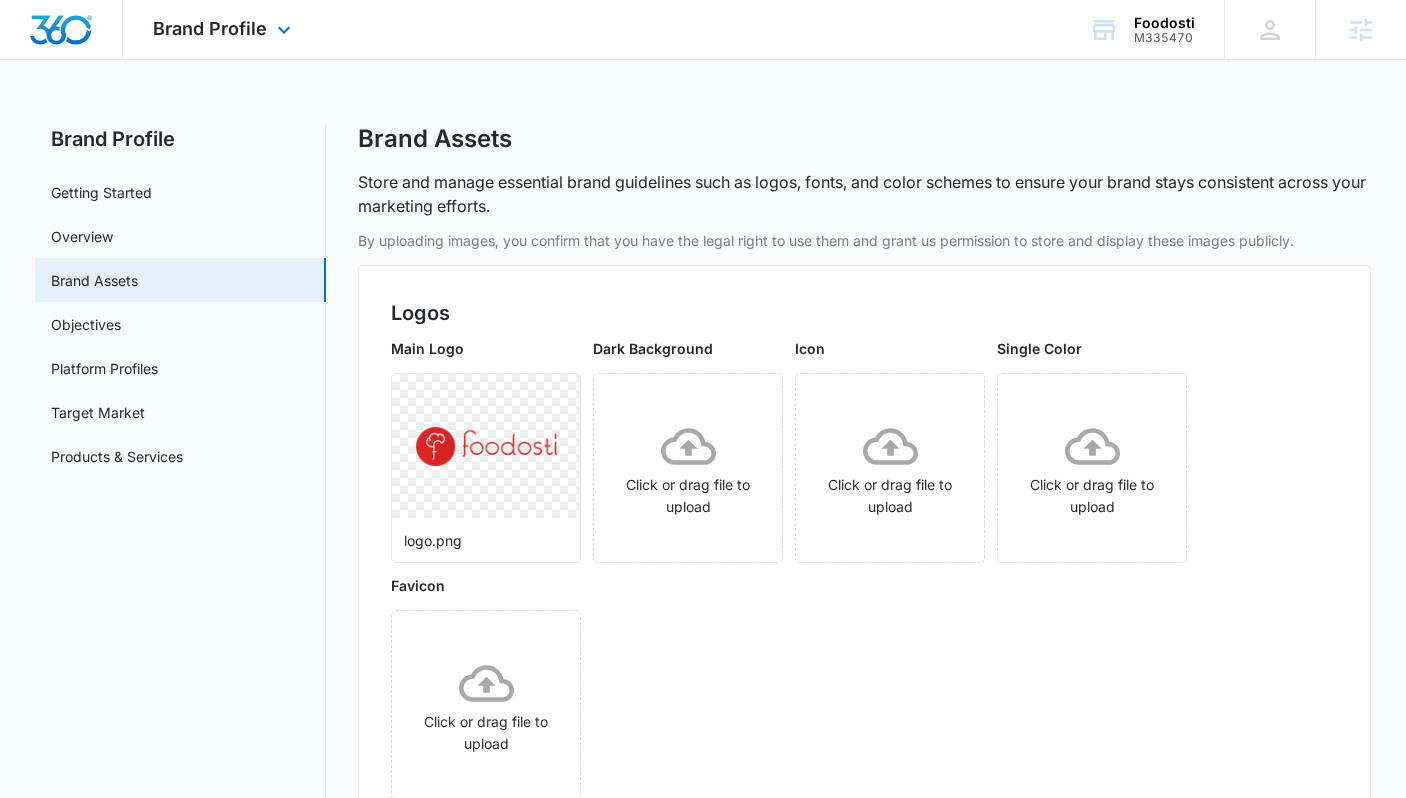 click on "Brand Profile Apps Reputation Forms CRM Email Social Content Ads Intelligence Files Brand Settings" at bounding box center [224, 29] 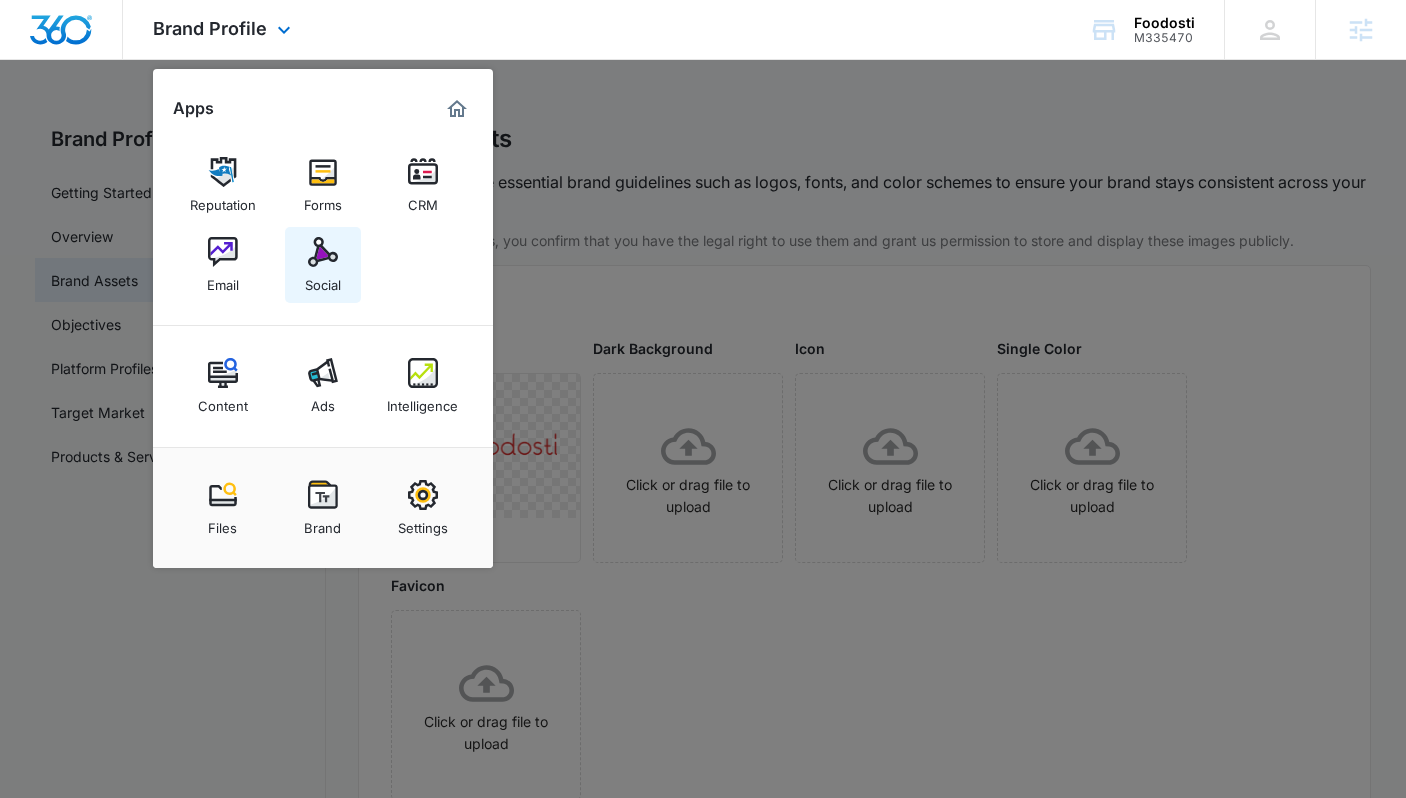 click at bounding box center (323, 252) 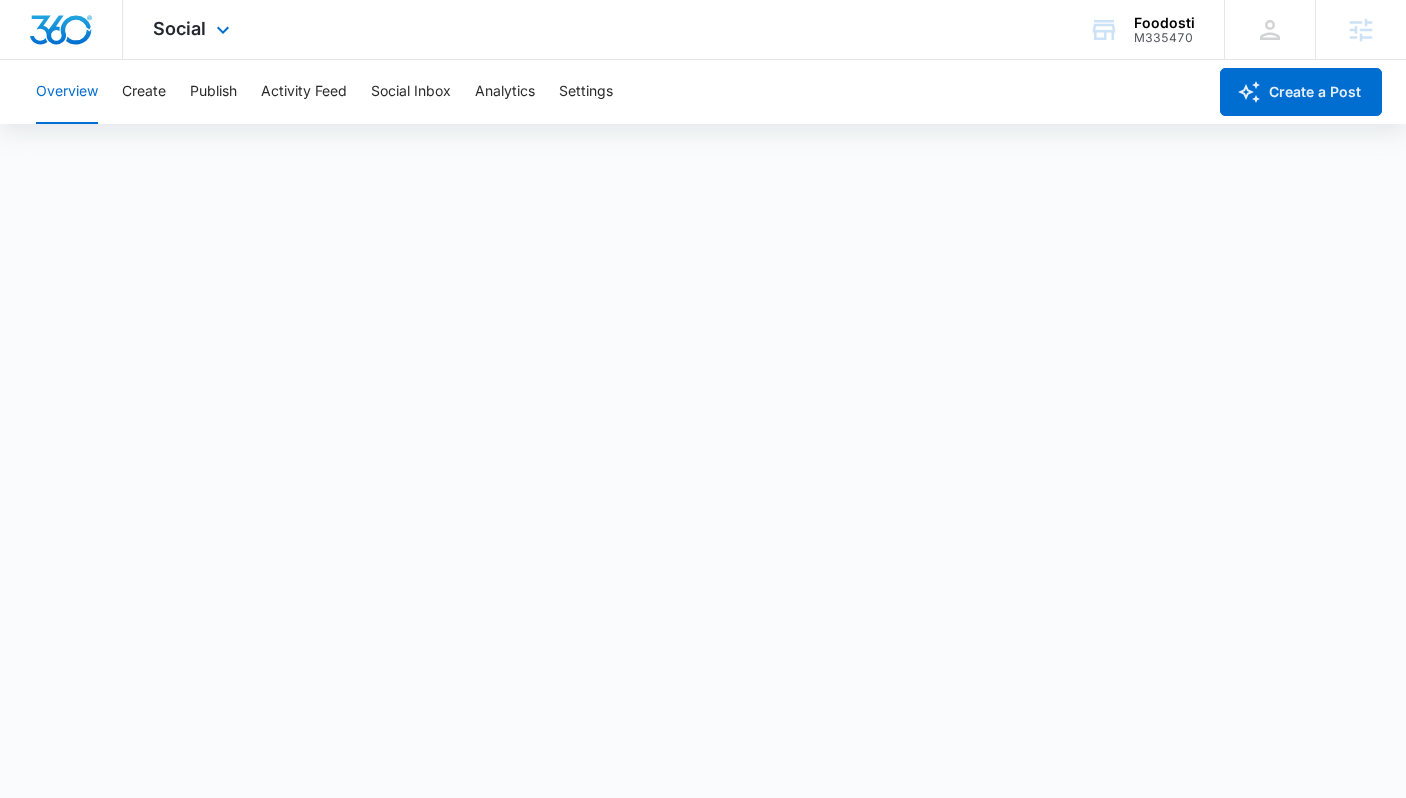 click at bounding box center [61, 30] 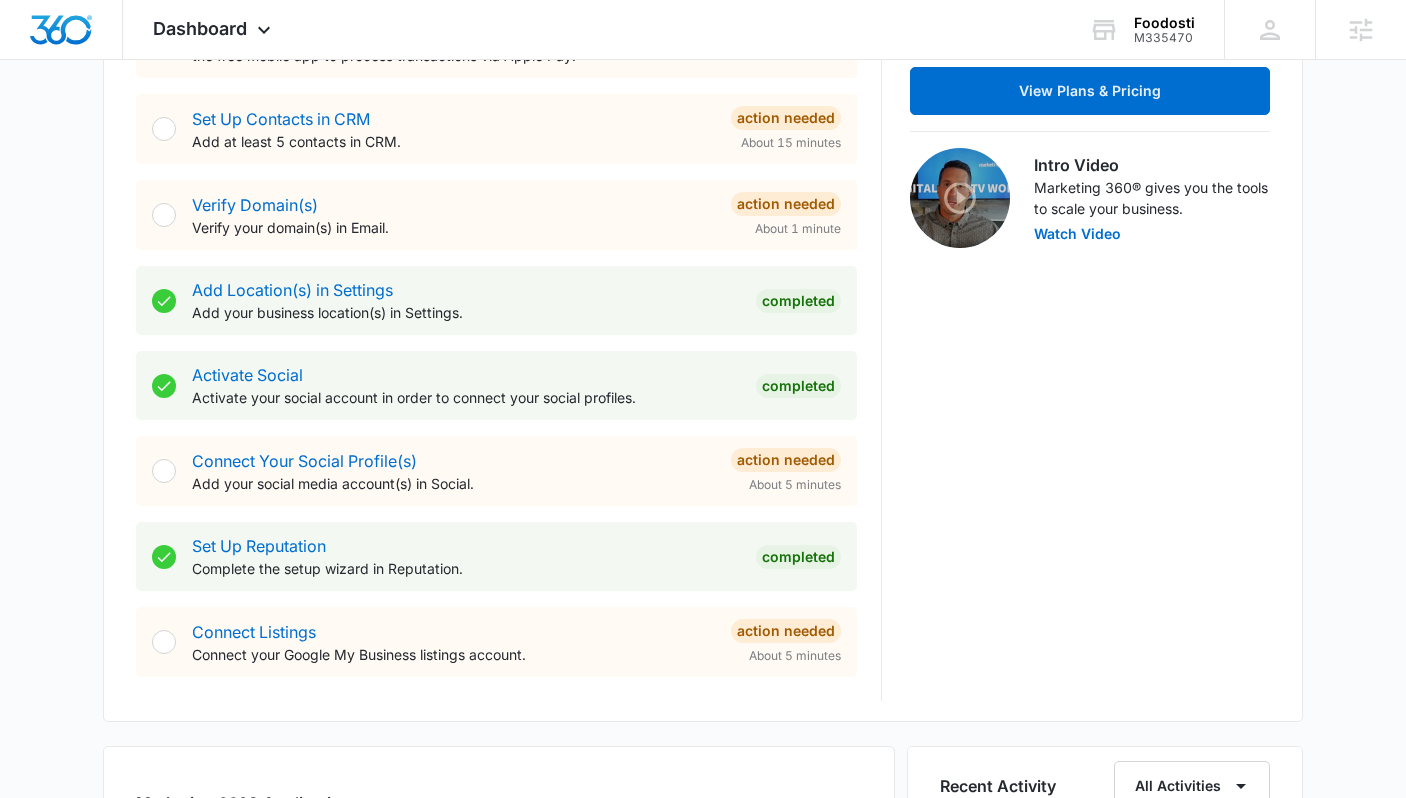 scroll, scrollTop: 481, scrollLeft: 0, axis: vertical 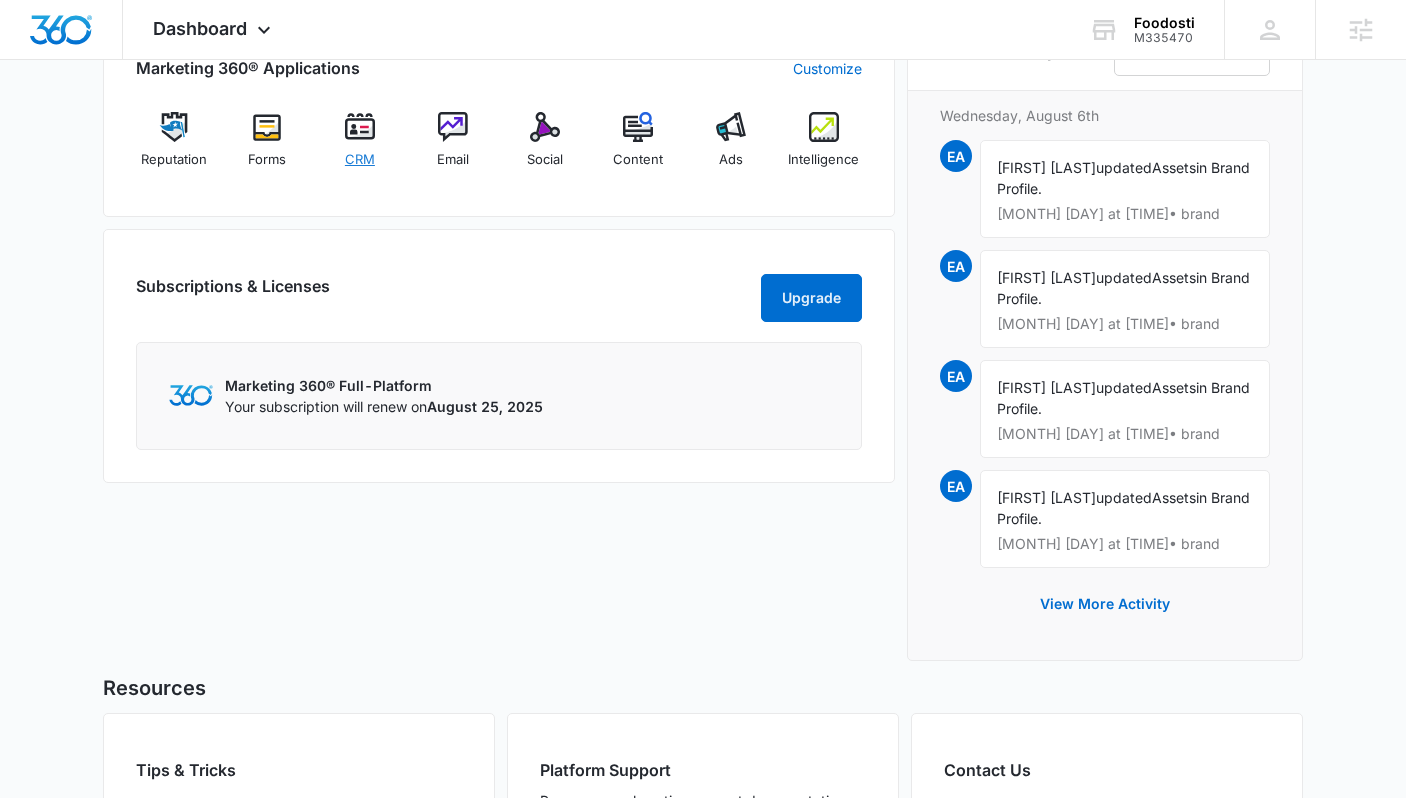 click at bounding box center (360, 127) 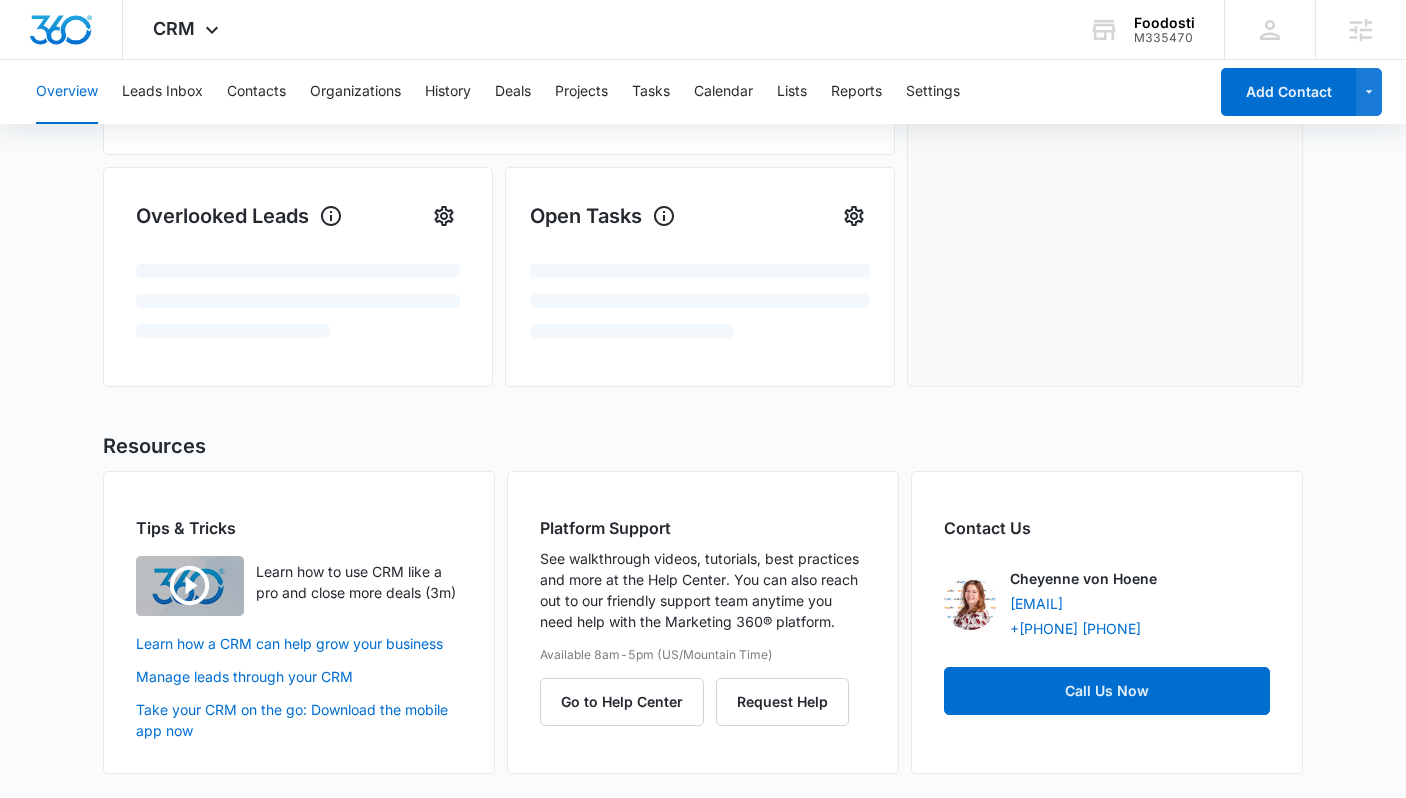 scroll, scrollTop: 0, scrollLeft: 0, axis: both 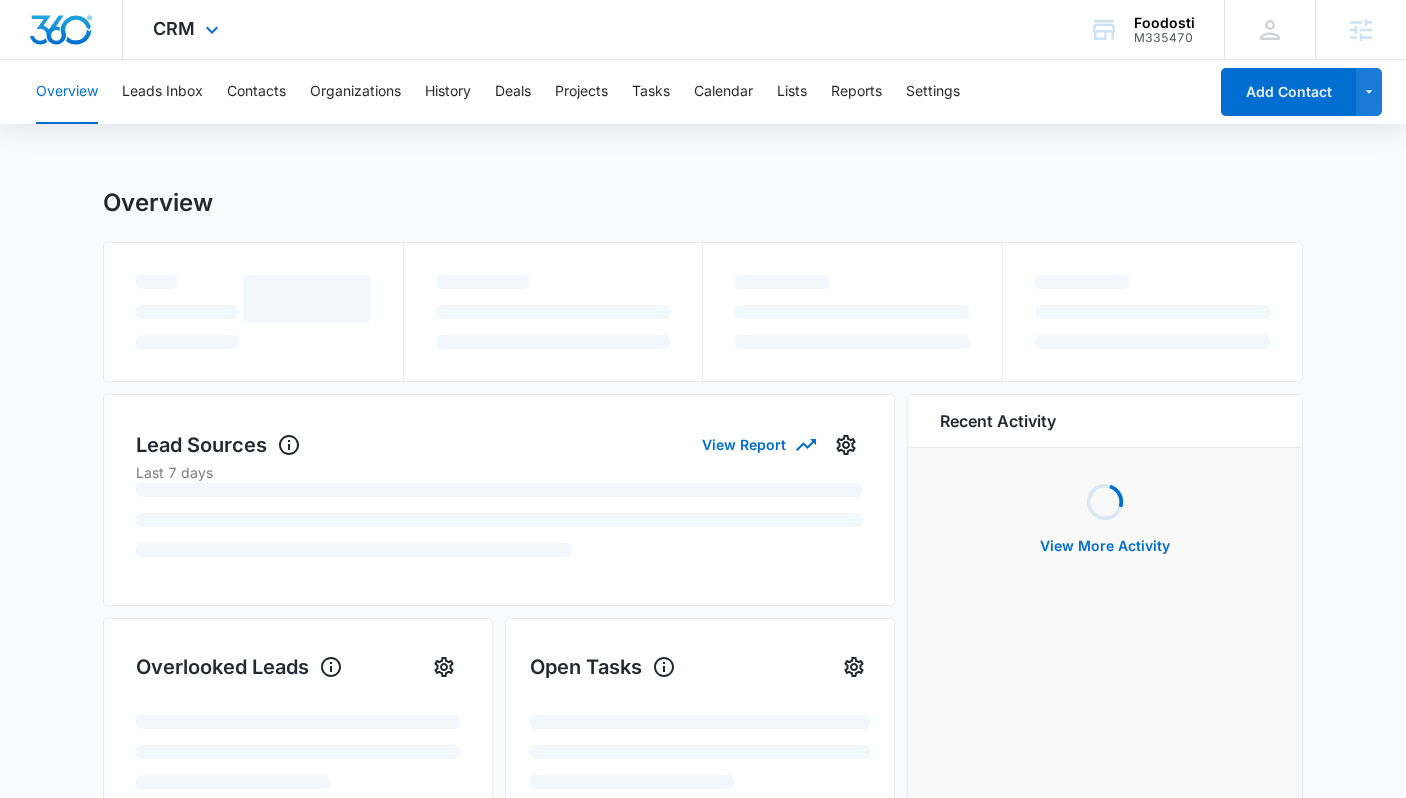 click at bounding box center [61, 30] 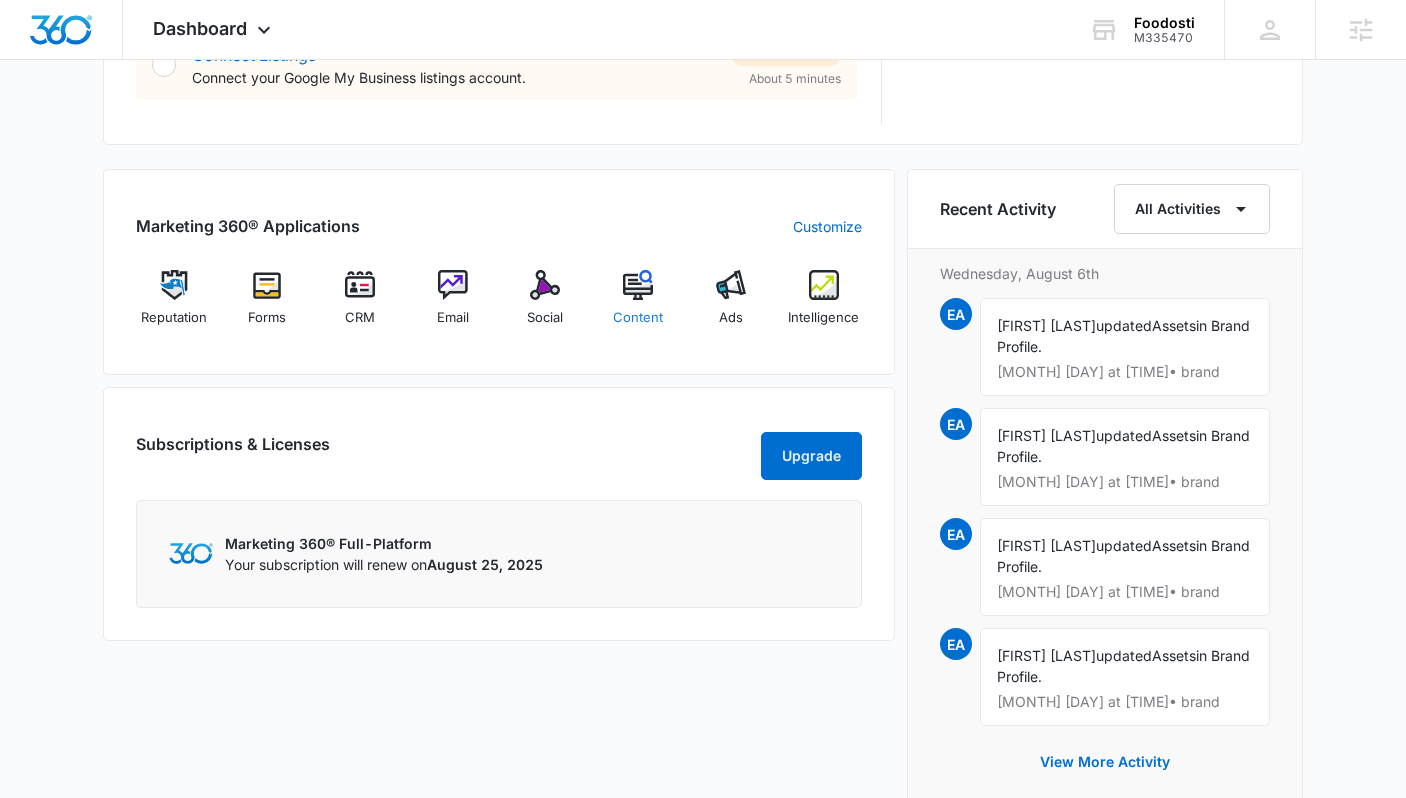 scroll, scrollTop: 1127, scrollLeft: 0, axis: vertical 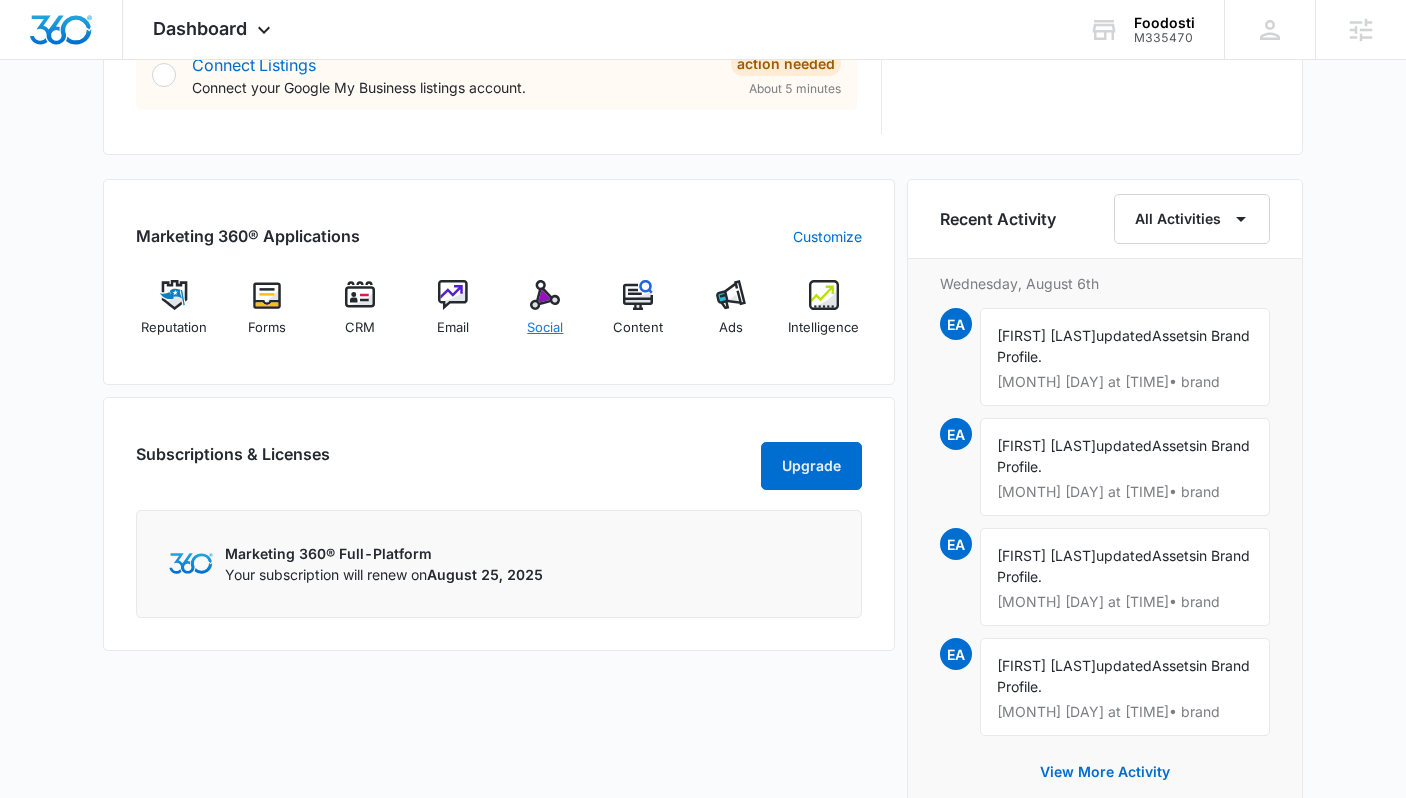 click on "Social" at bounding box center (545, 316) 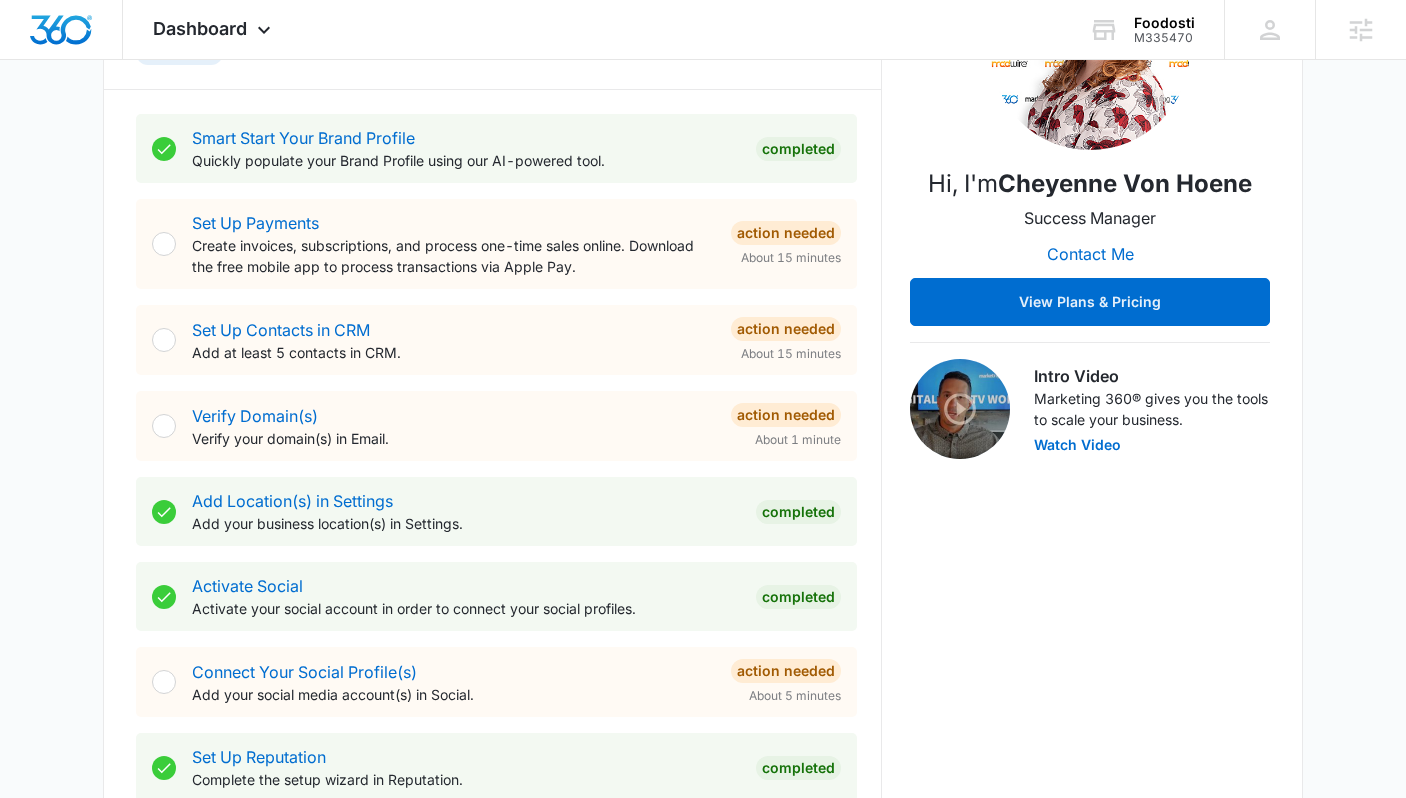 scroll, scrollTop: 0, scrollLeft: 0, axis: both 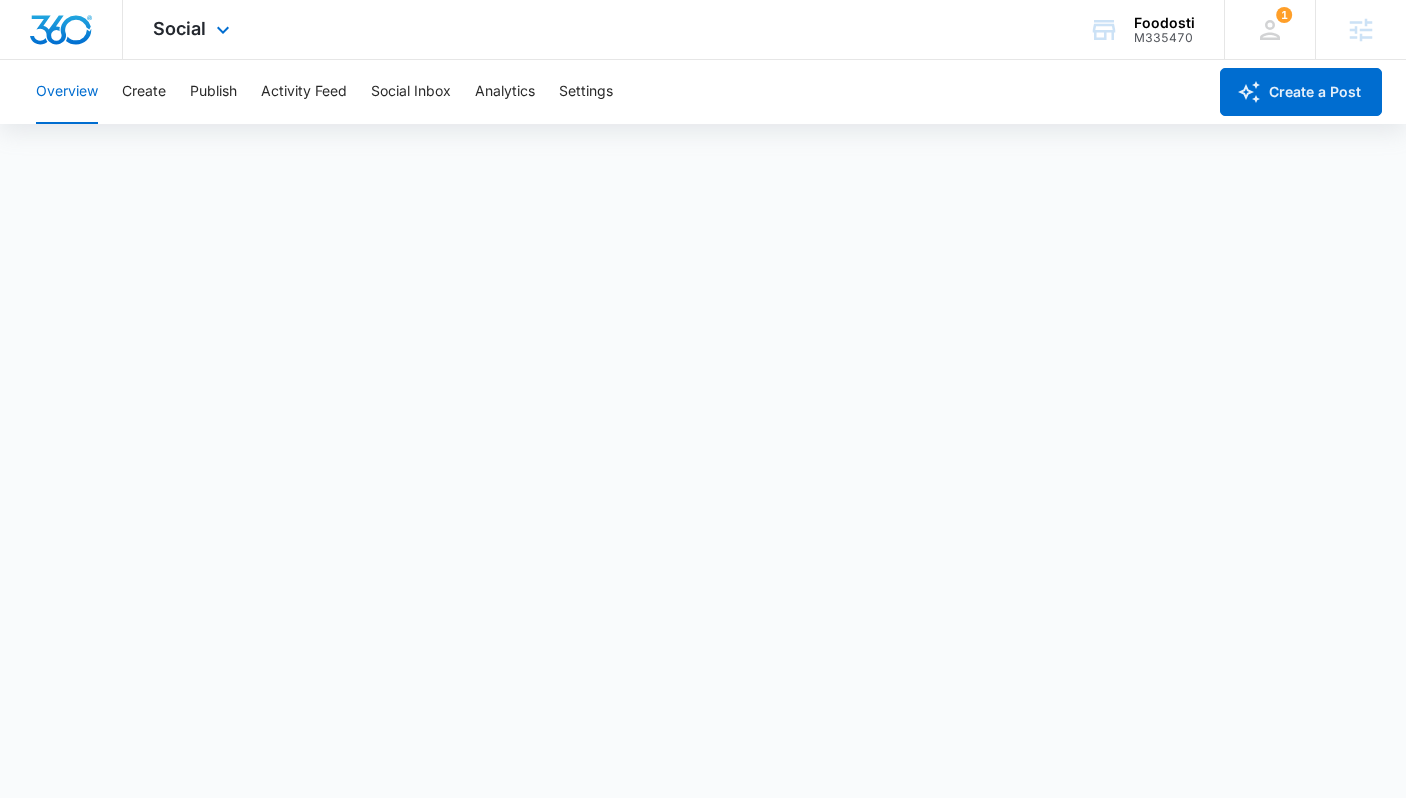 click at bounding box center (61, 30) 